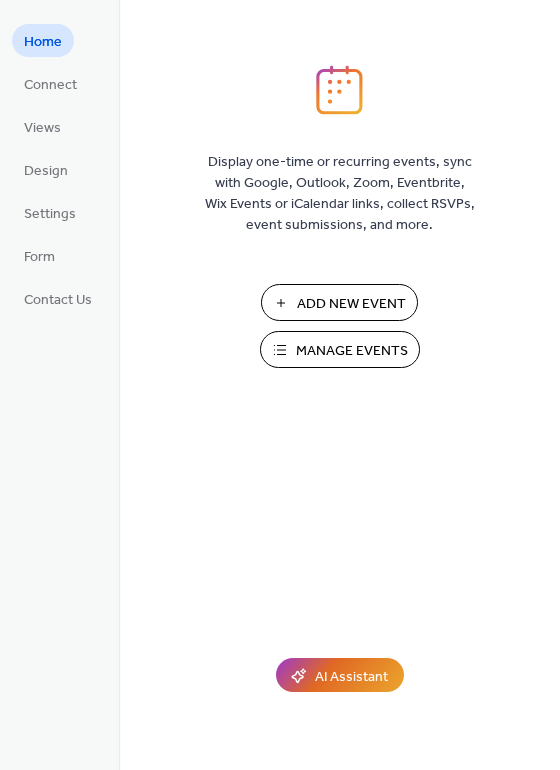 scroll, scrollTop: 0, scrollLeft: 0, axis: both 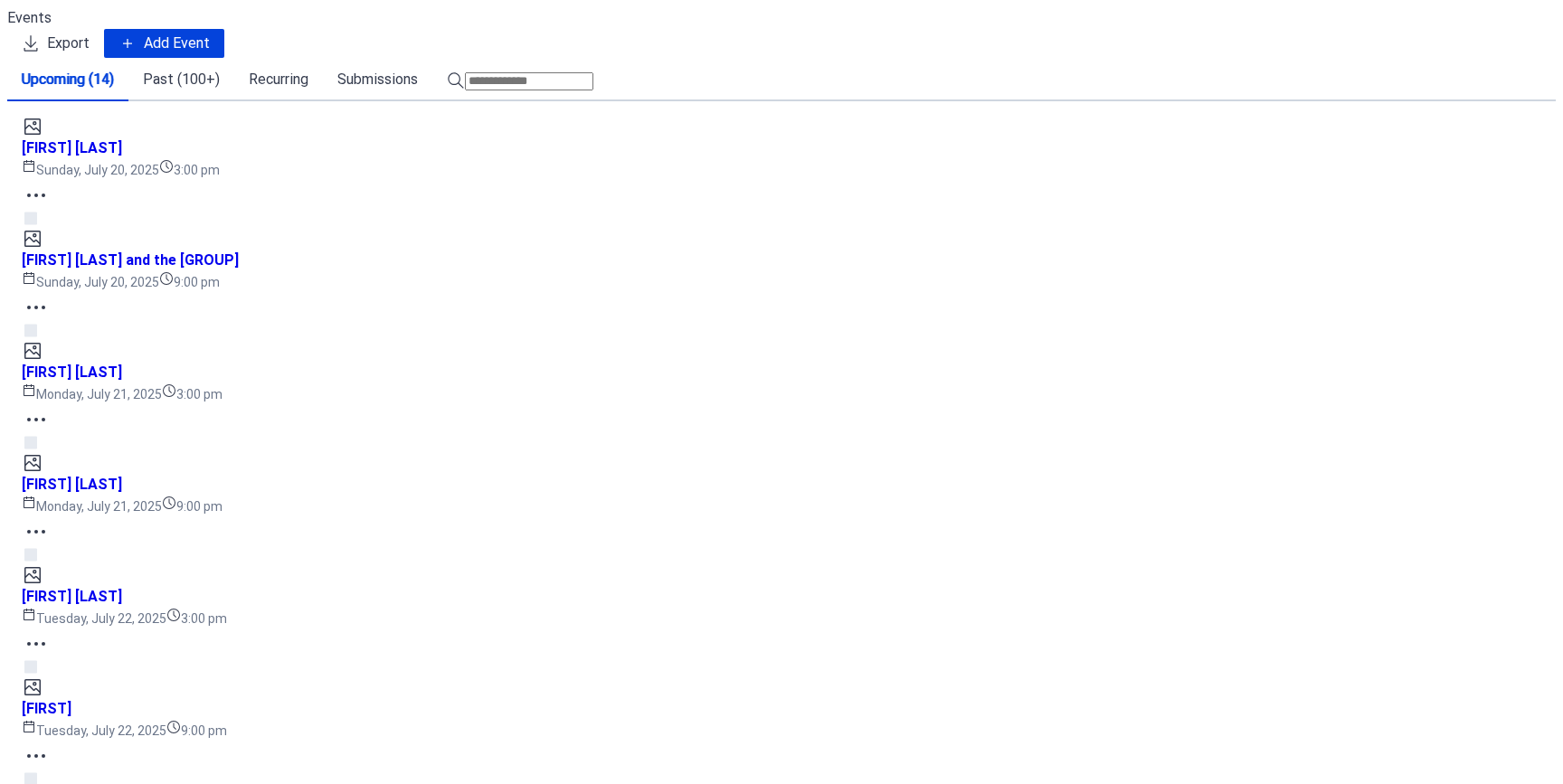 click 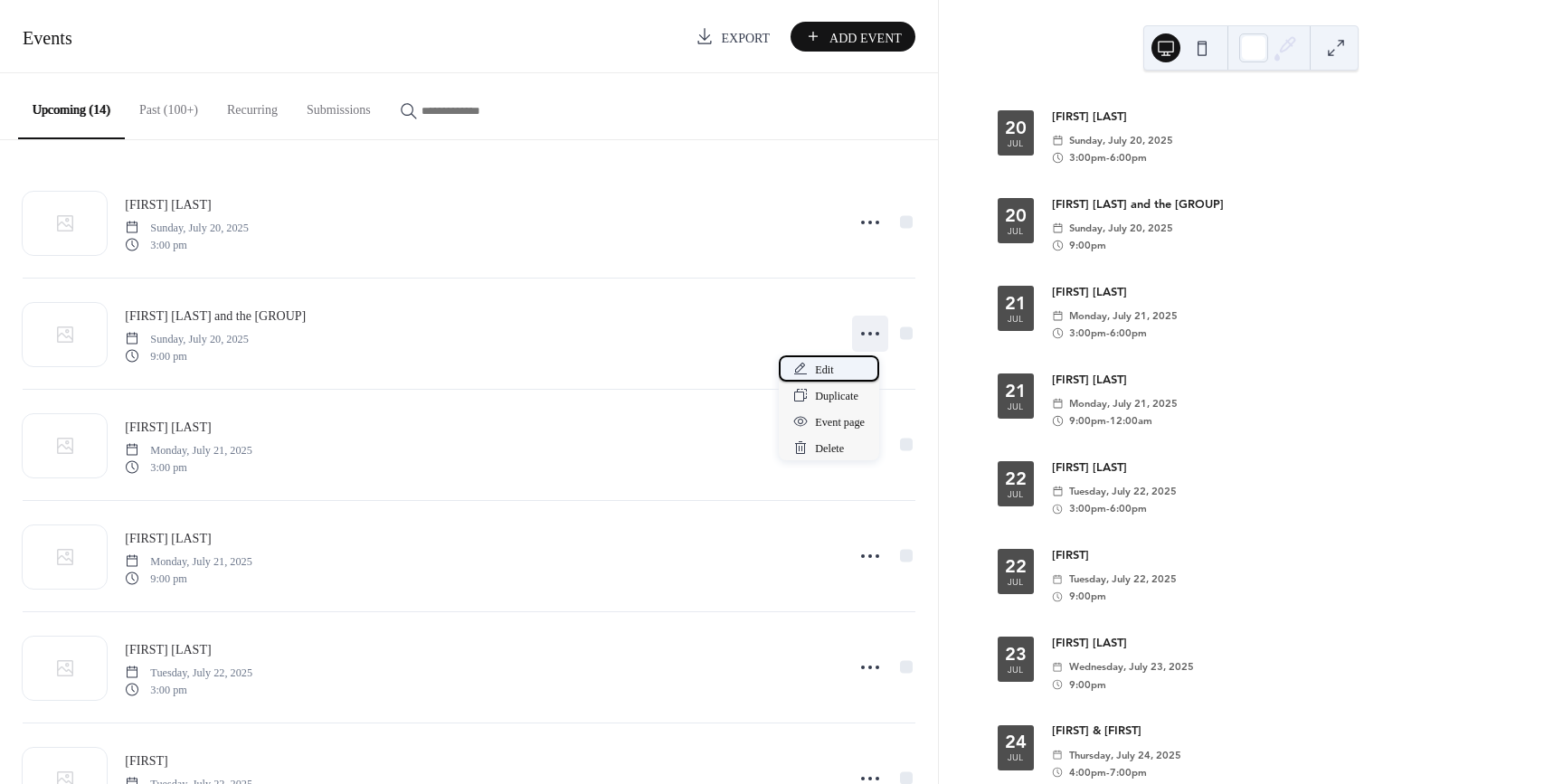 click on "Edit" at bounding box center [824, 370] 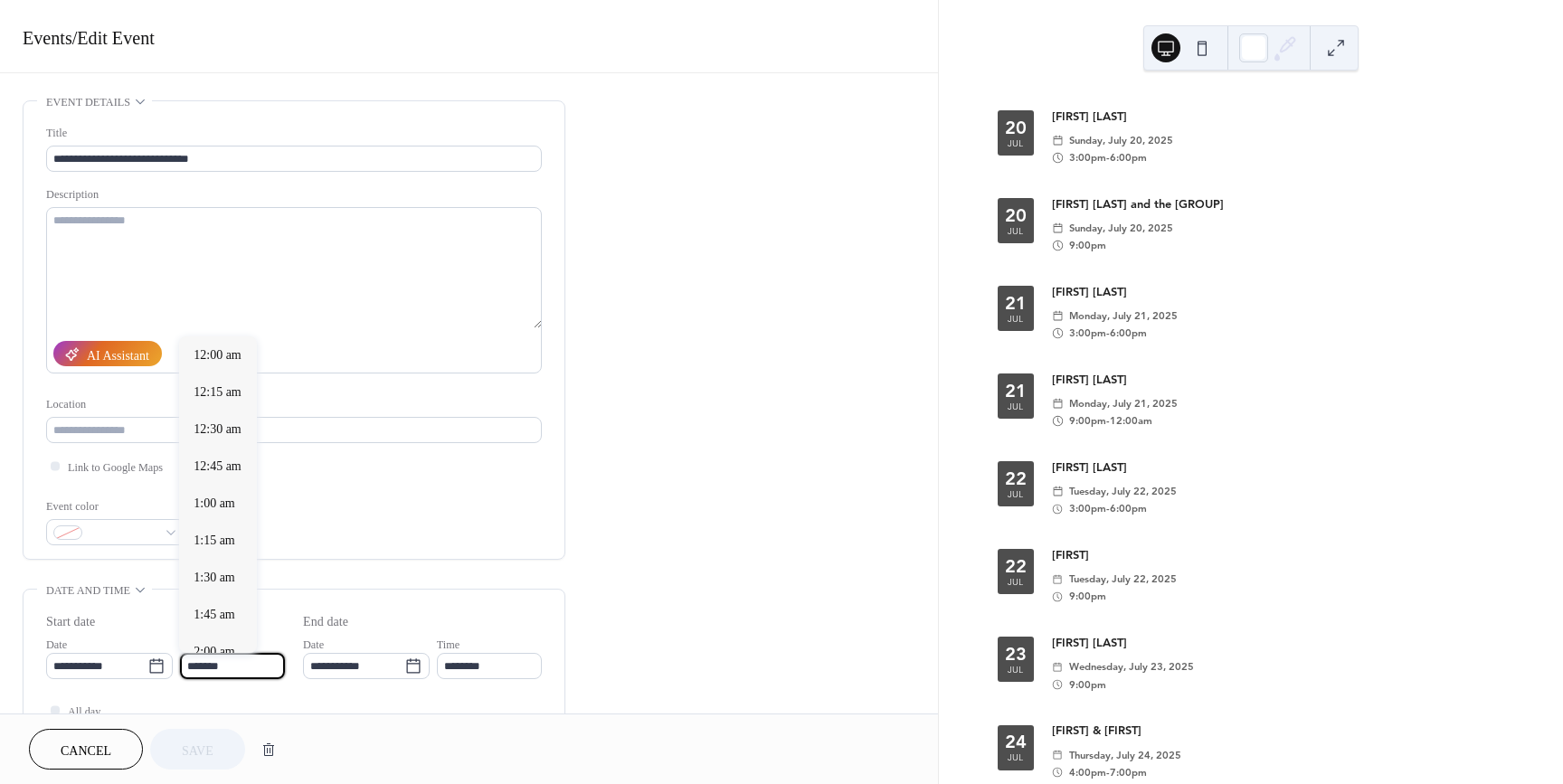 drag, startPoint x: 265, startPoint y: 667, endPoint x: 254, endPoint y: 663, distance: 12 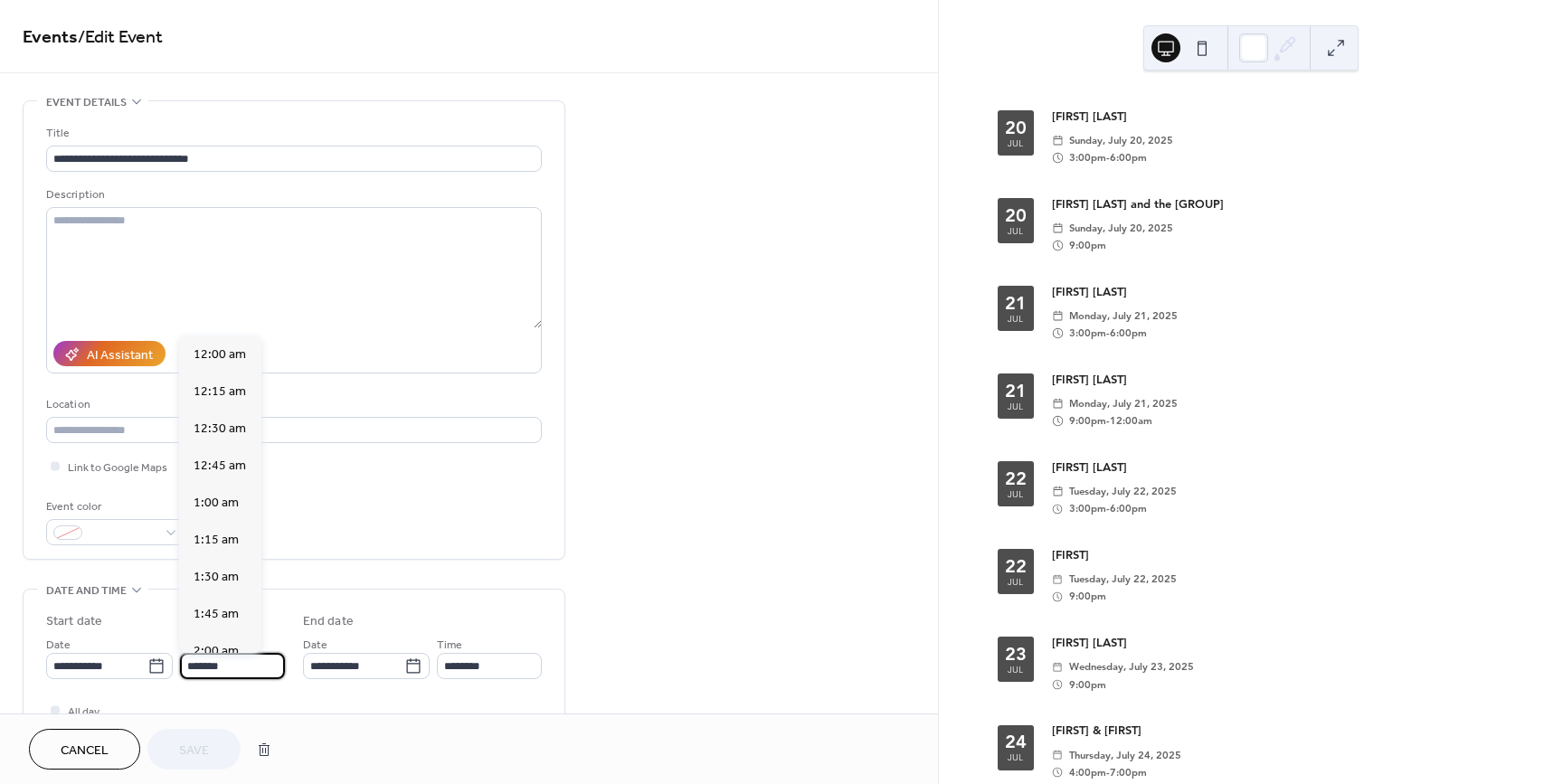 click on "*******" at bounding box center (232, 666) 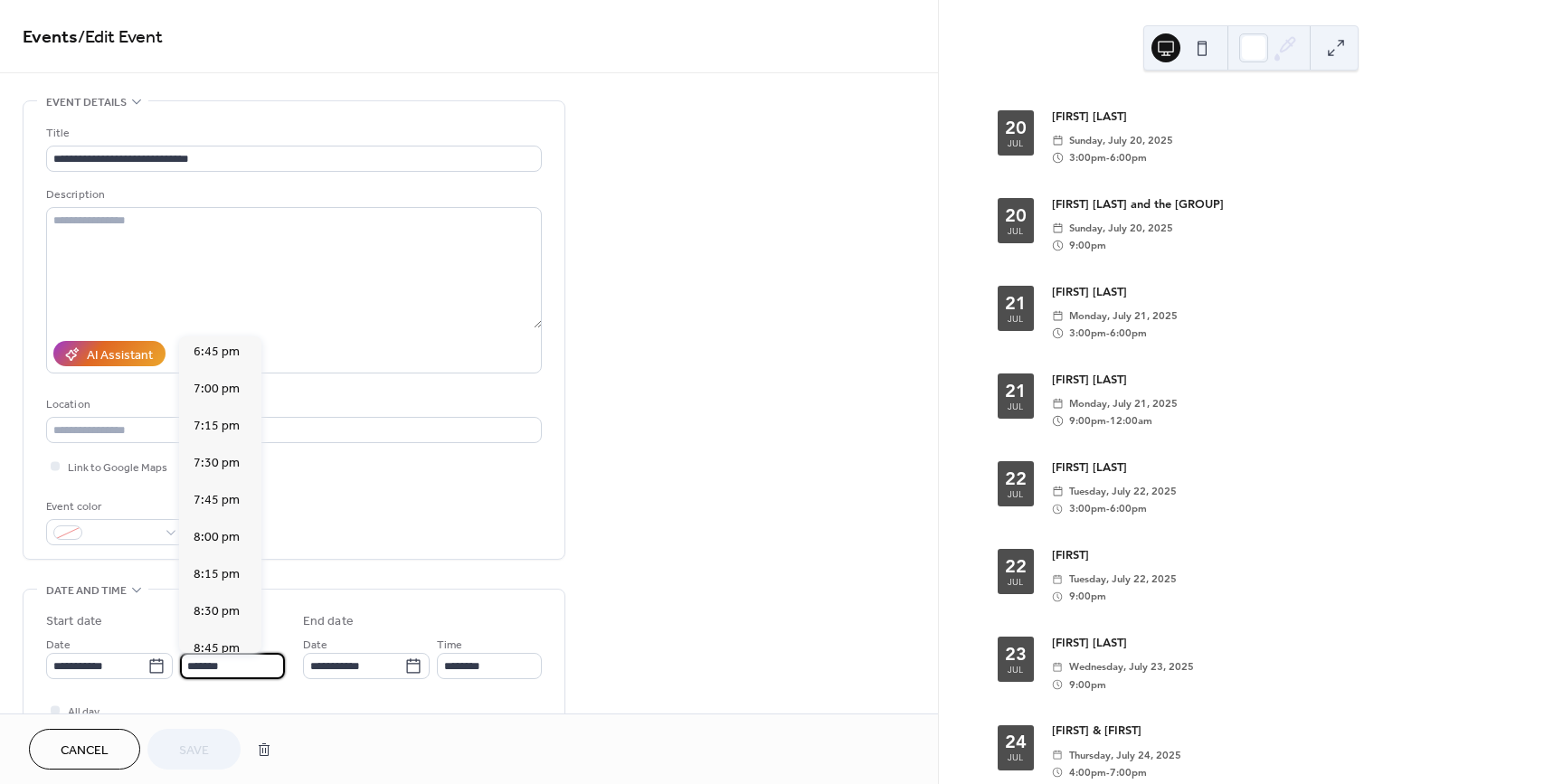 scroll, scrollTop: 2729, scrollLeft: 0, axis: vertical 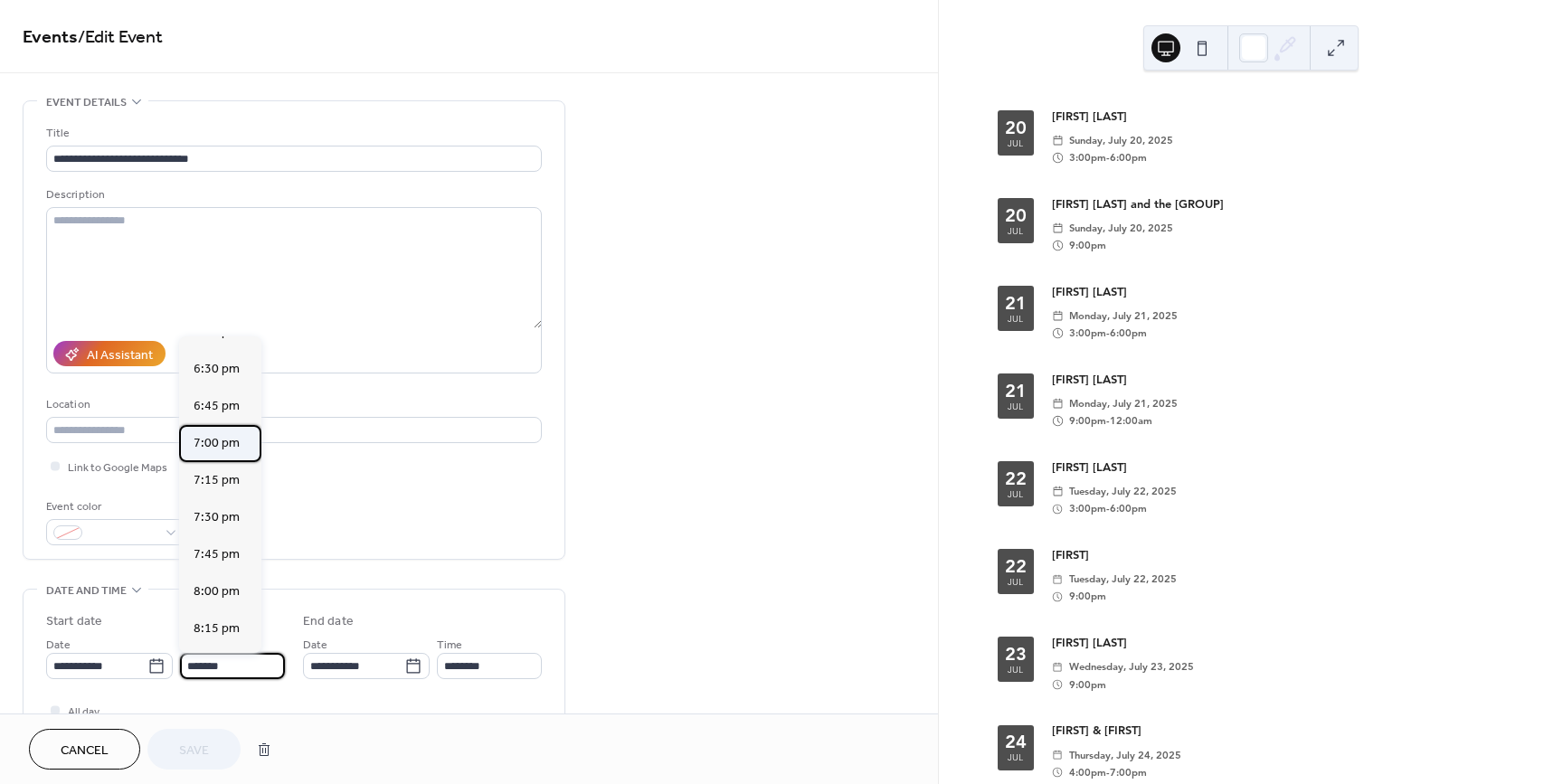 click on "7:00 pm" at bounding box center [216, 443] 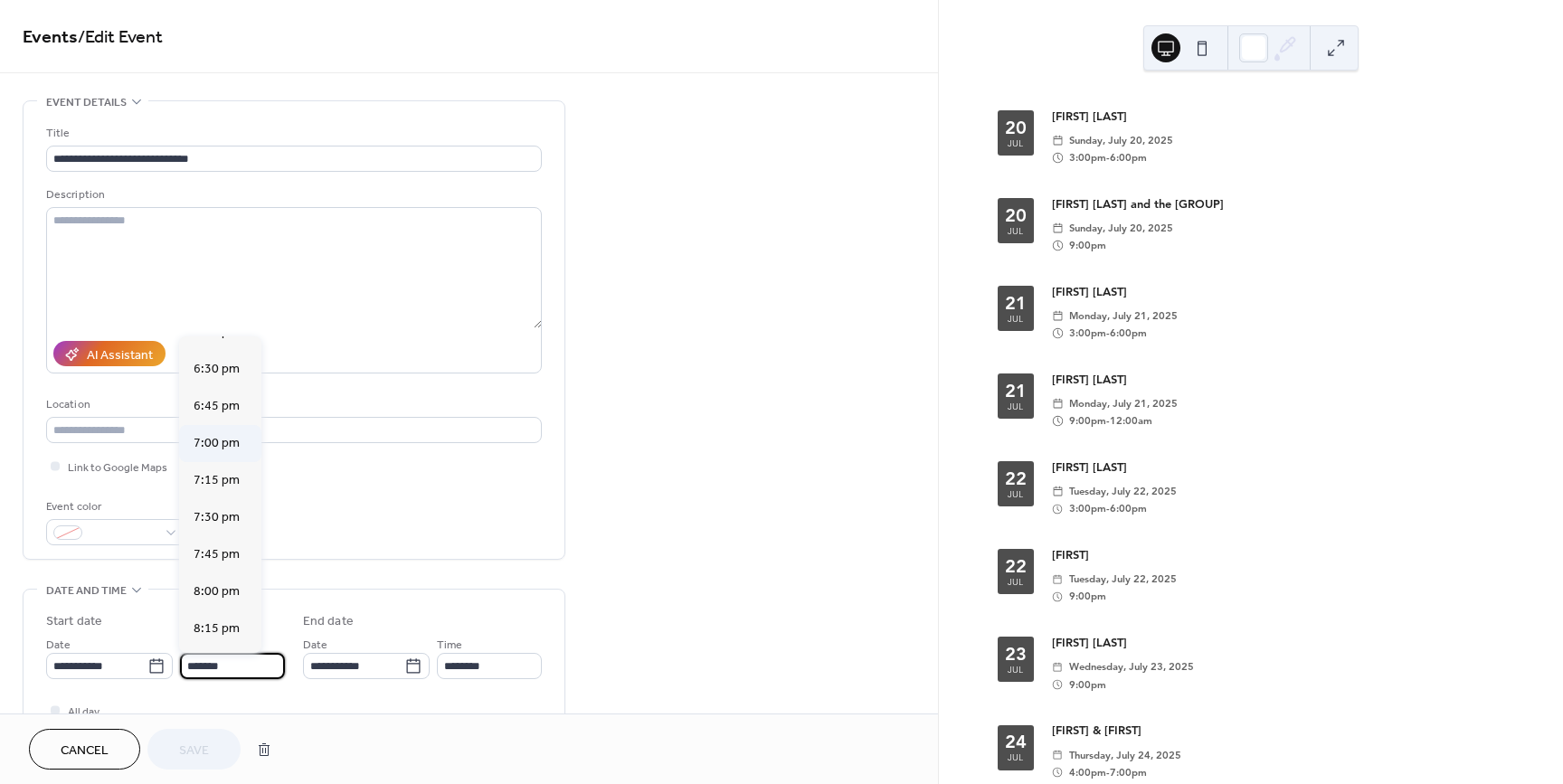 type on "*******" 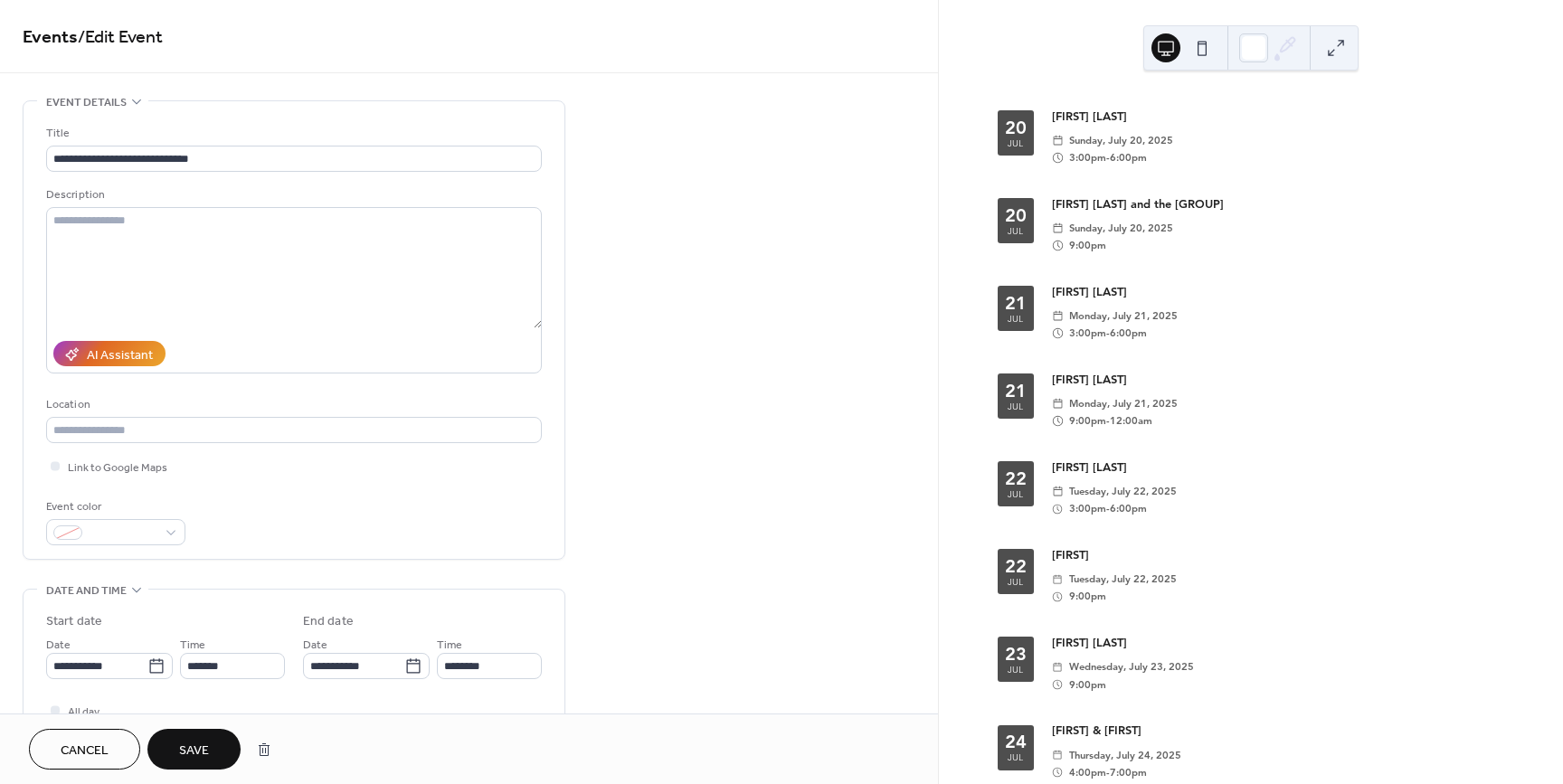 click on "Save" at bounding box center (194, 751) 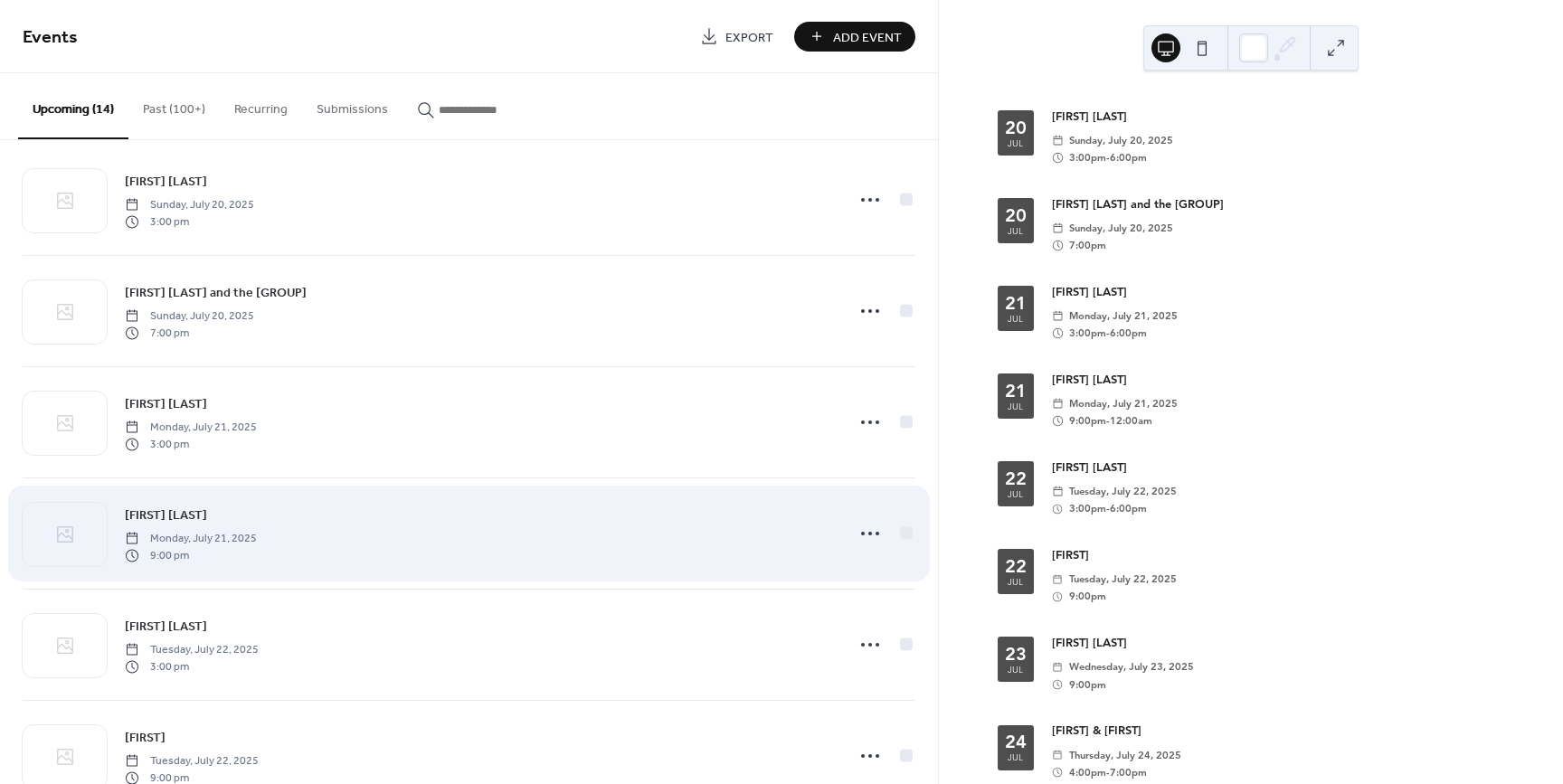 scroll, scrollTop: 20, scrollLeft: 0, axis: vertical 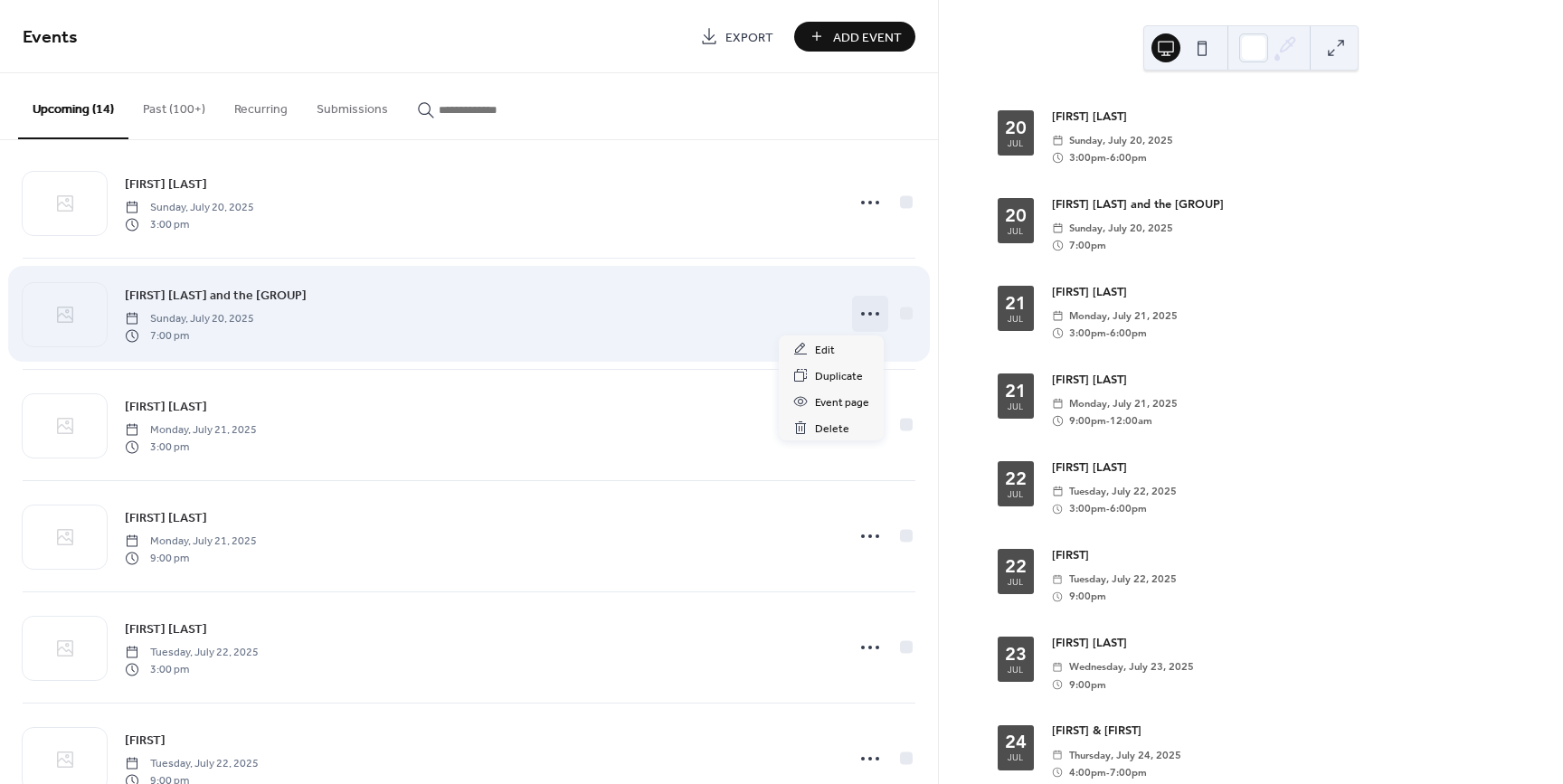 click 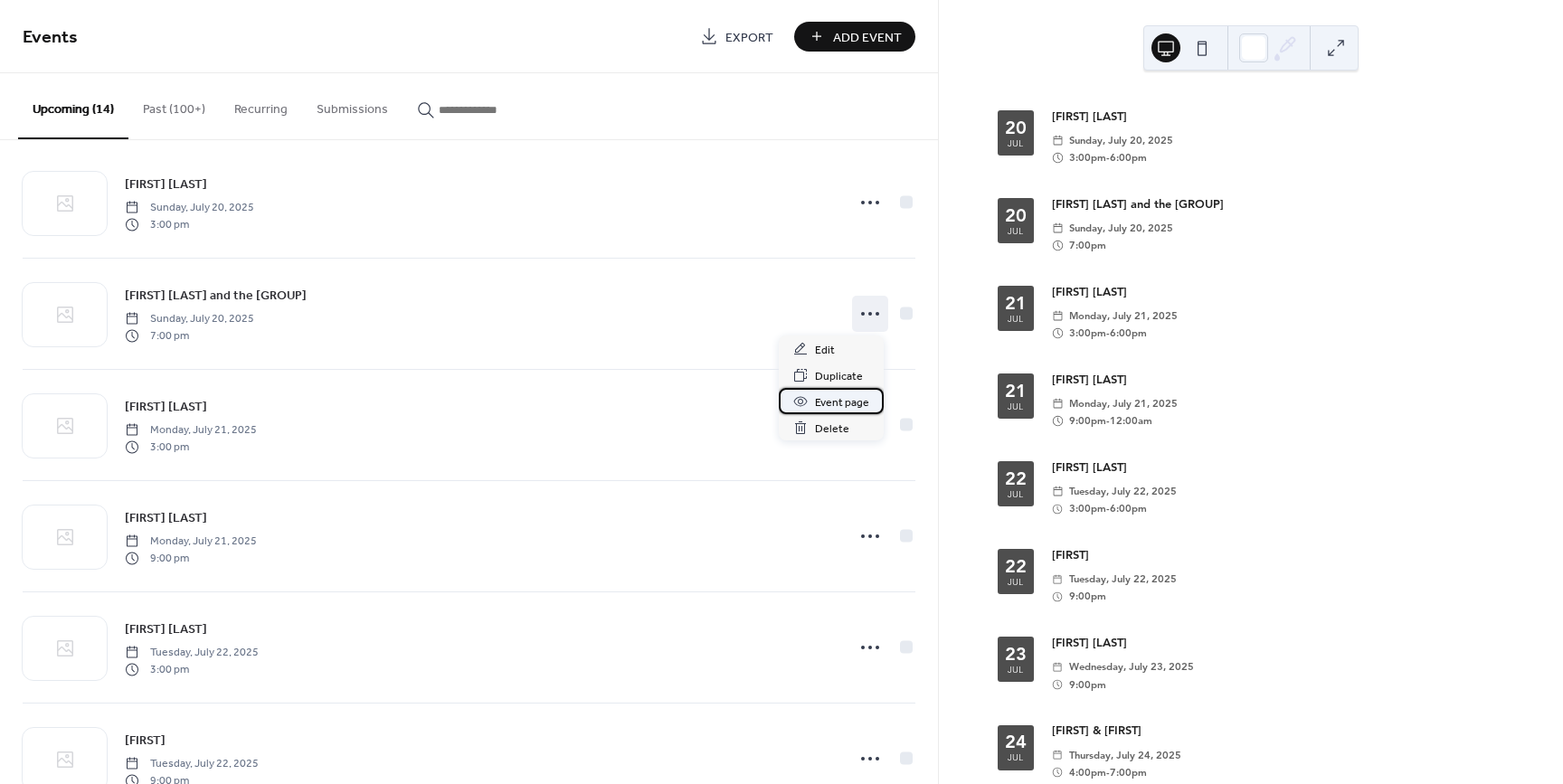 click on "Event page" at bounding box center [842, 402] 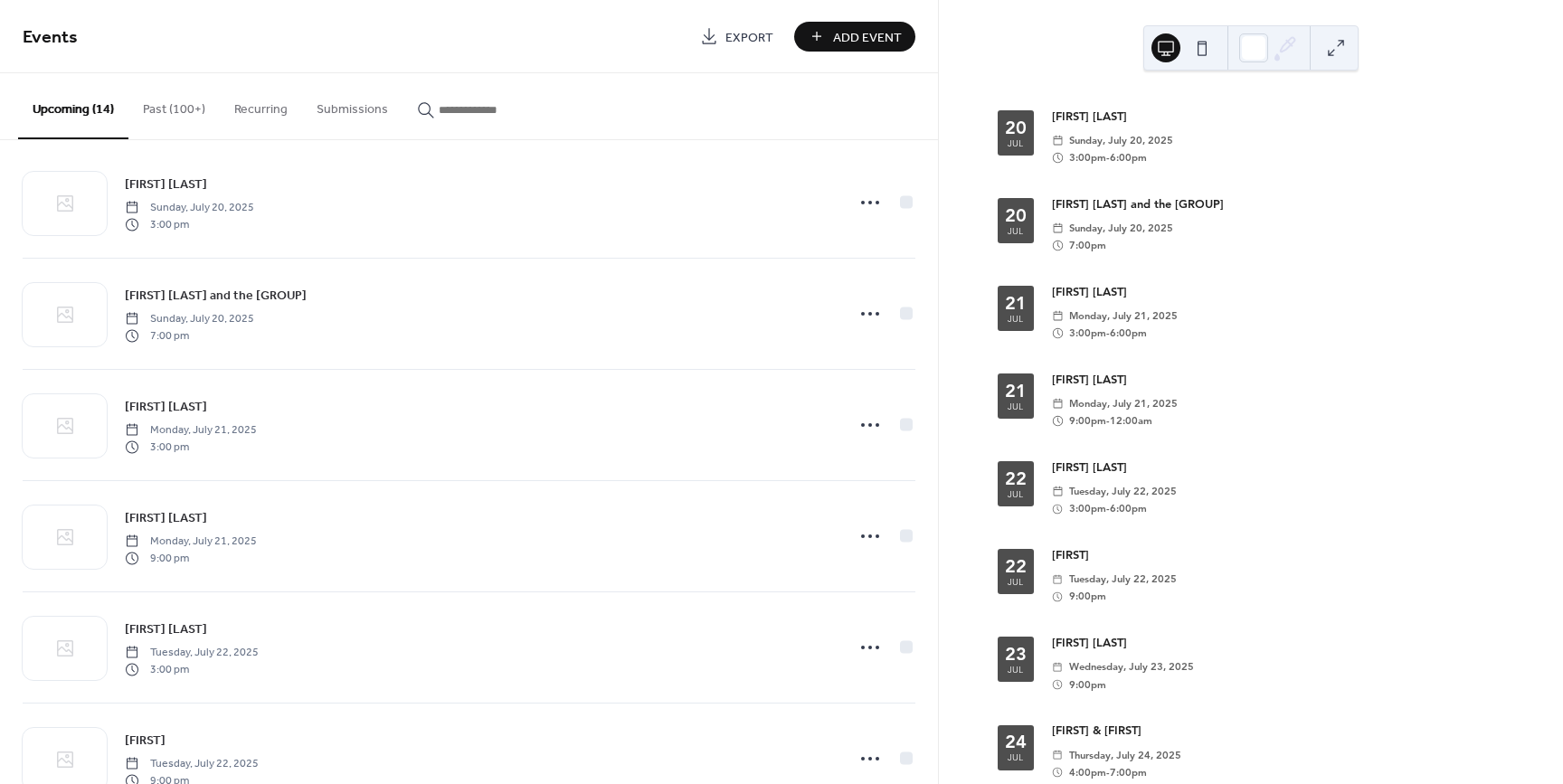 click on "[FIRST] [LAST] and The Ole Brigade" at bounding box center (215, 296) 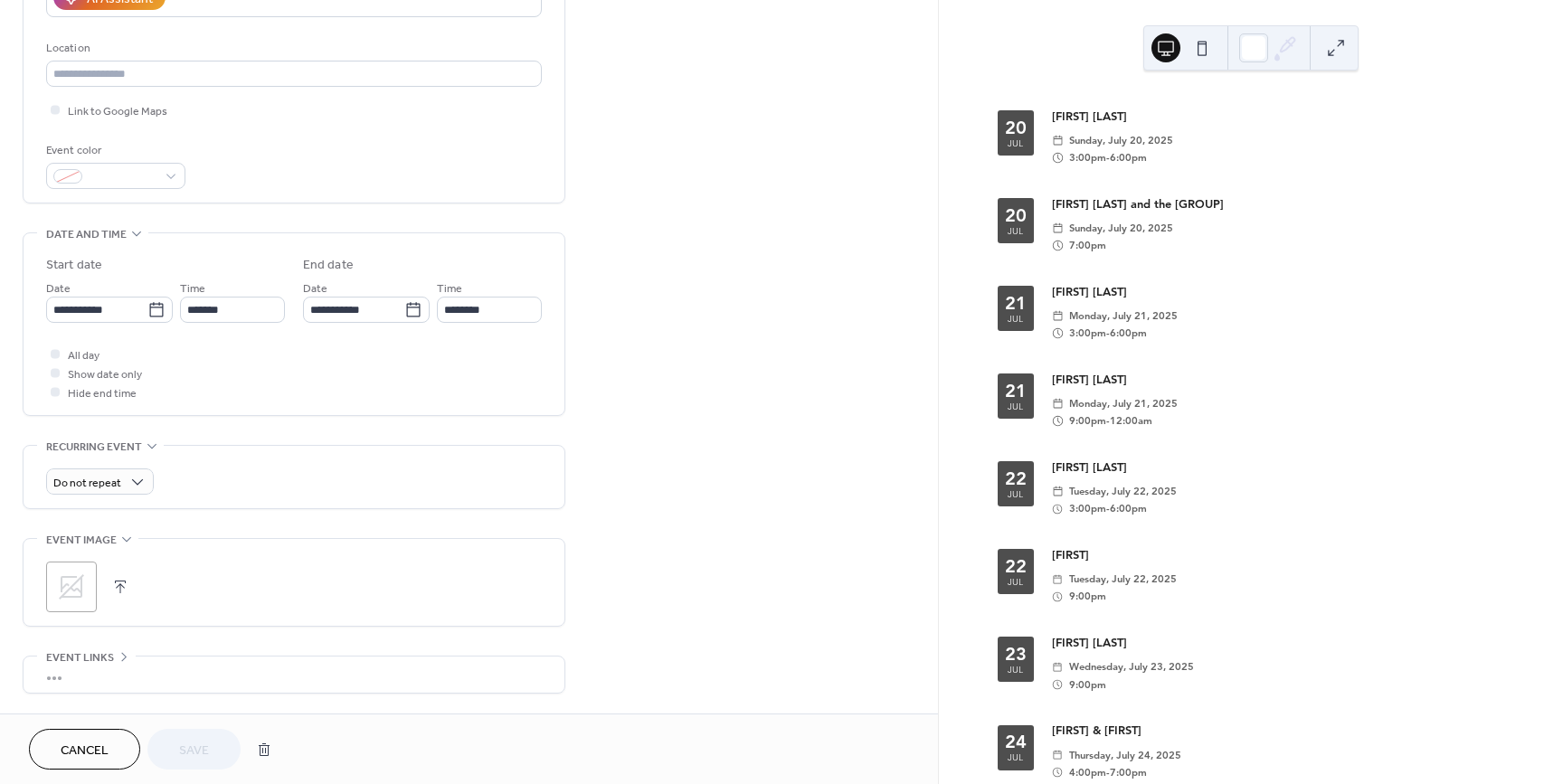 scroll, scrollTop: 371, scrollLeft: 0, axis: vertical 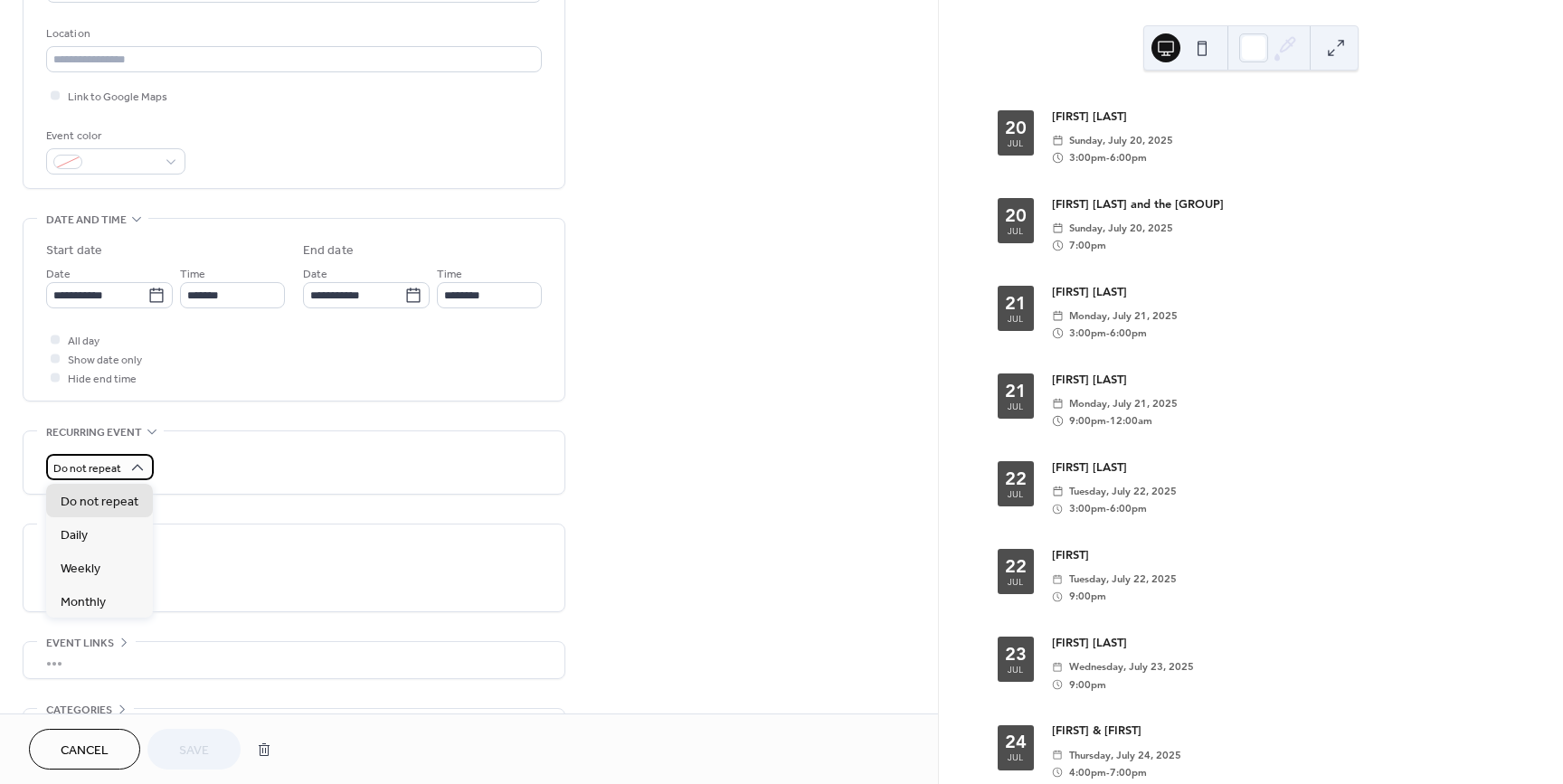 click on "Do not repeat" at bounding box center (87, 468) 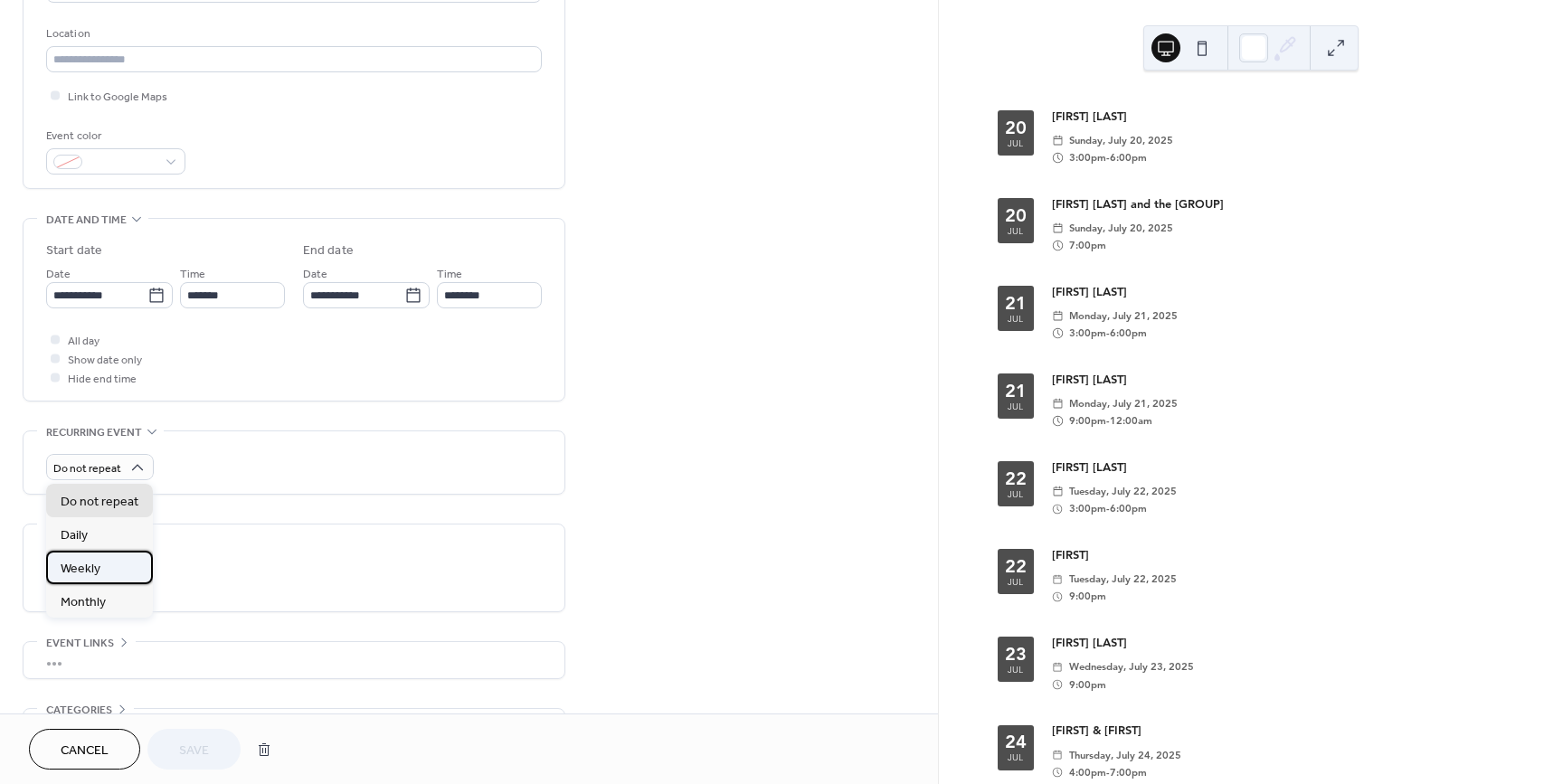 click on "Weekly" at bounding box center [81, 569] 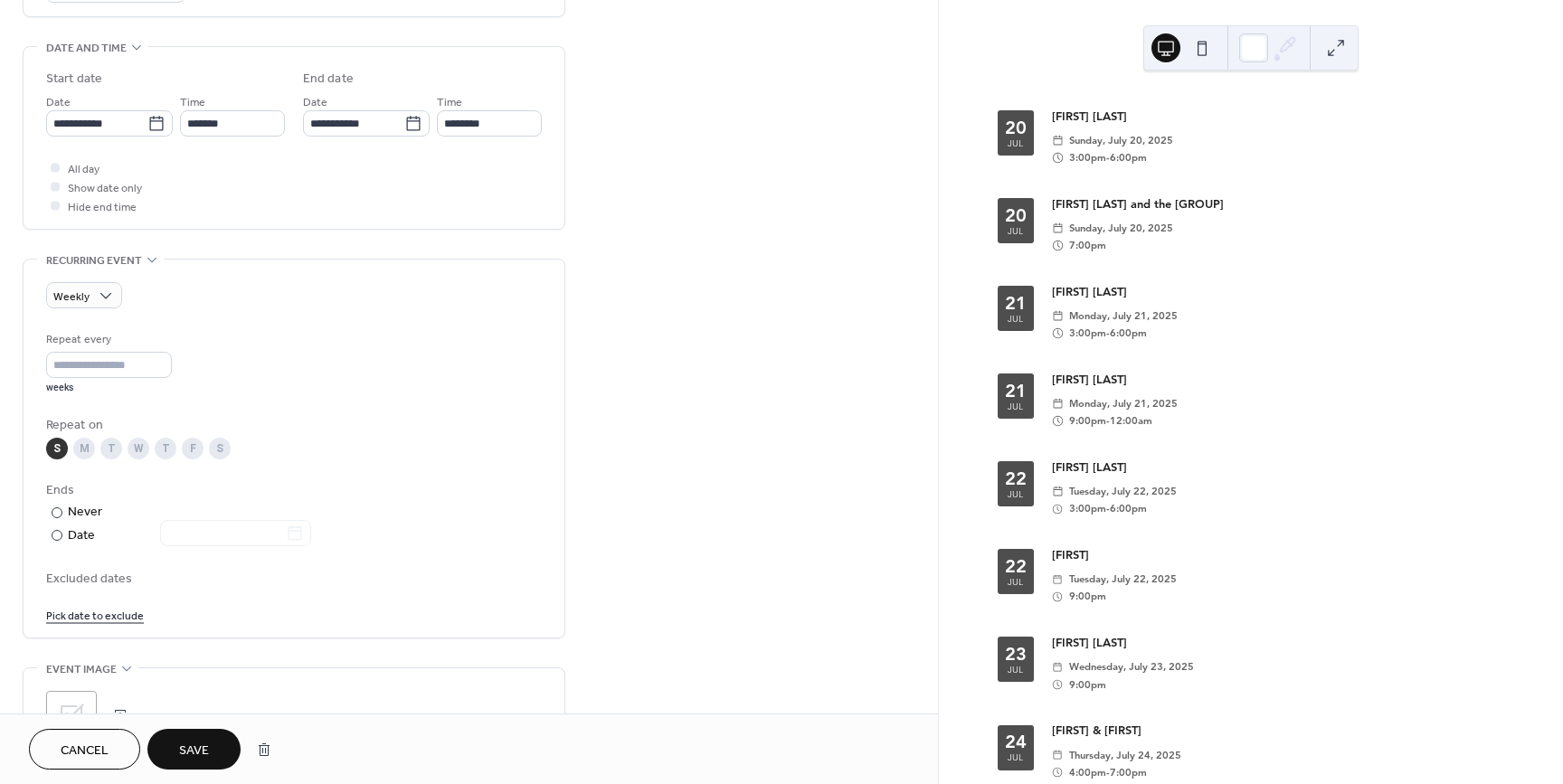 scroll, scrollTop: 606, scrollLeft: 0, axis: vertical 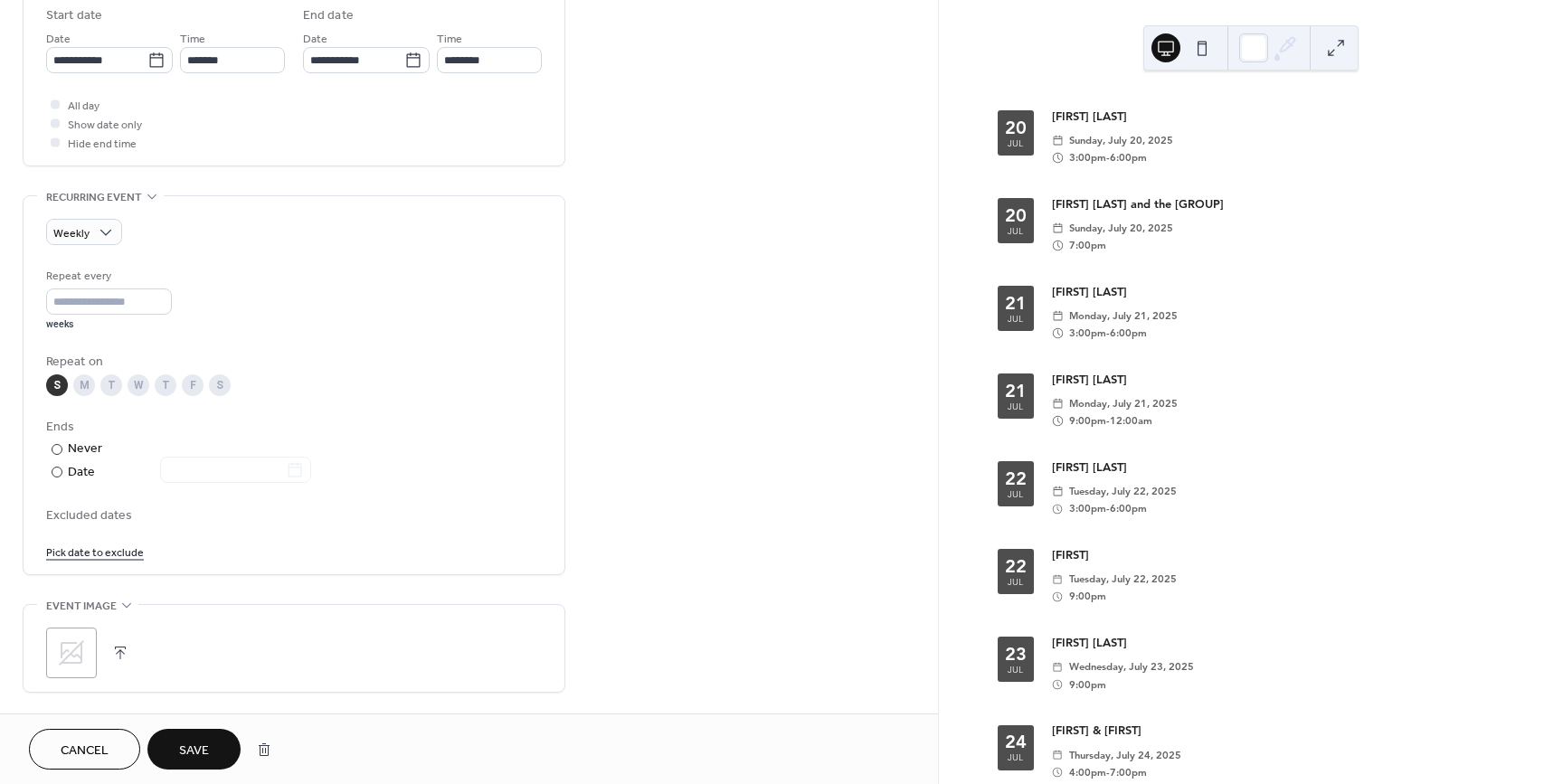 click on "Save" at bounding box center [194, 751] 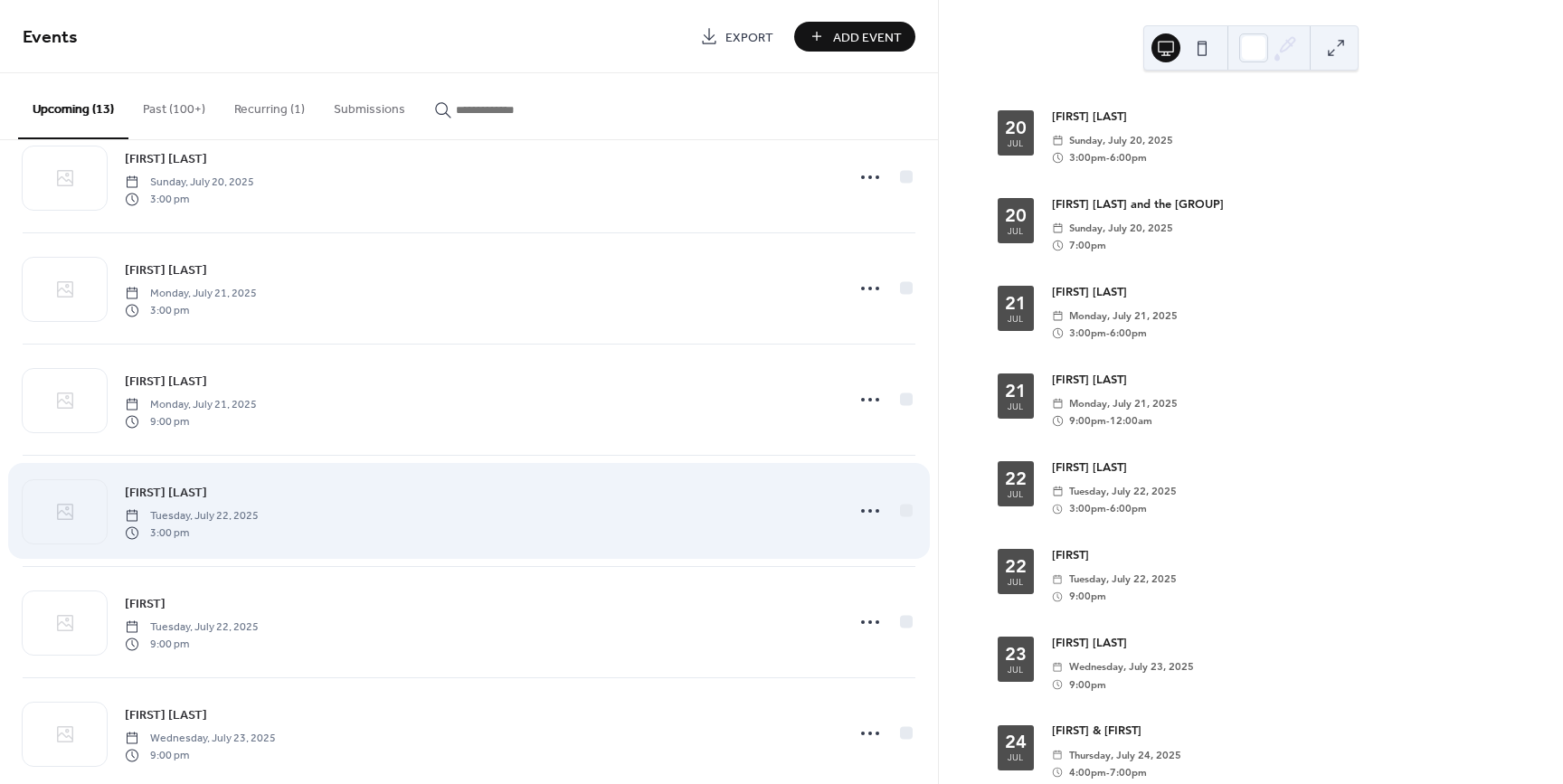 scroll, scrollTop: 0, scrollLeft: 0, axis: both 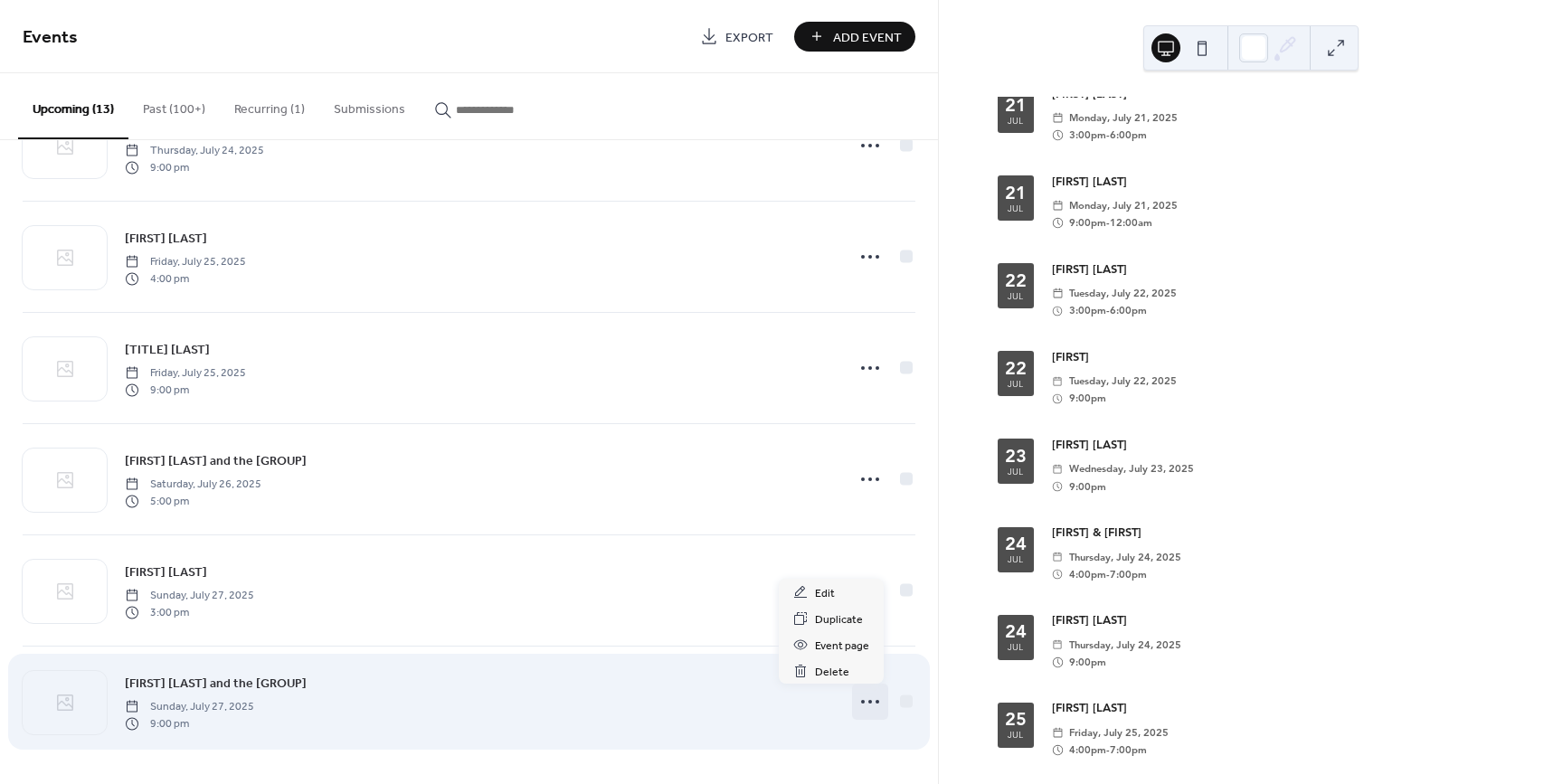 click 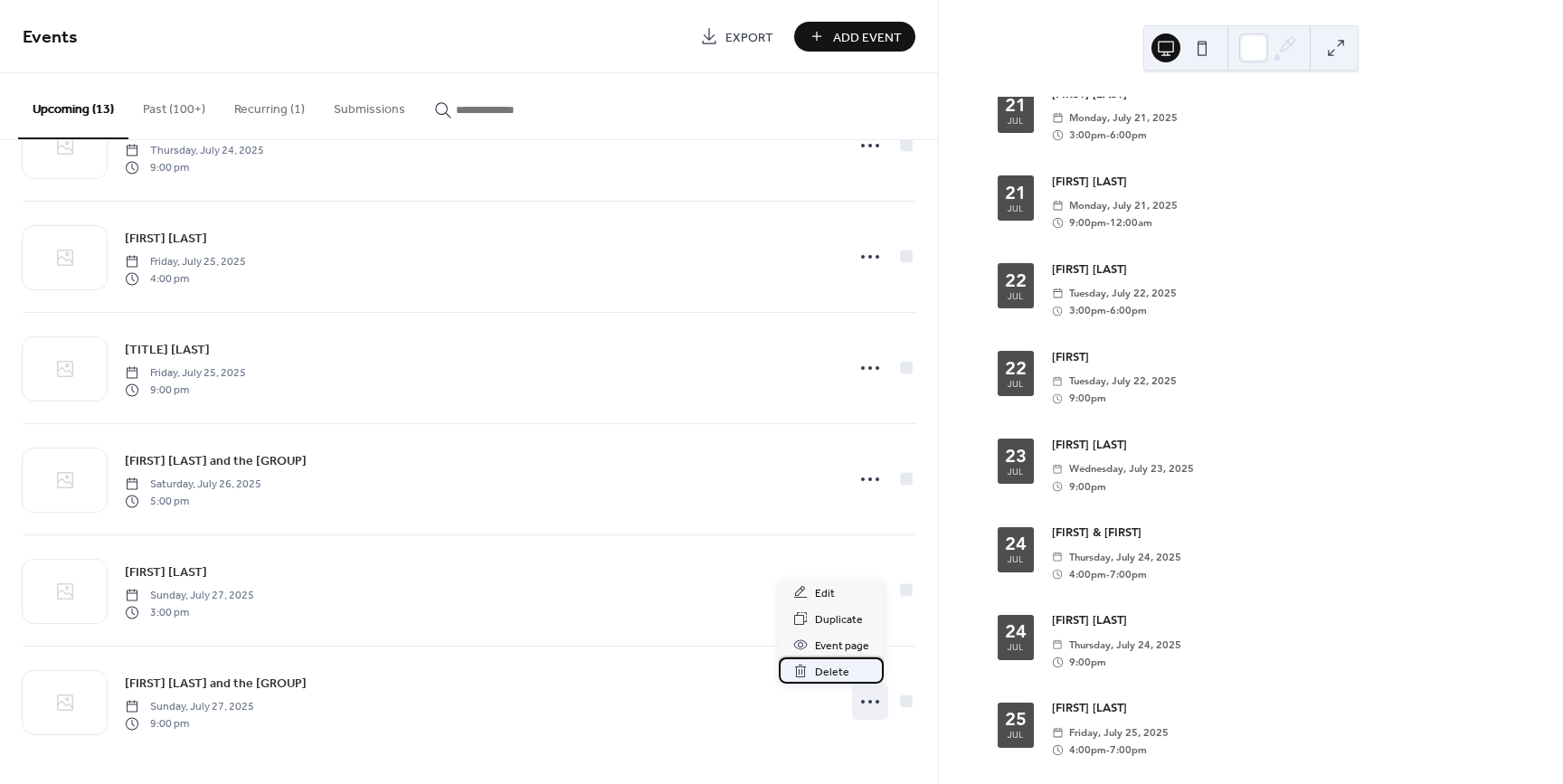click on "Delete" at bounding box center (832, 672) 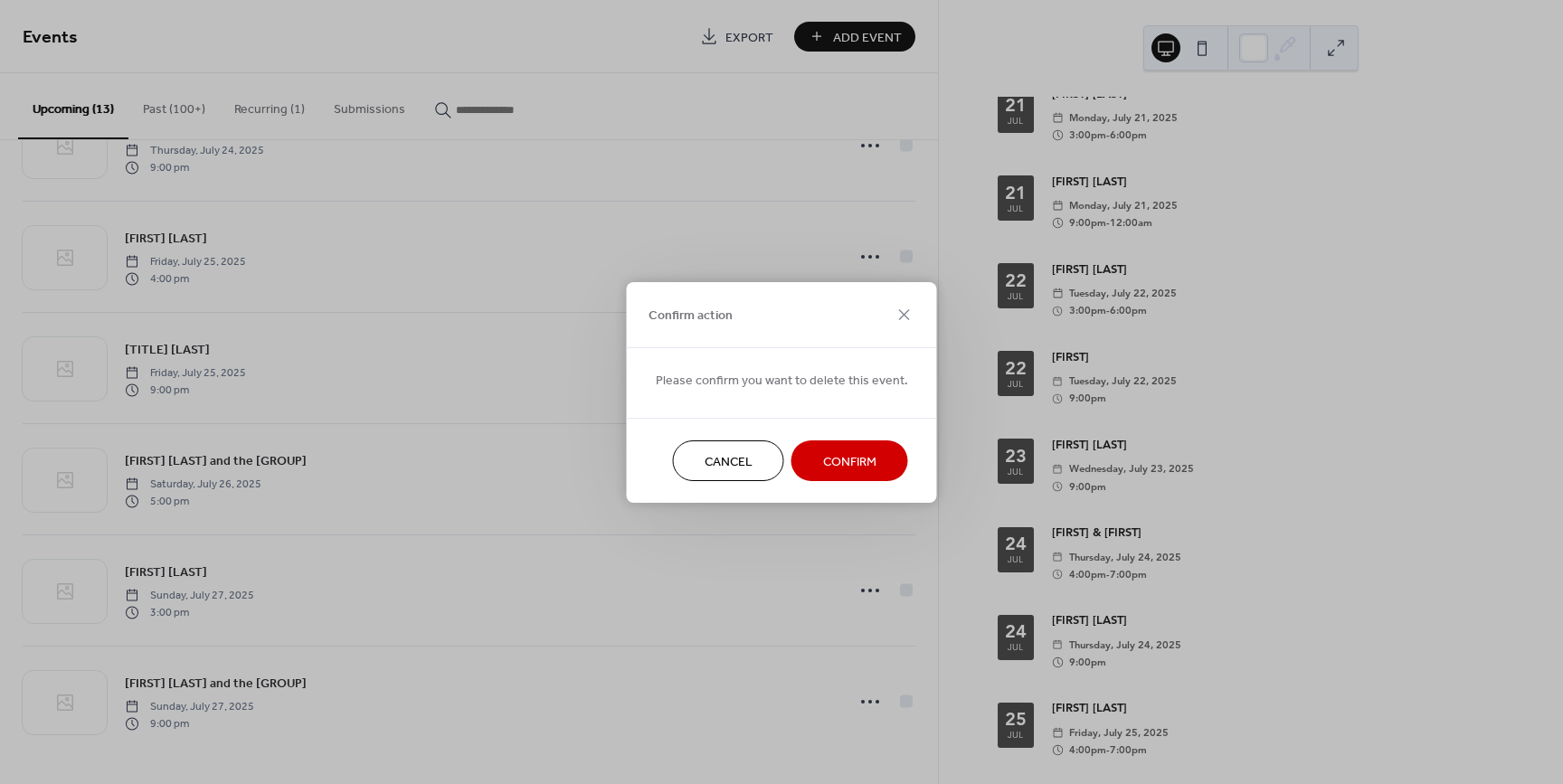 click on "Confirm" at bounding box center (849, 461) 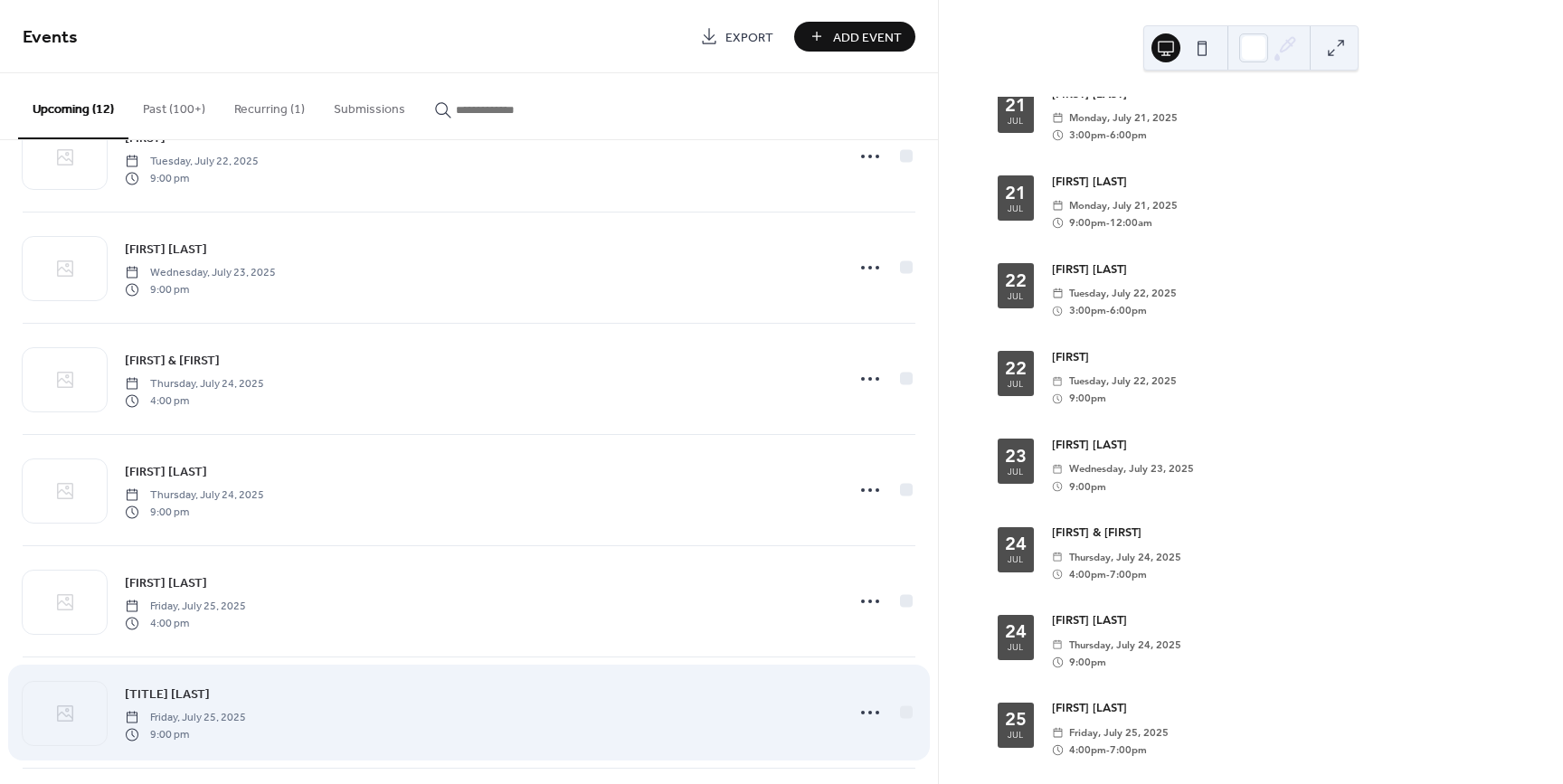 scroll, scrollTop: 482, scrollLeft: 0, axis: vertical 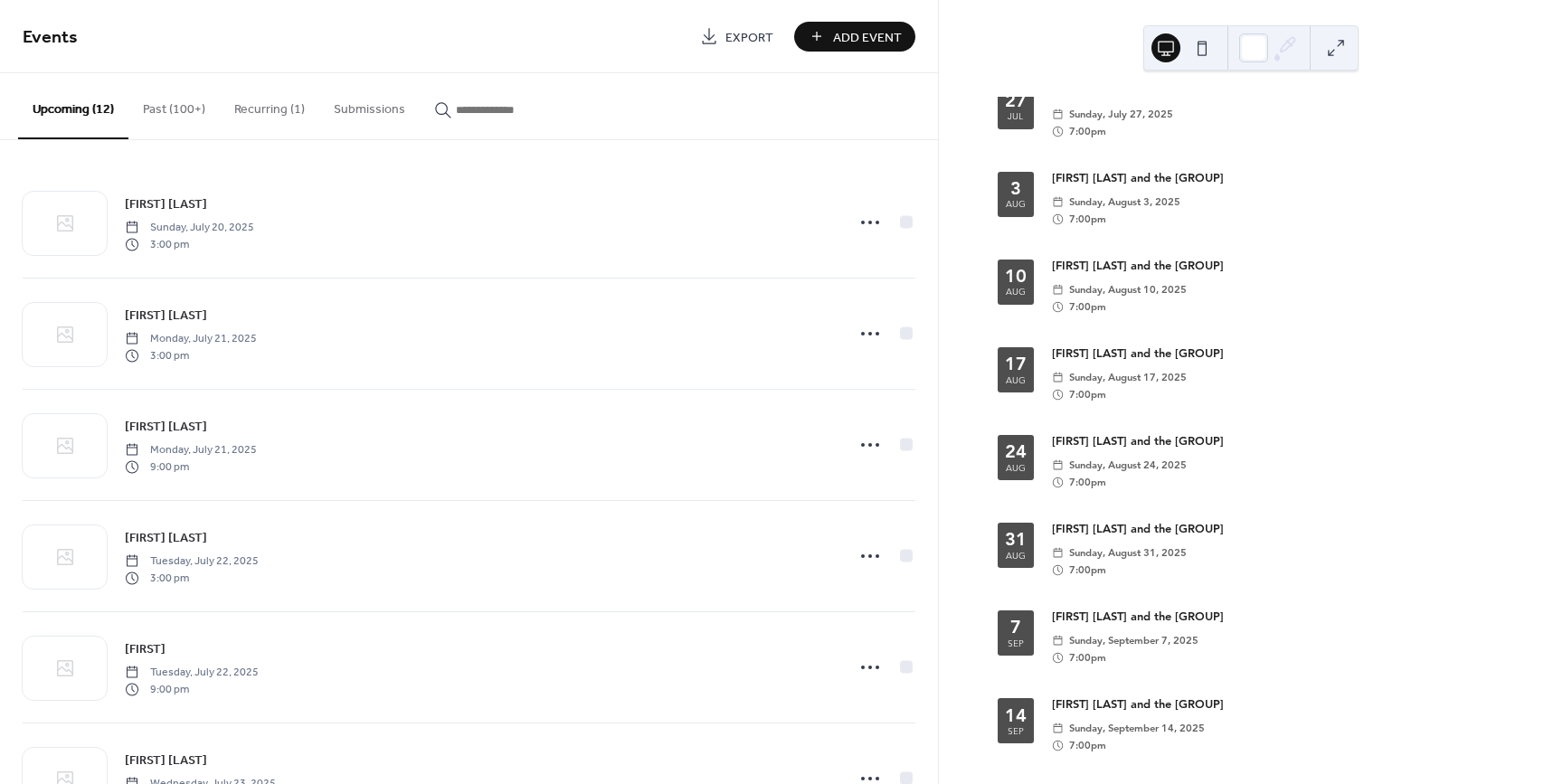 click 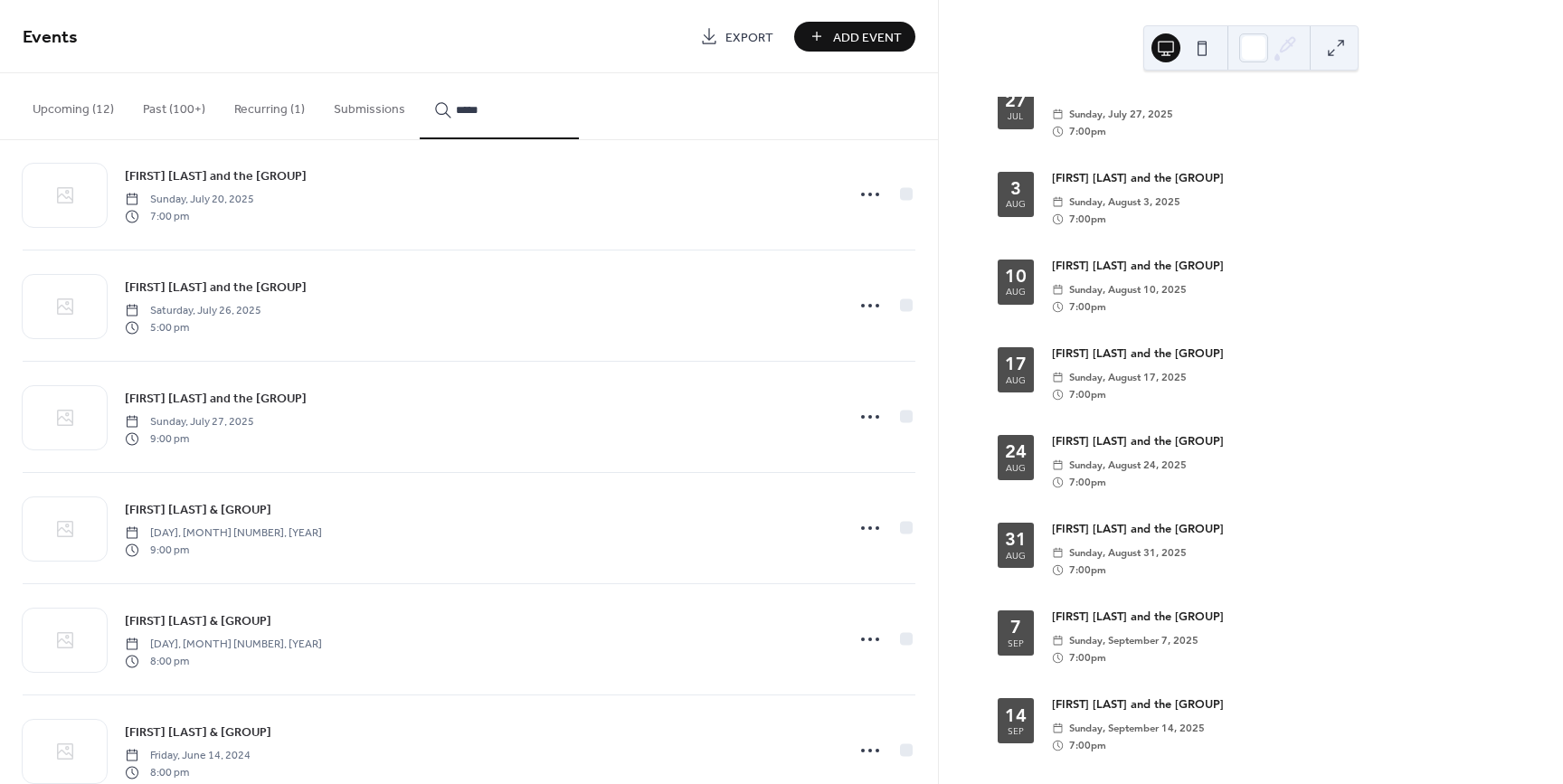 scroll, scrollTop: 1918, scrollLeft: 0, axis: vertical 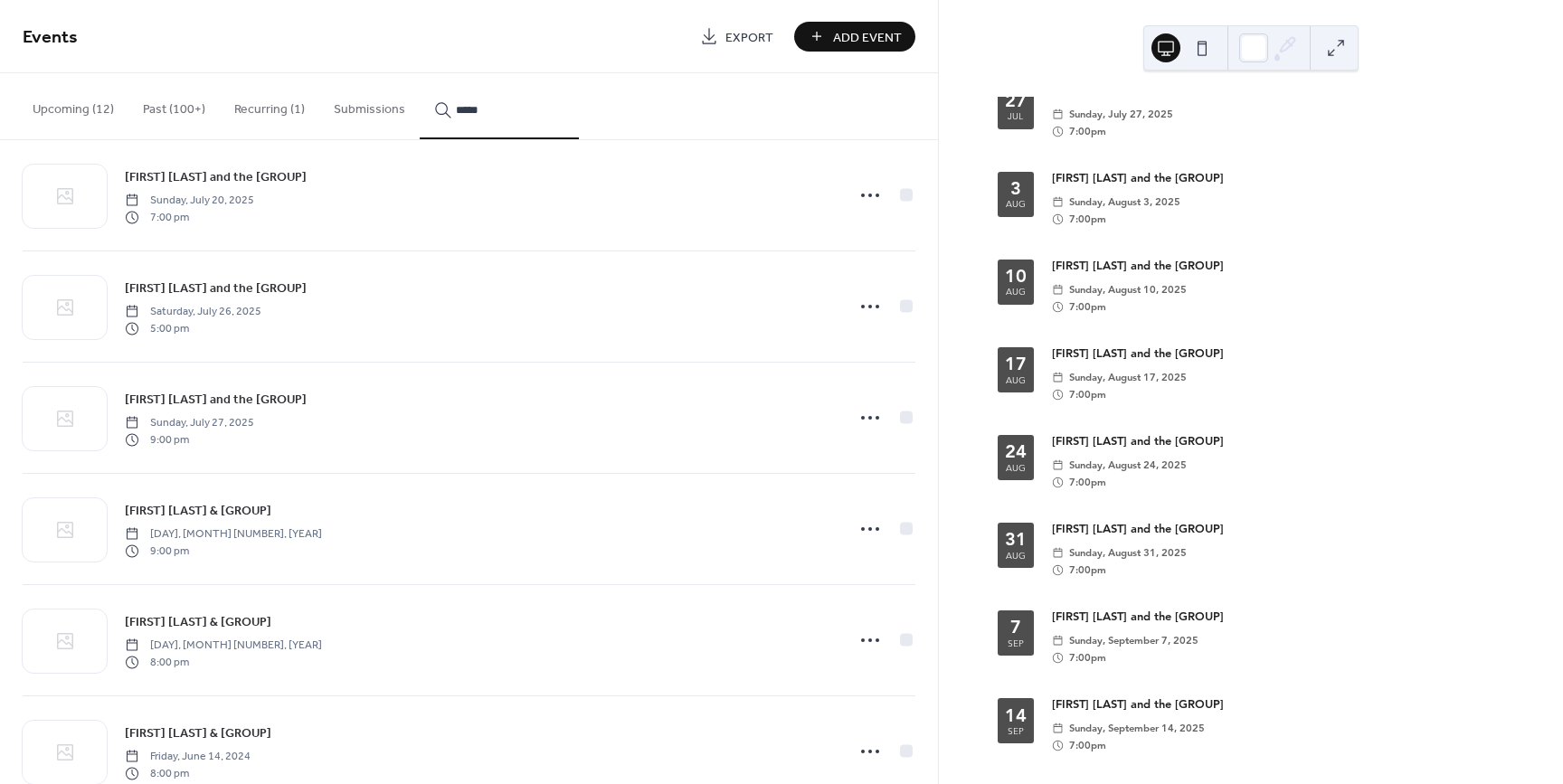 type on "*****" 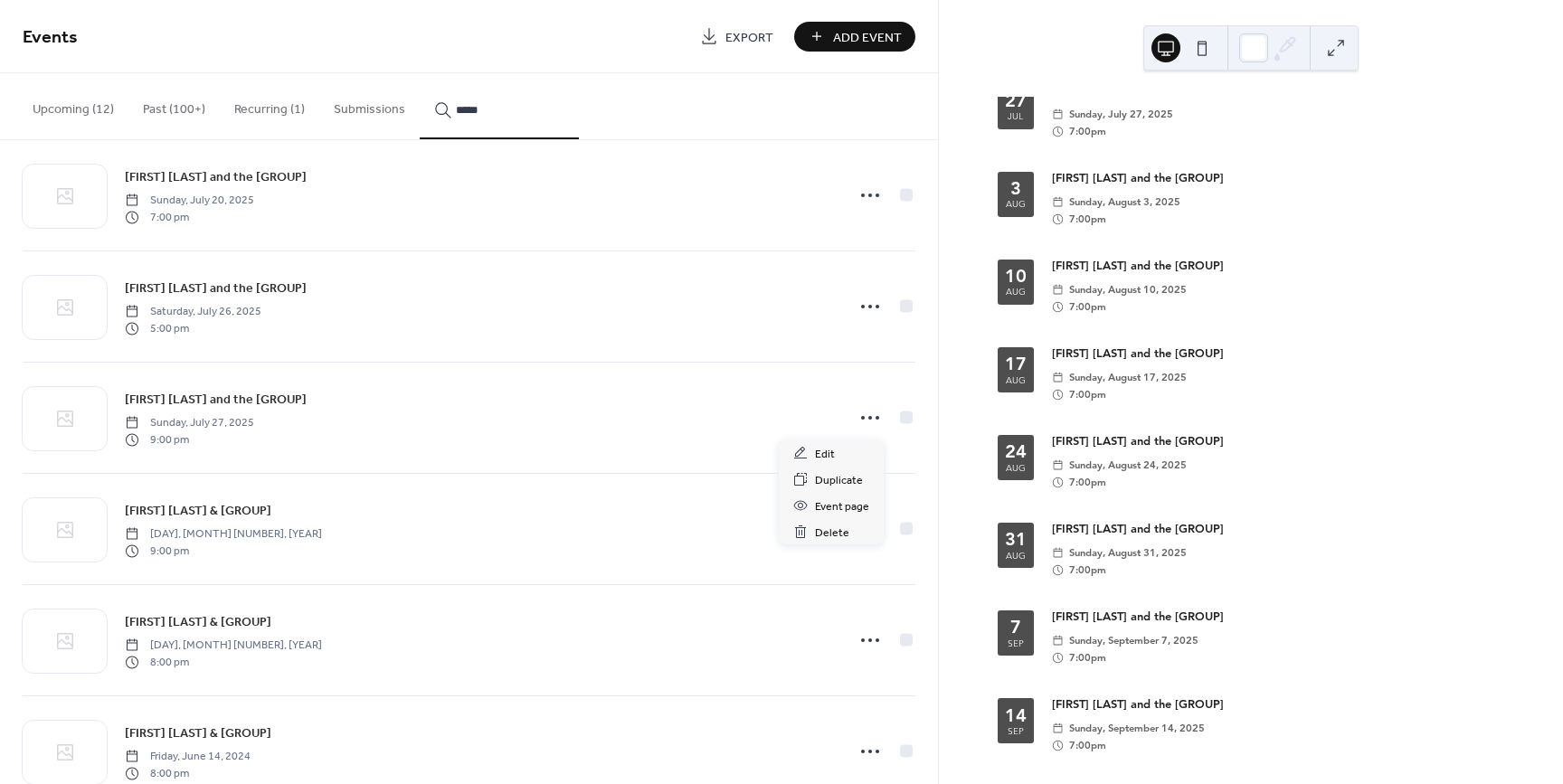 click 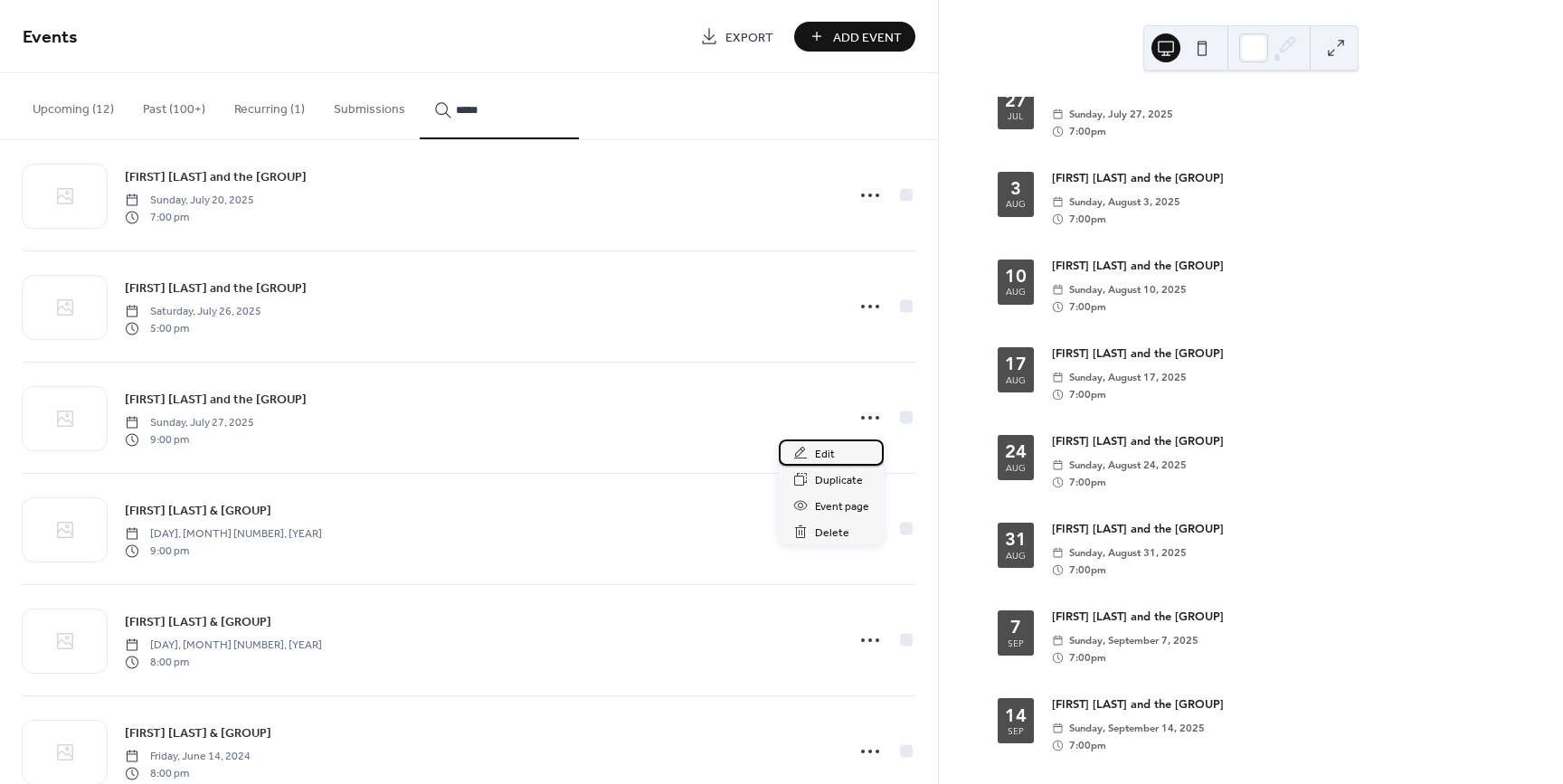 click on "Edit" at bounding box center (825, 454) 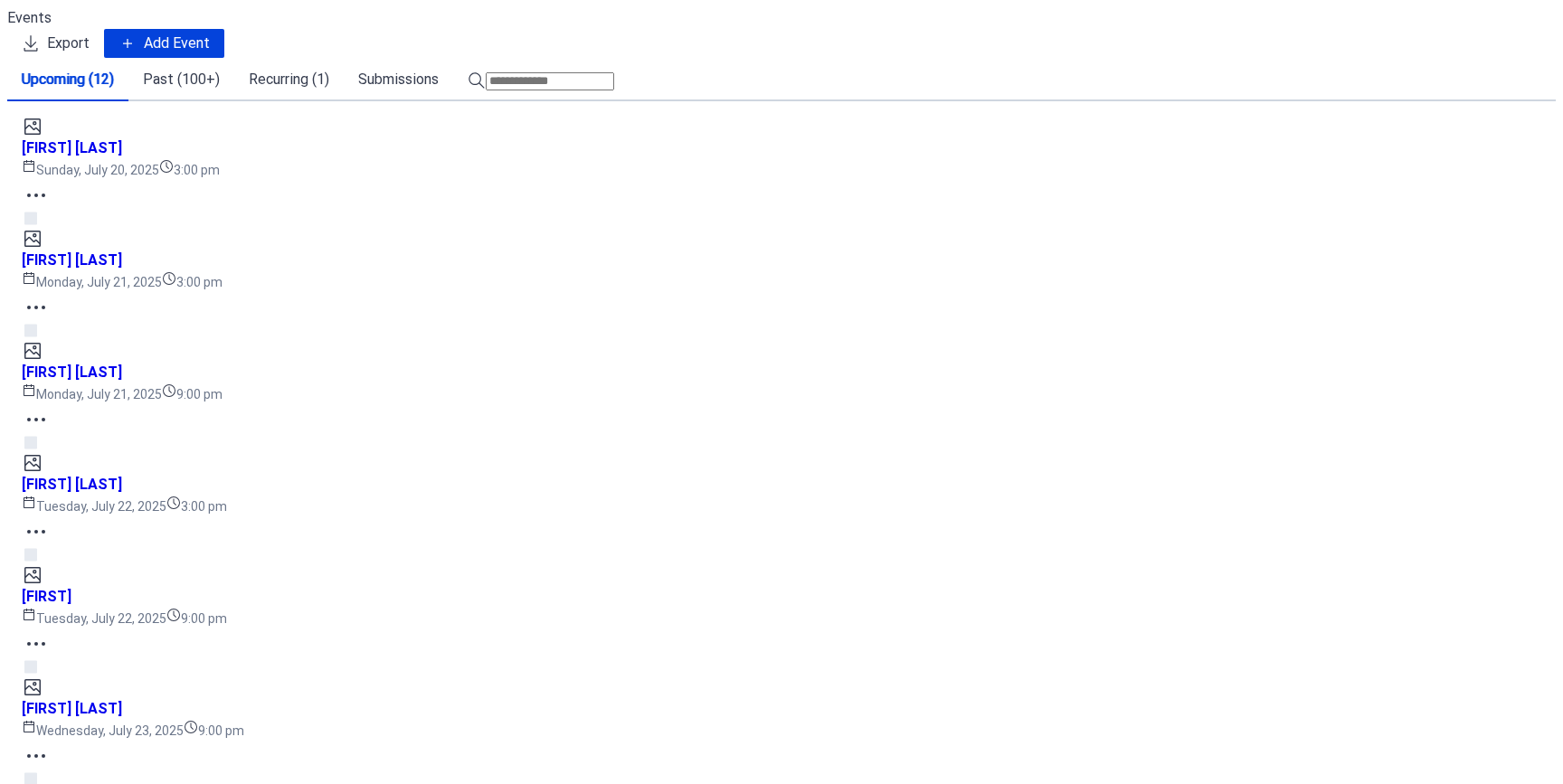 scroll, scrollTop: 0, scrollLeft: 0, axis: both 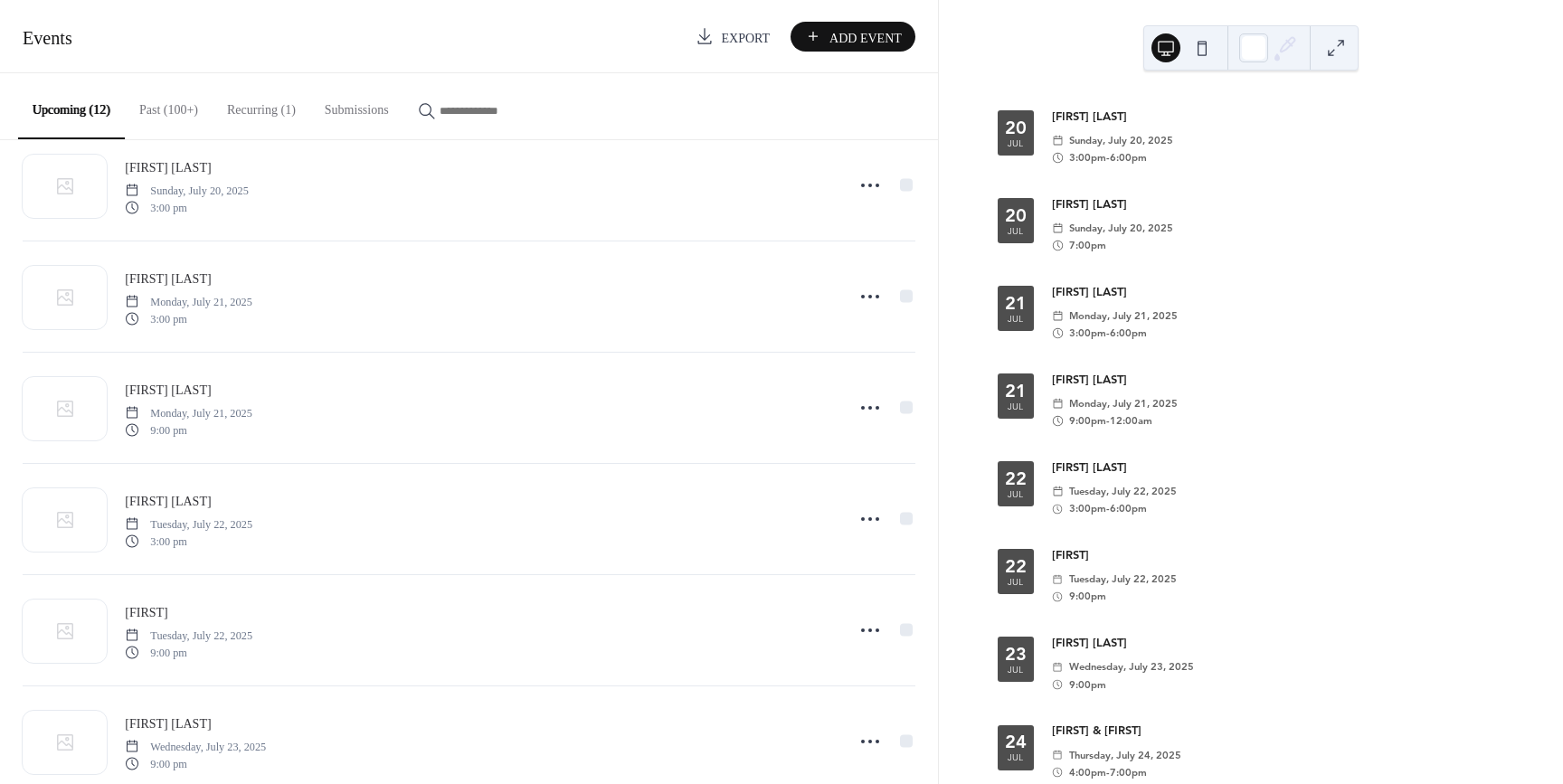 click on "Recurring (1)" at bounding box center [261, 105] 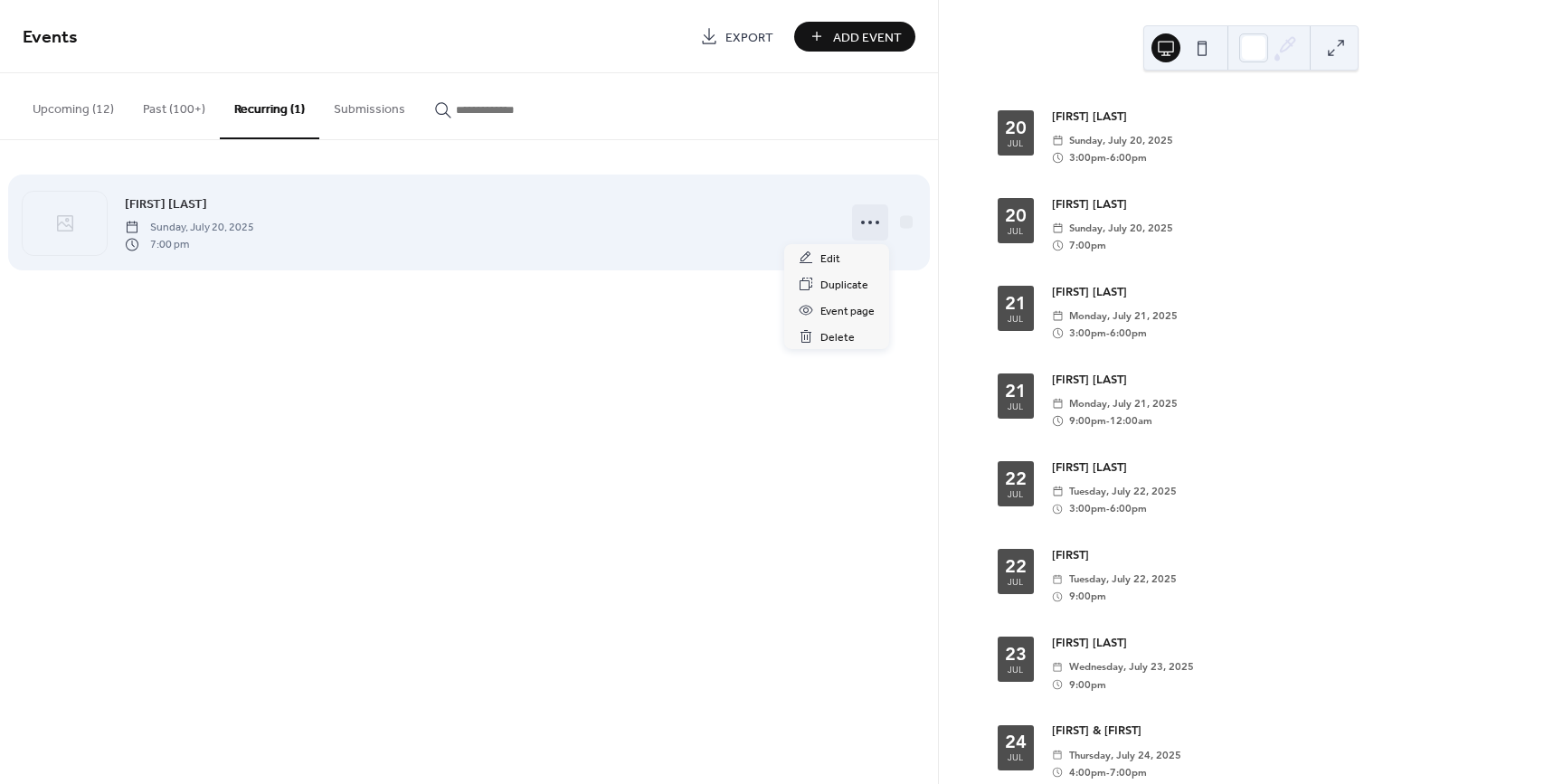 click 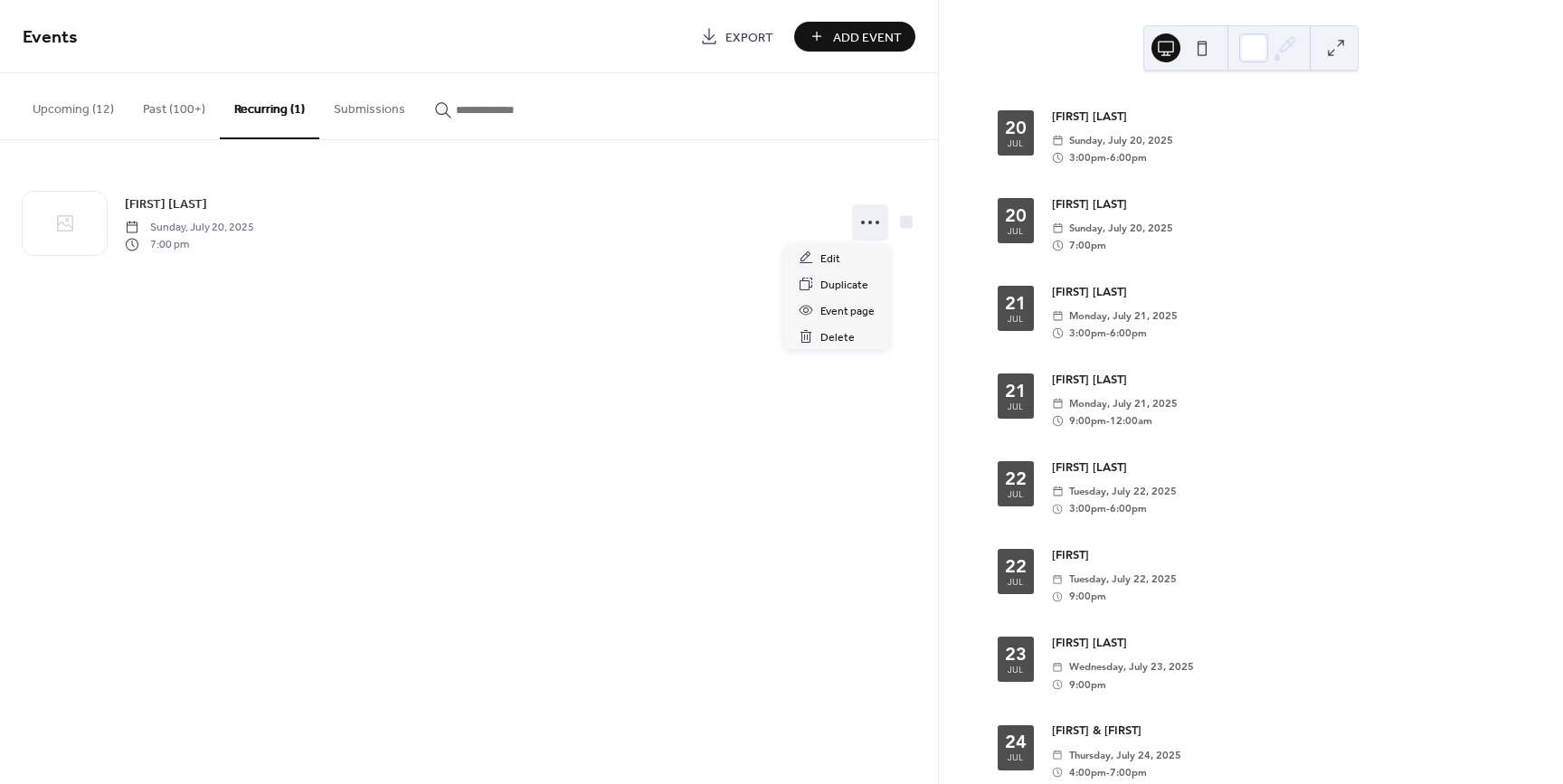 click on "Danny Gill and The Ole Brigade Sunday, July 20, 2025 7:00 pm" at bounding box center [469, 222] 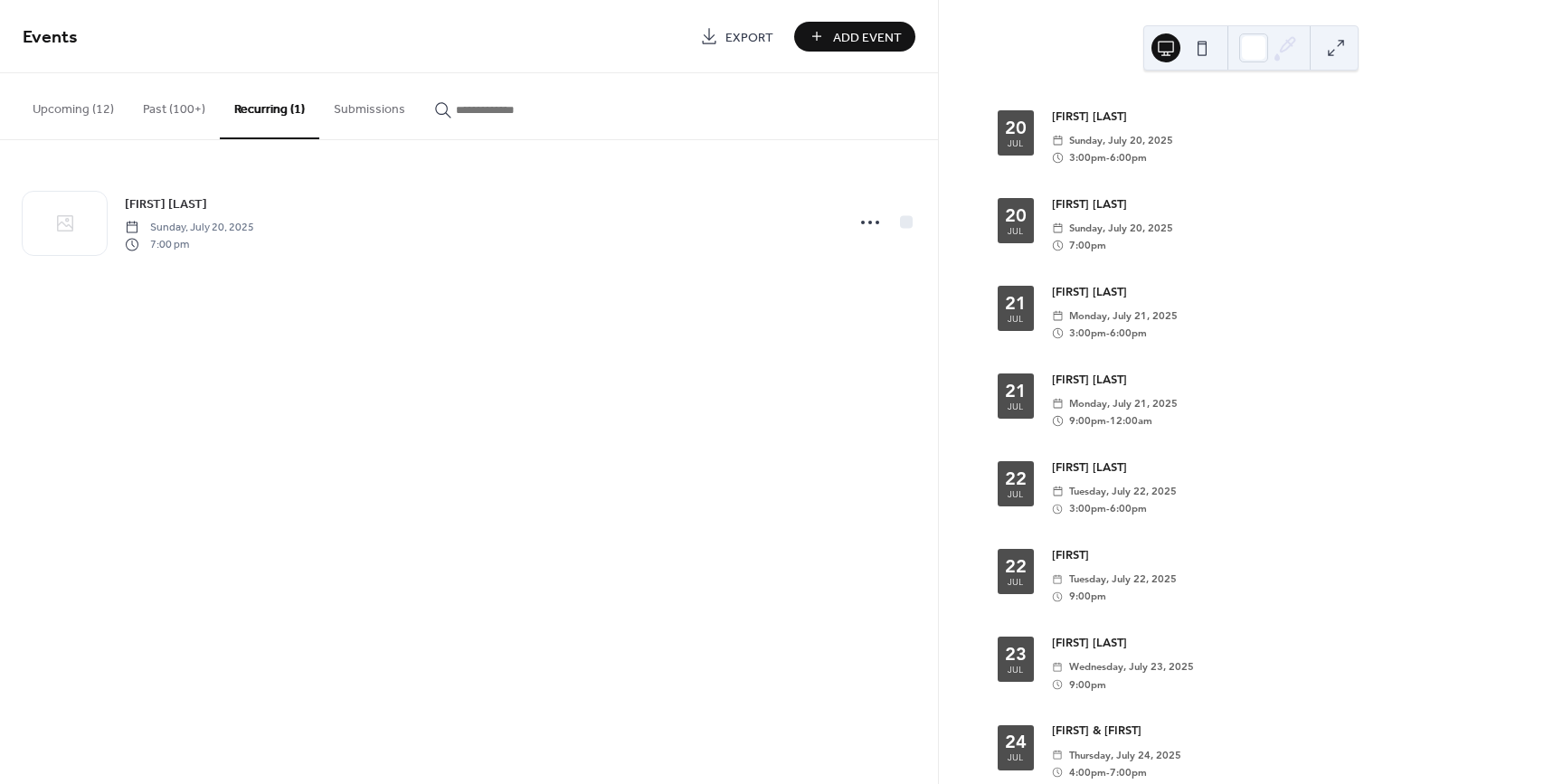 click on "Upcoming (12)" at bounding box center [73, 105] 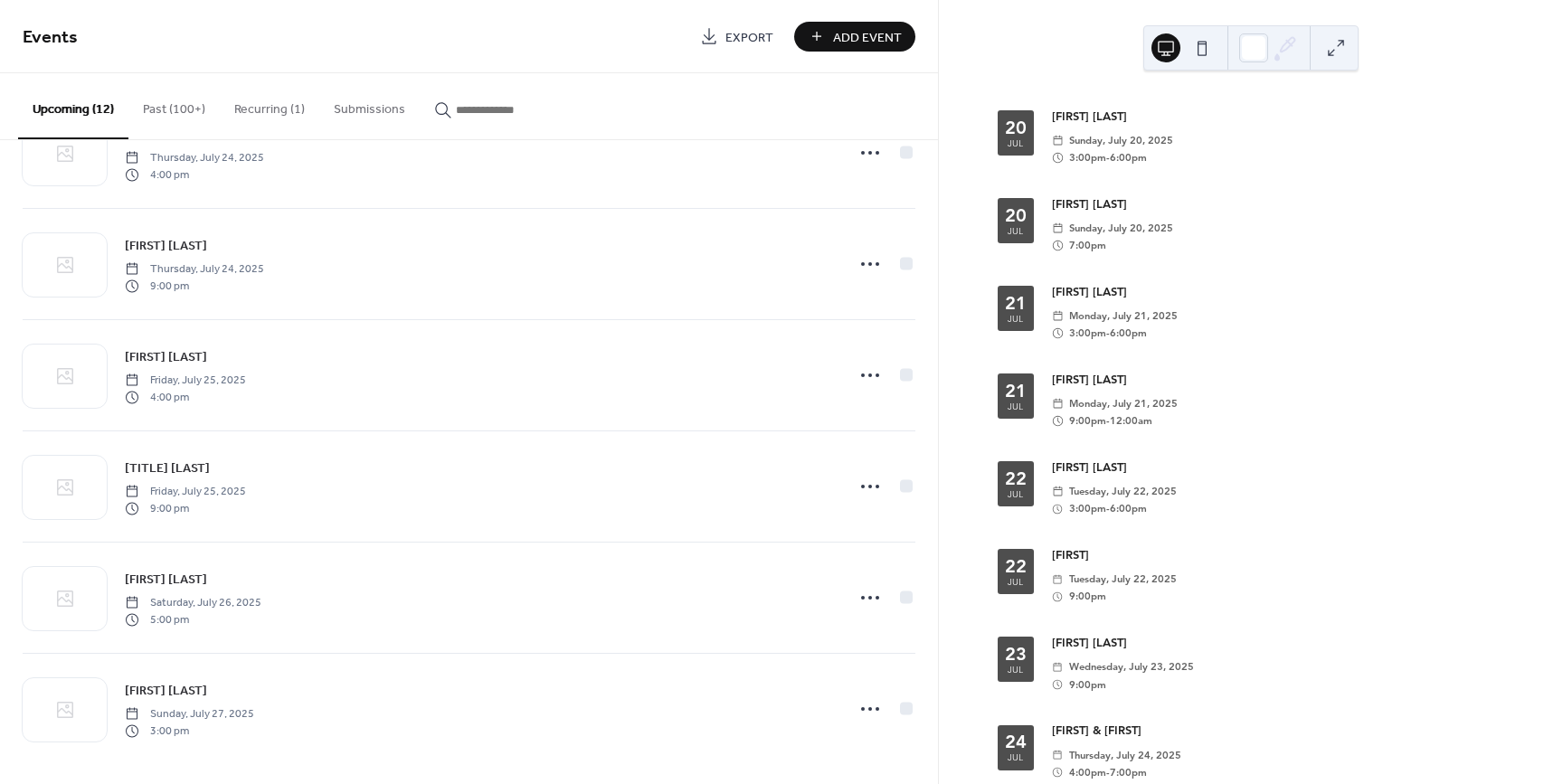scroll, scrollTop: 744, scrollLeft: 0, axis: vertical 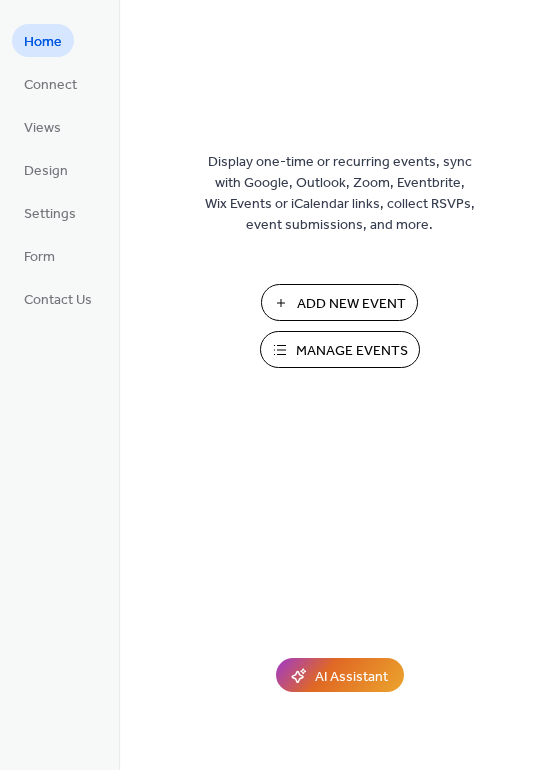 click on "Manage Events" at bounding box center (352, 351) 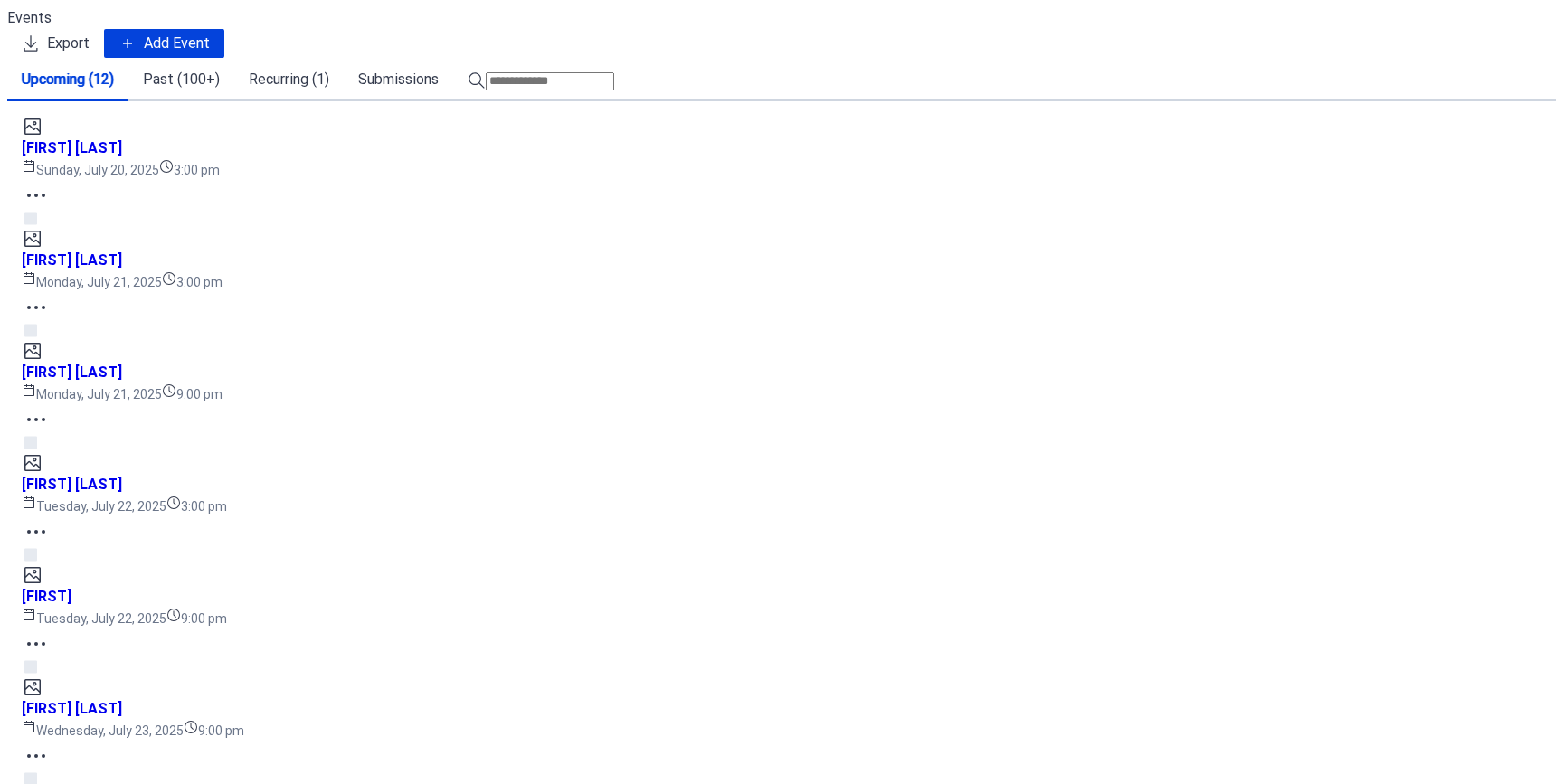 scroll, scrollTop: 0, scrollLeft: 0, axis: both 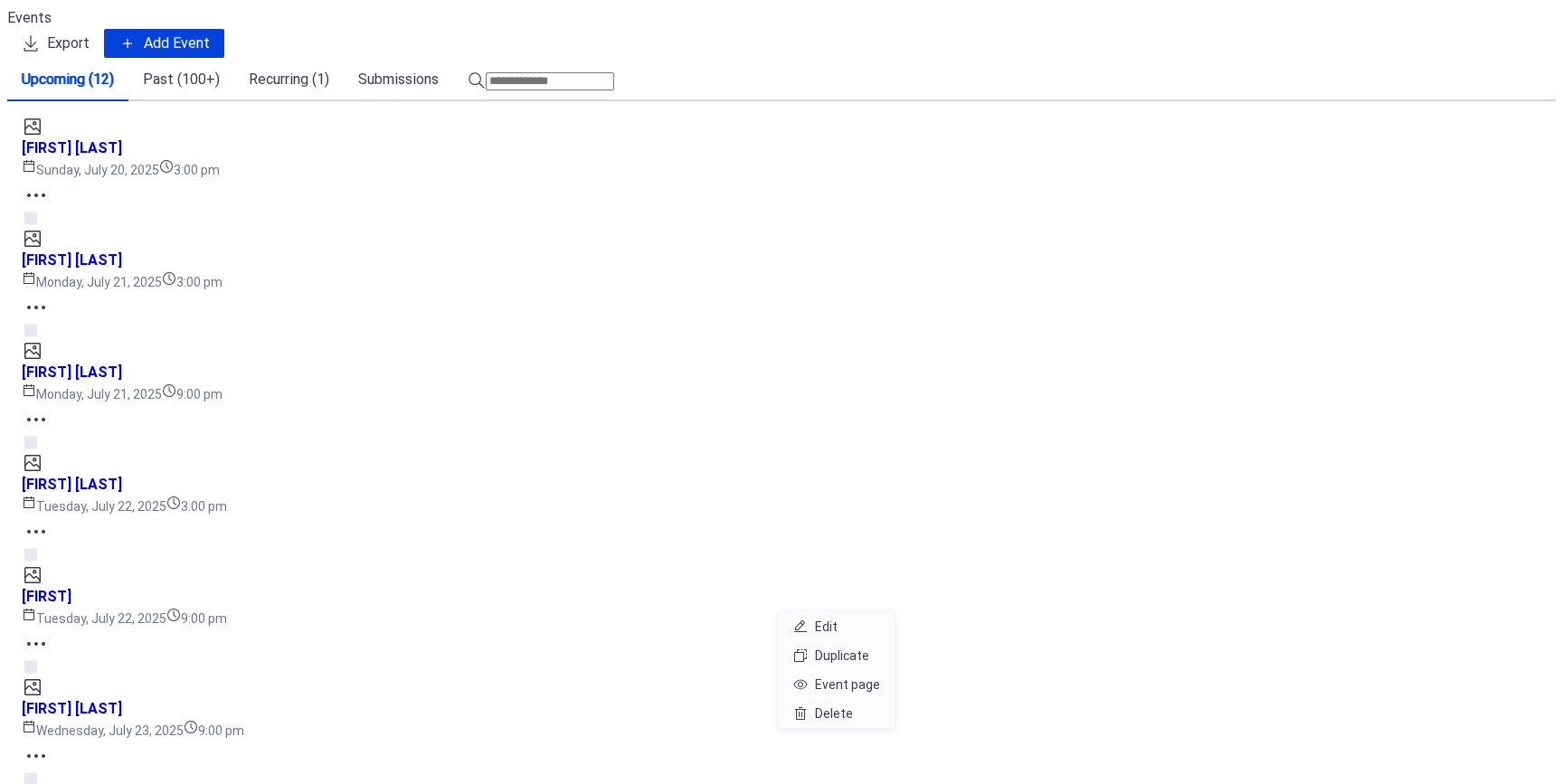 click 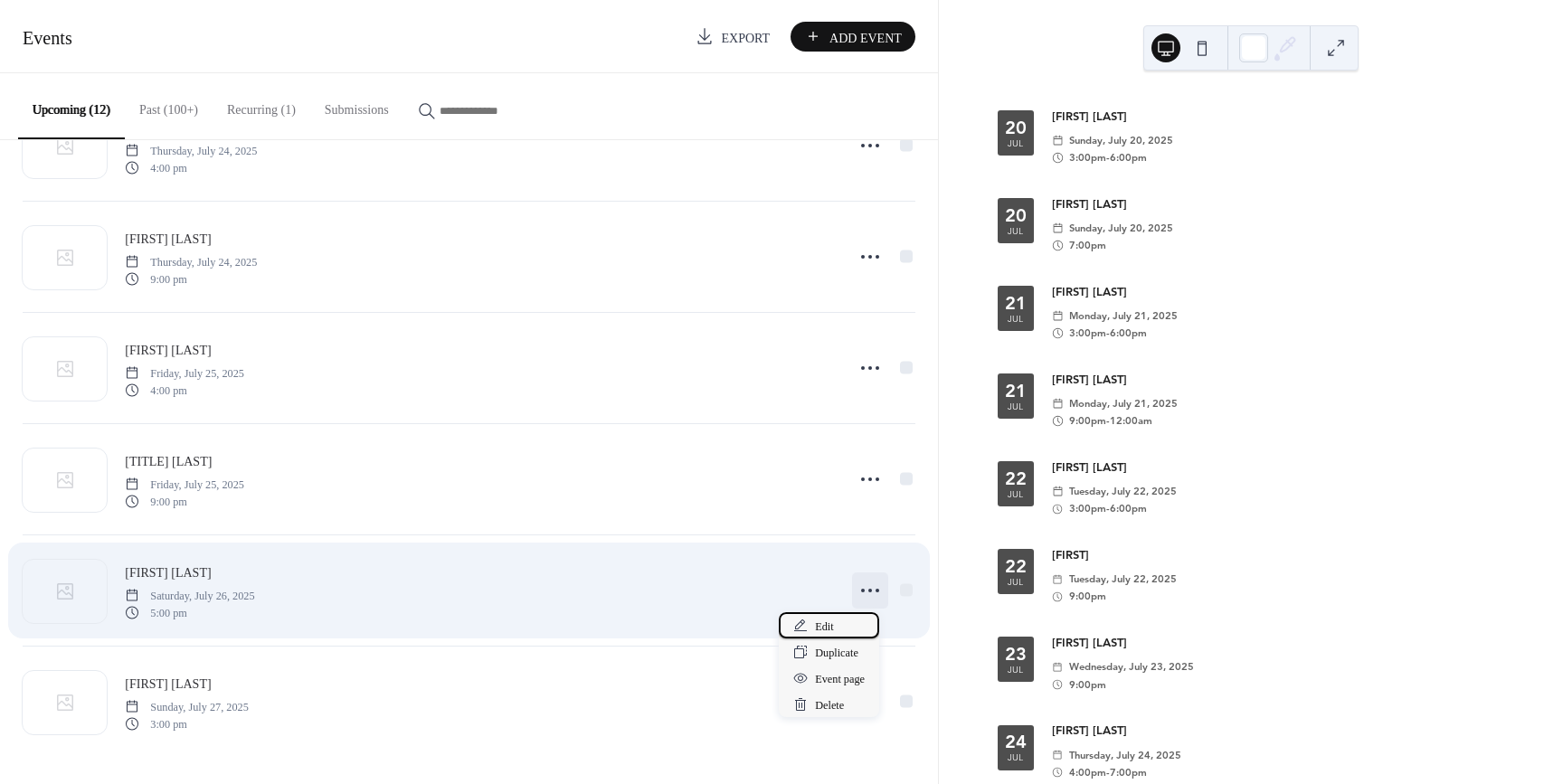 click on "Edit" at bounding box center [824, 627] 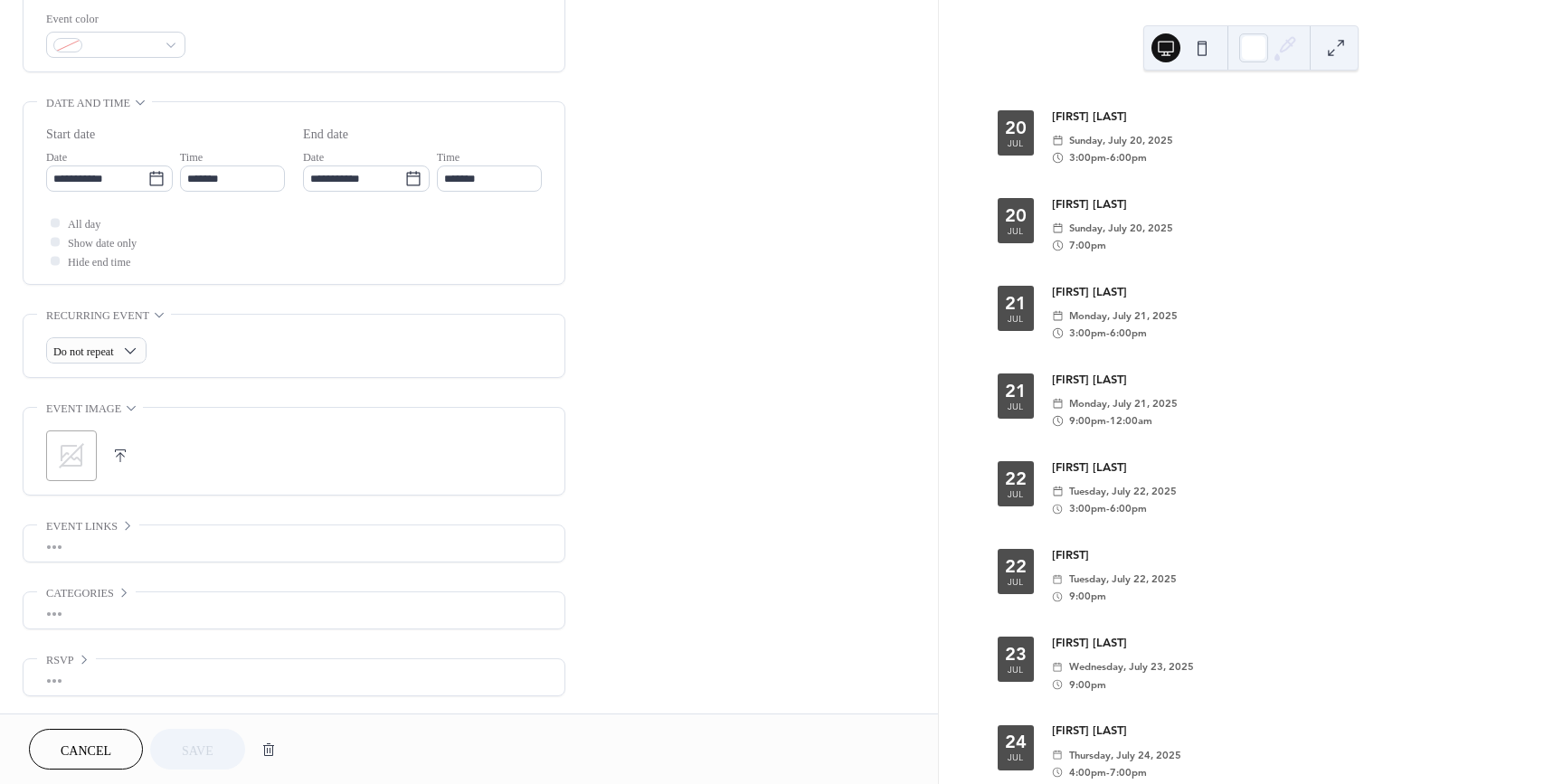 scroll, scrollTop: 488, scrollLeft: 0, axis: vertical 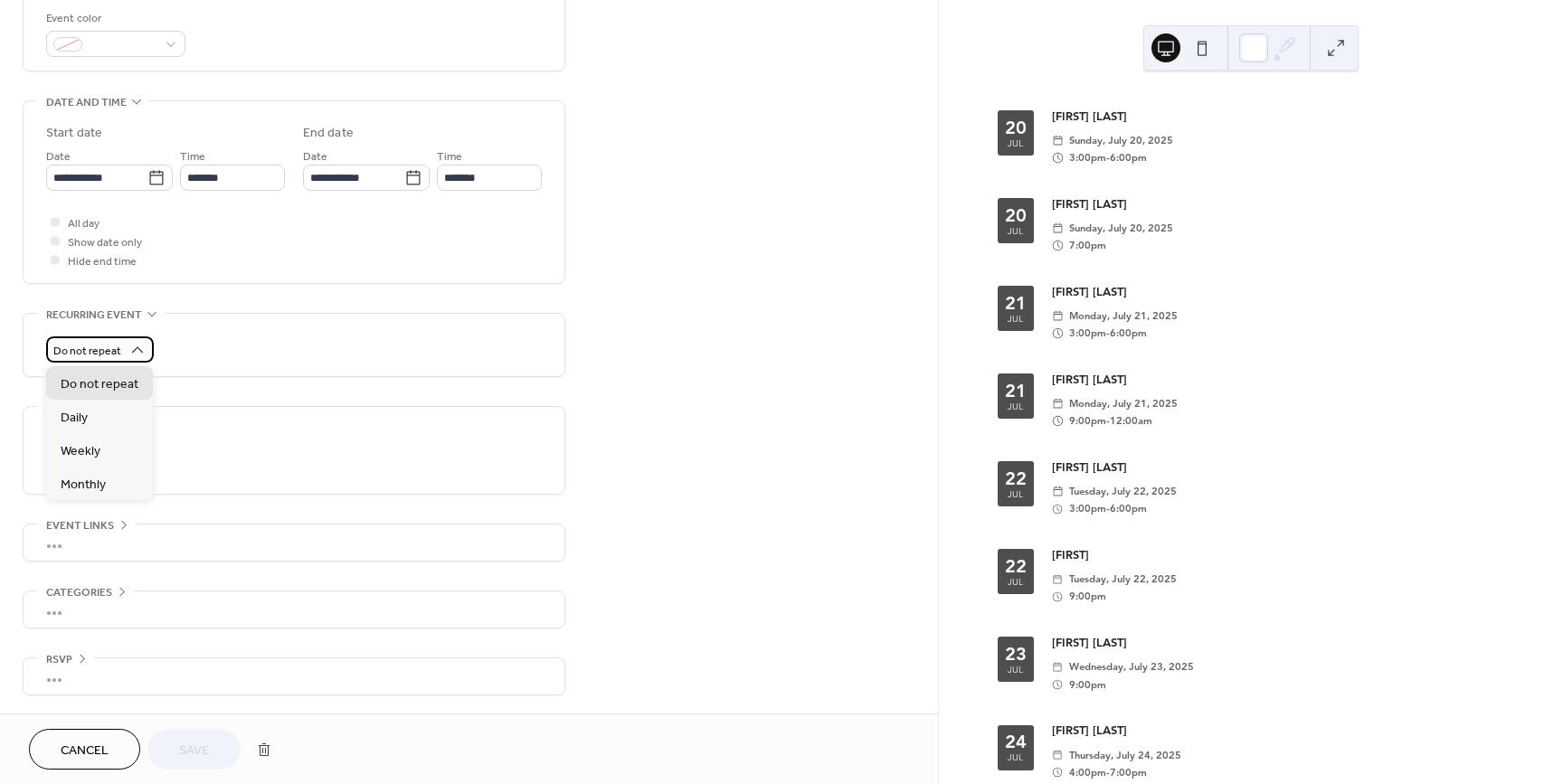click on "Do not repeat" at bounding box center [87, 351] 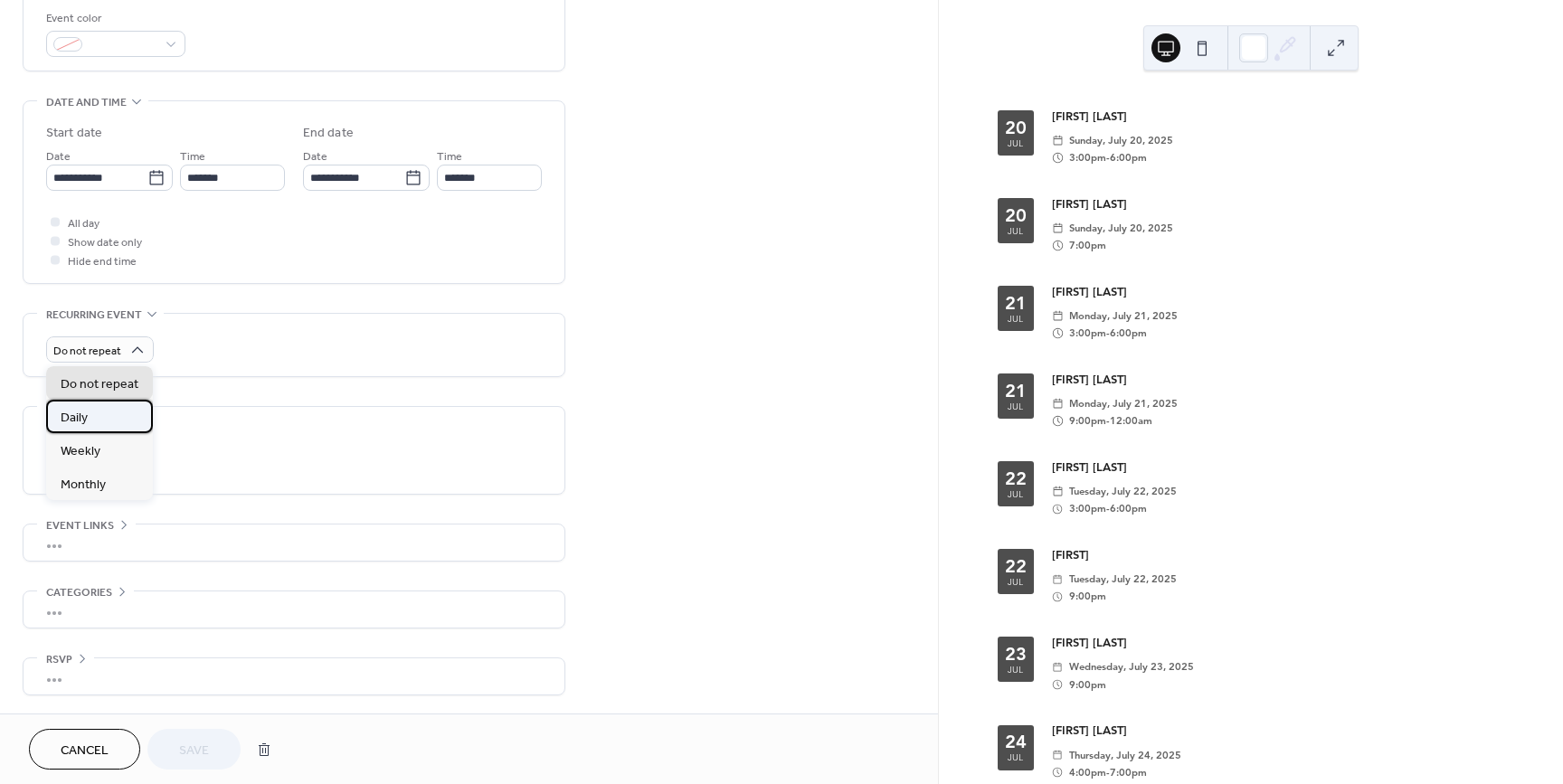 click on "Daily" at bounding box center [74, 418] 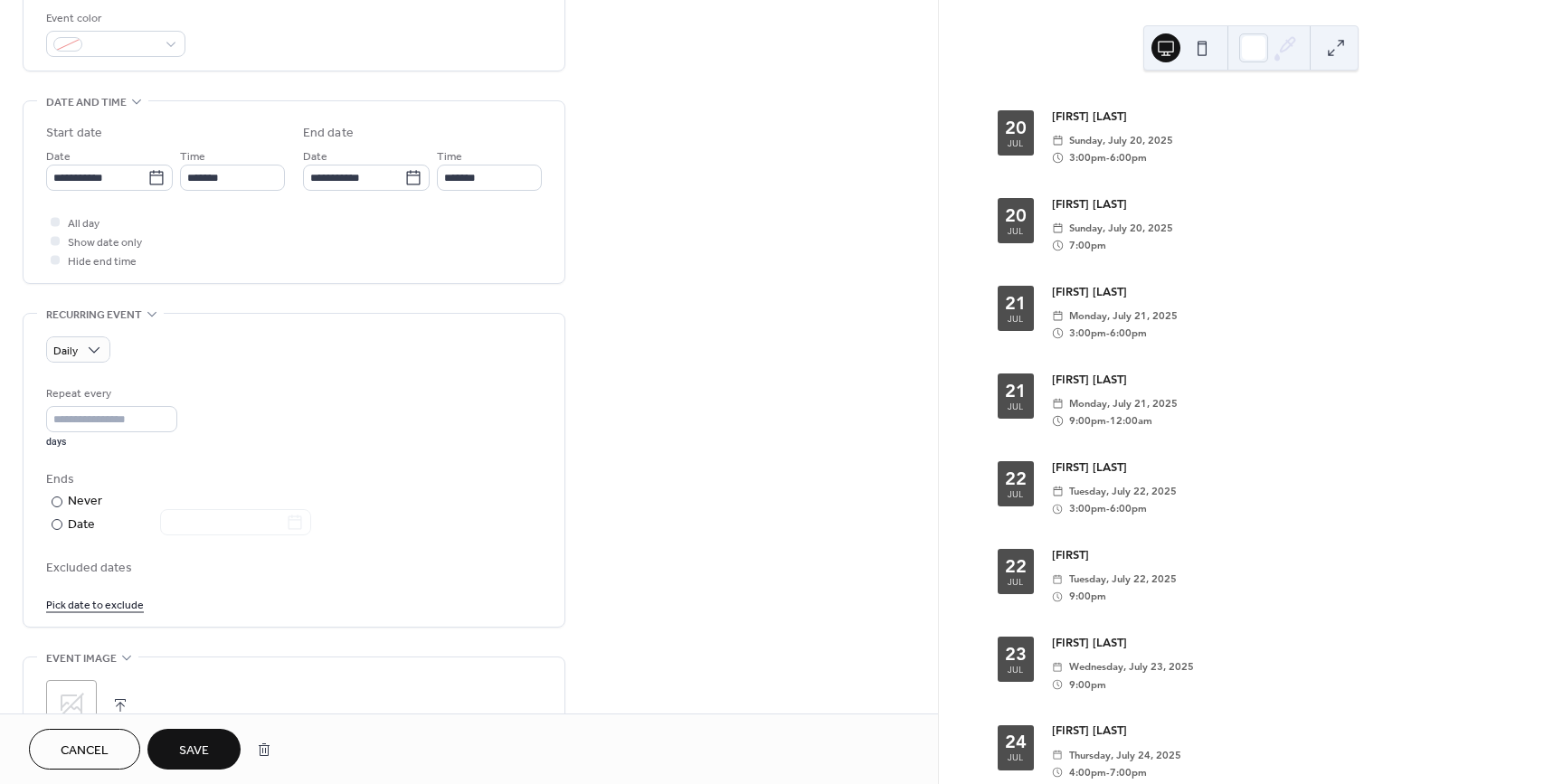 scroll, scrollTop: 0, scrollLeft: 0, axis: both 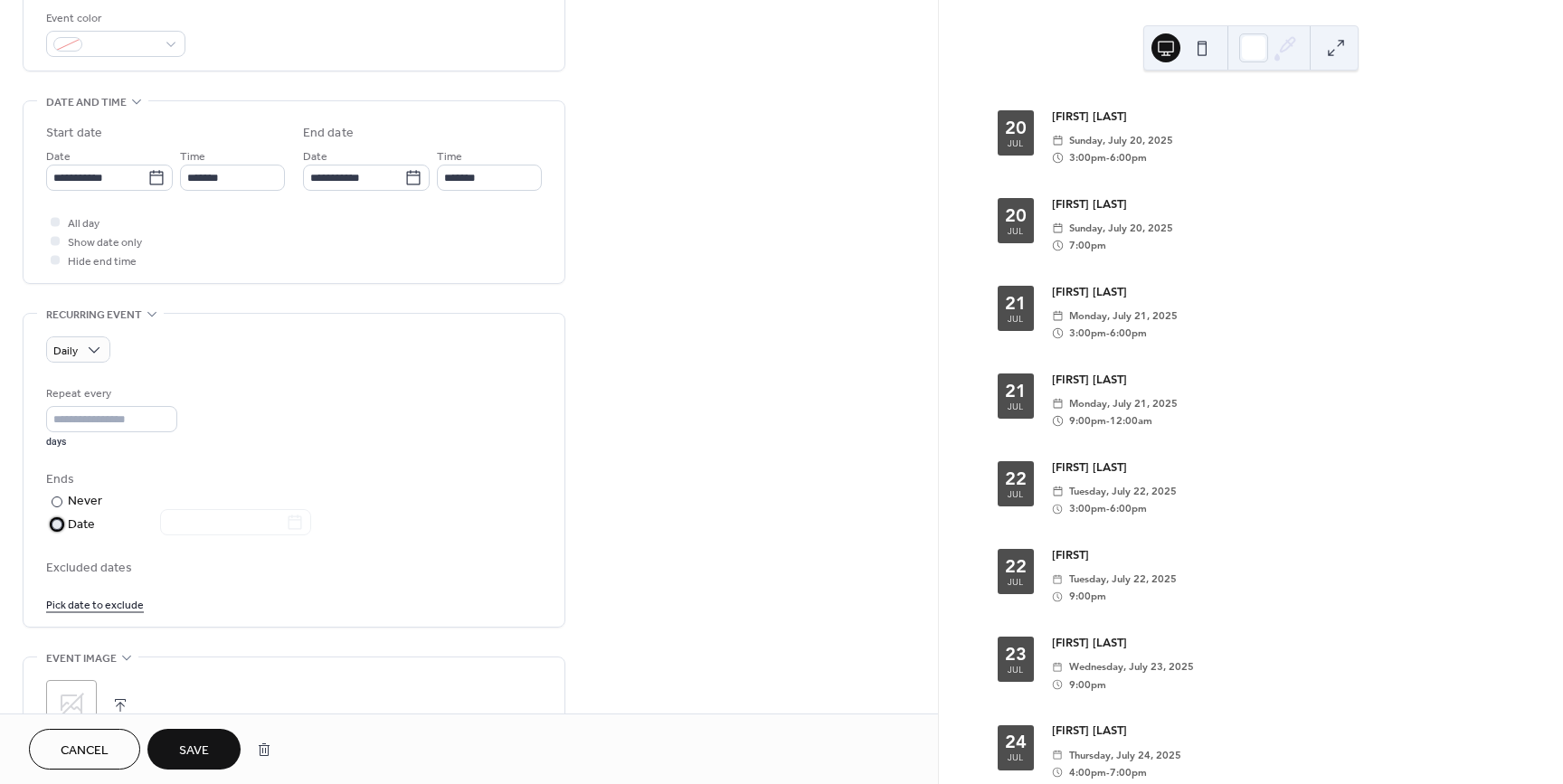 click at bounding box center [57, 524] 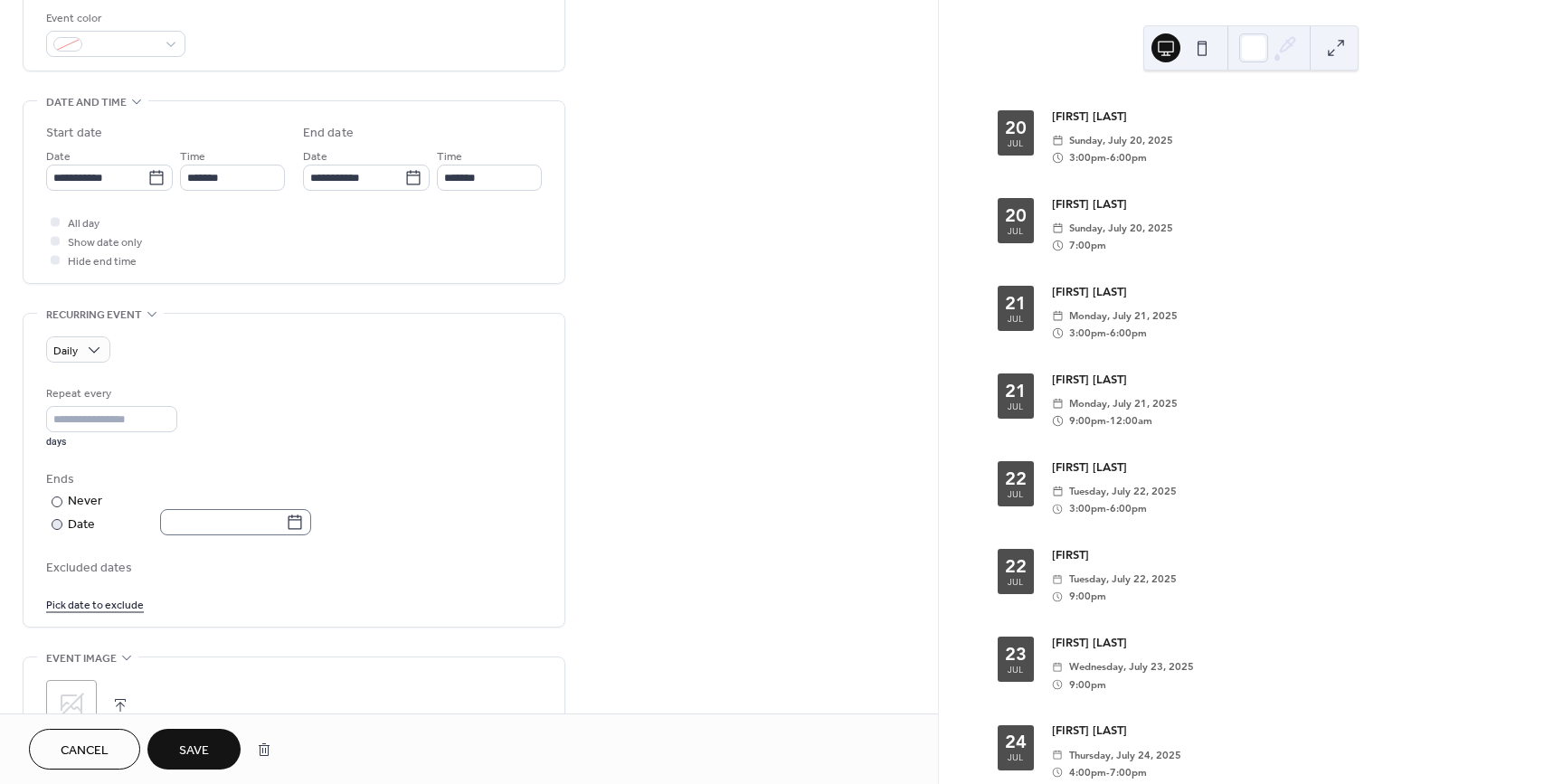 click 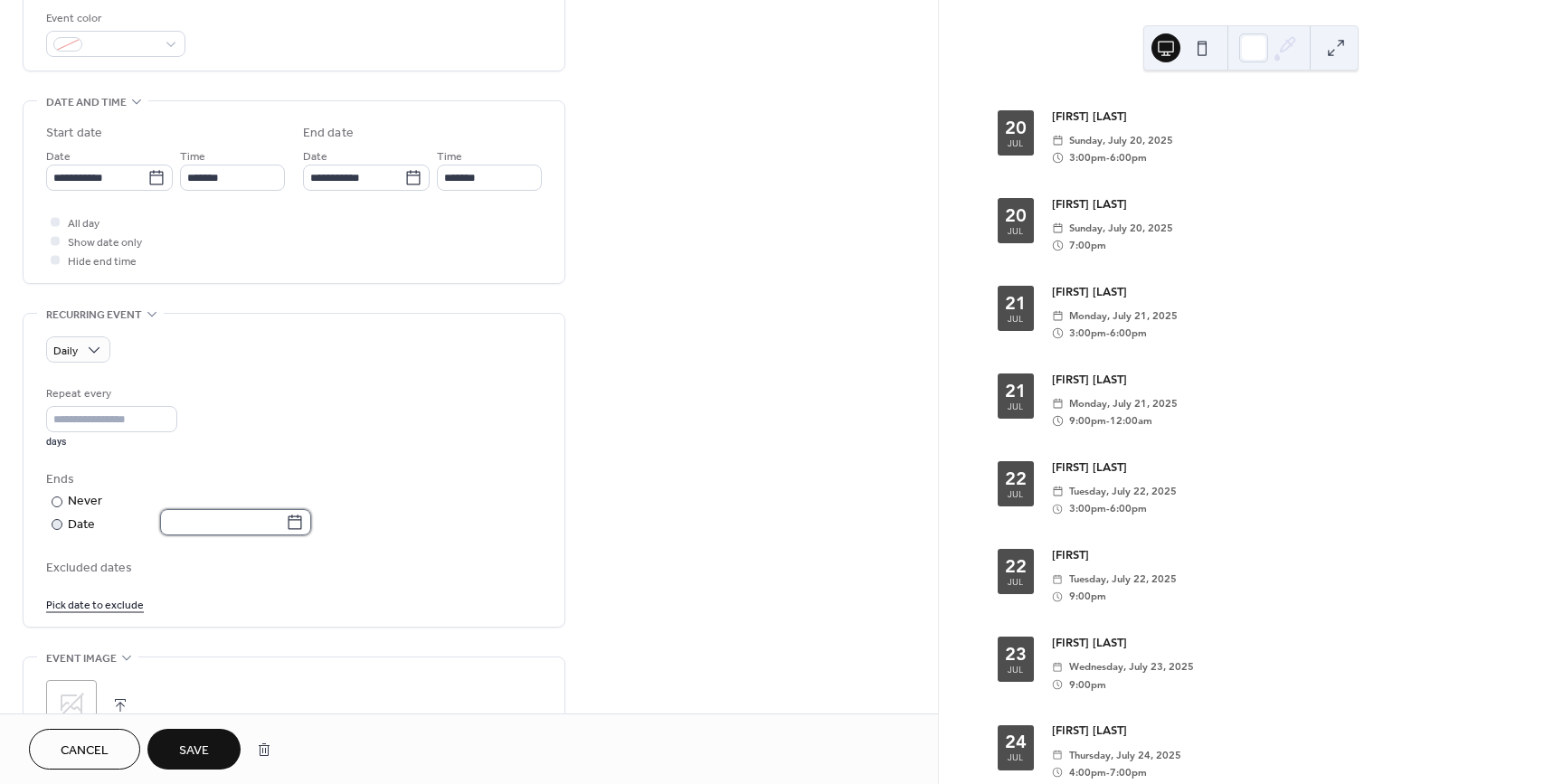 click at bounding box center [223, 522] 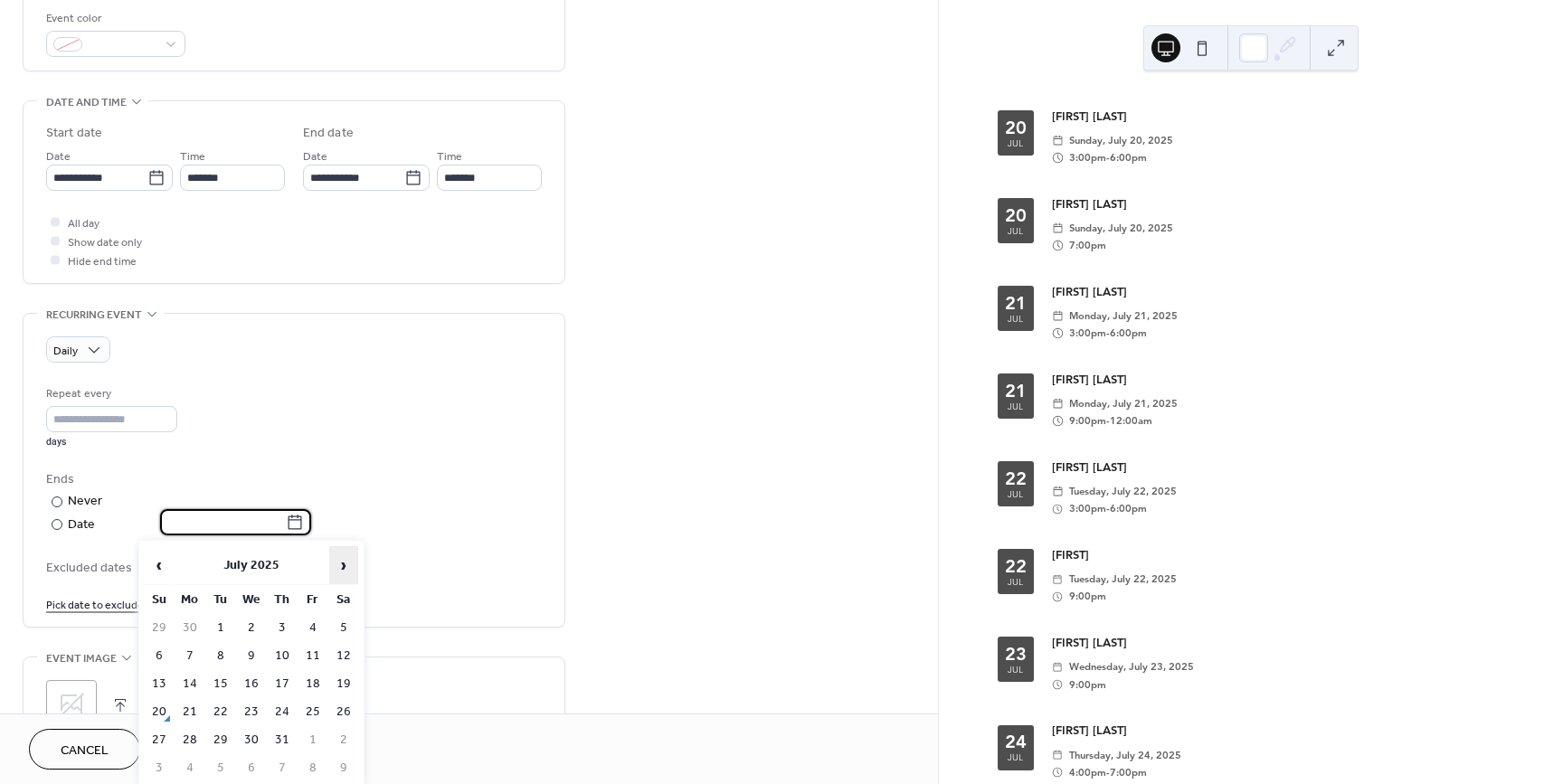 click on "›" at bounding box center [344, 565] 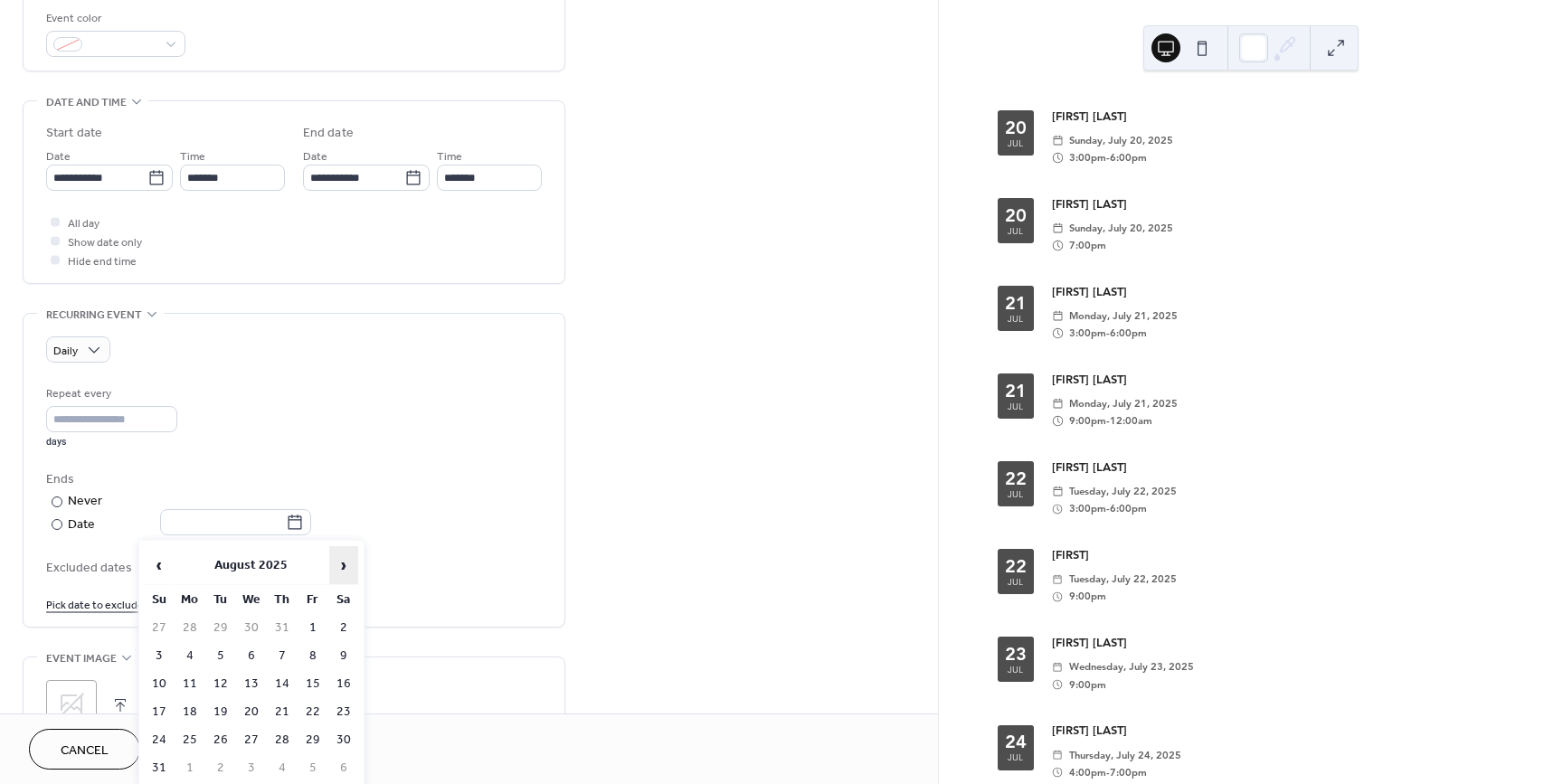 click on "›" at bounding box center [344, 565] 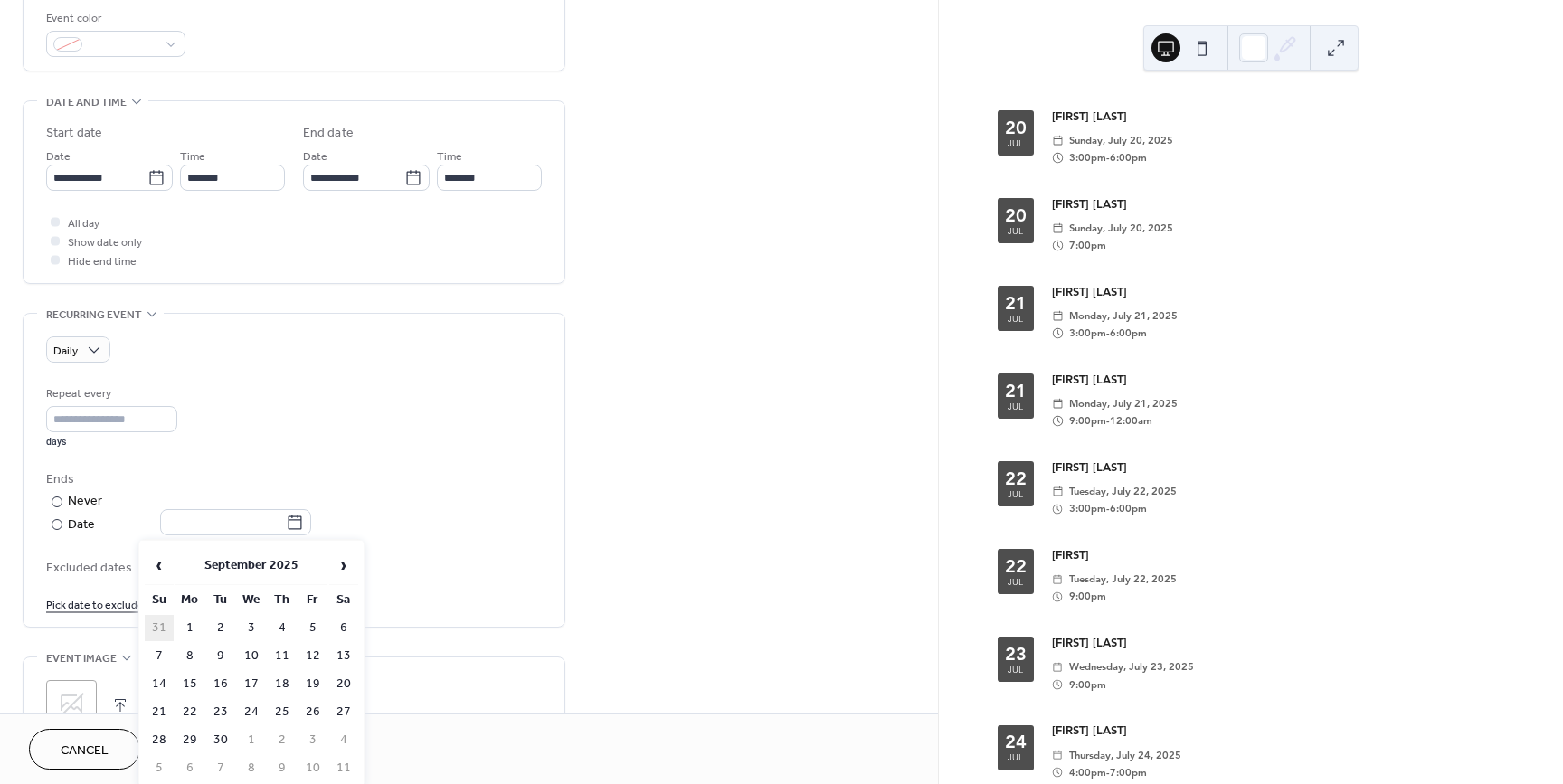 click on "31" at bounding box center [159, 628] 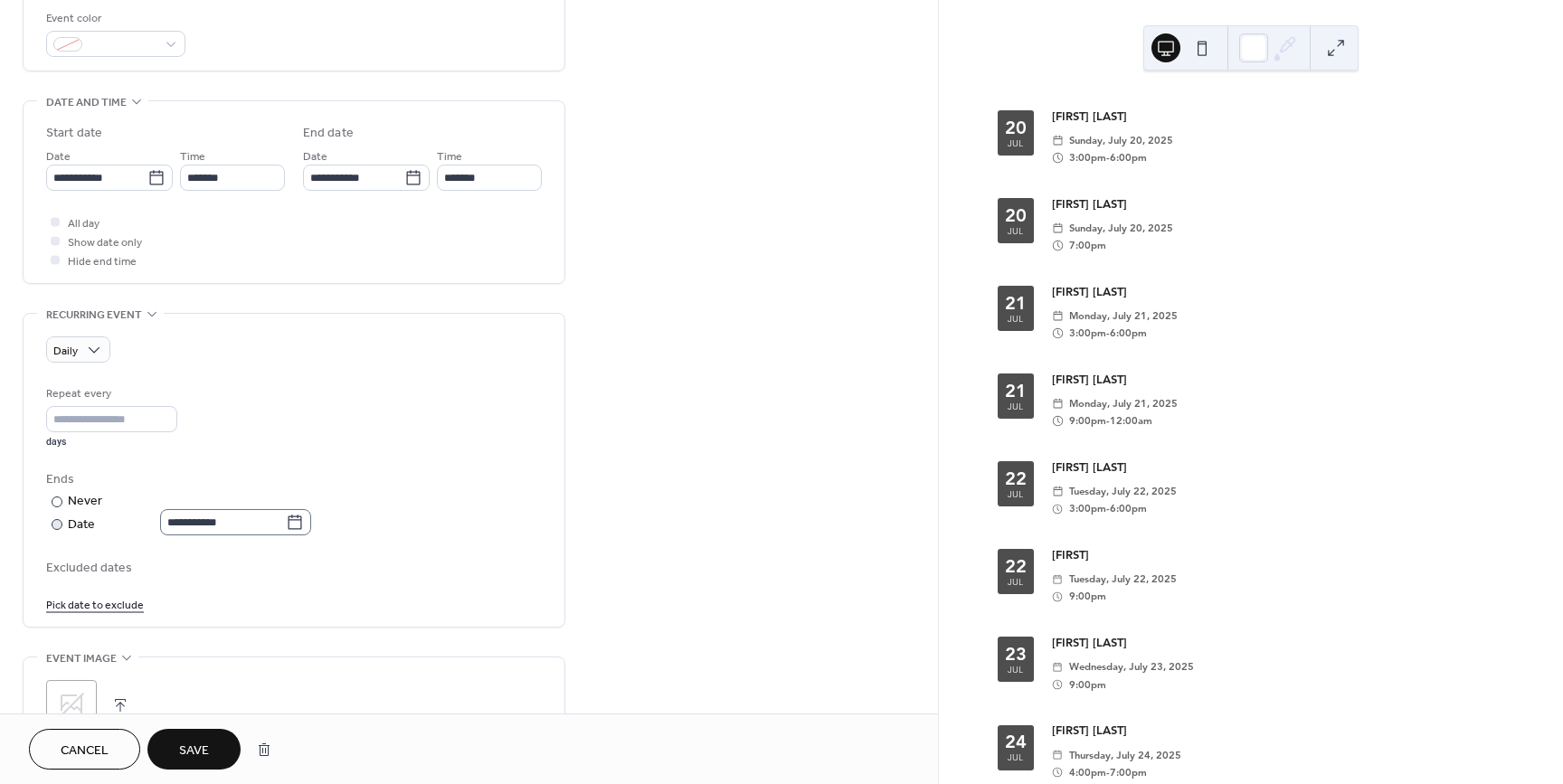 click 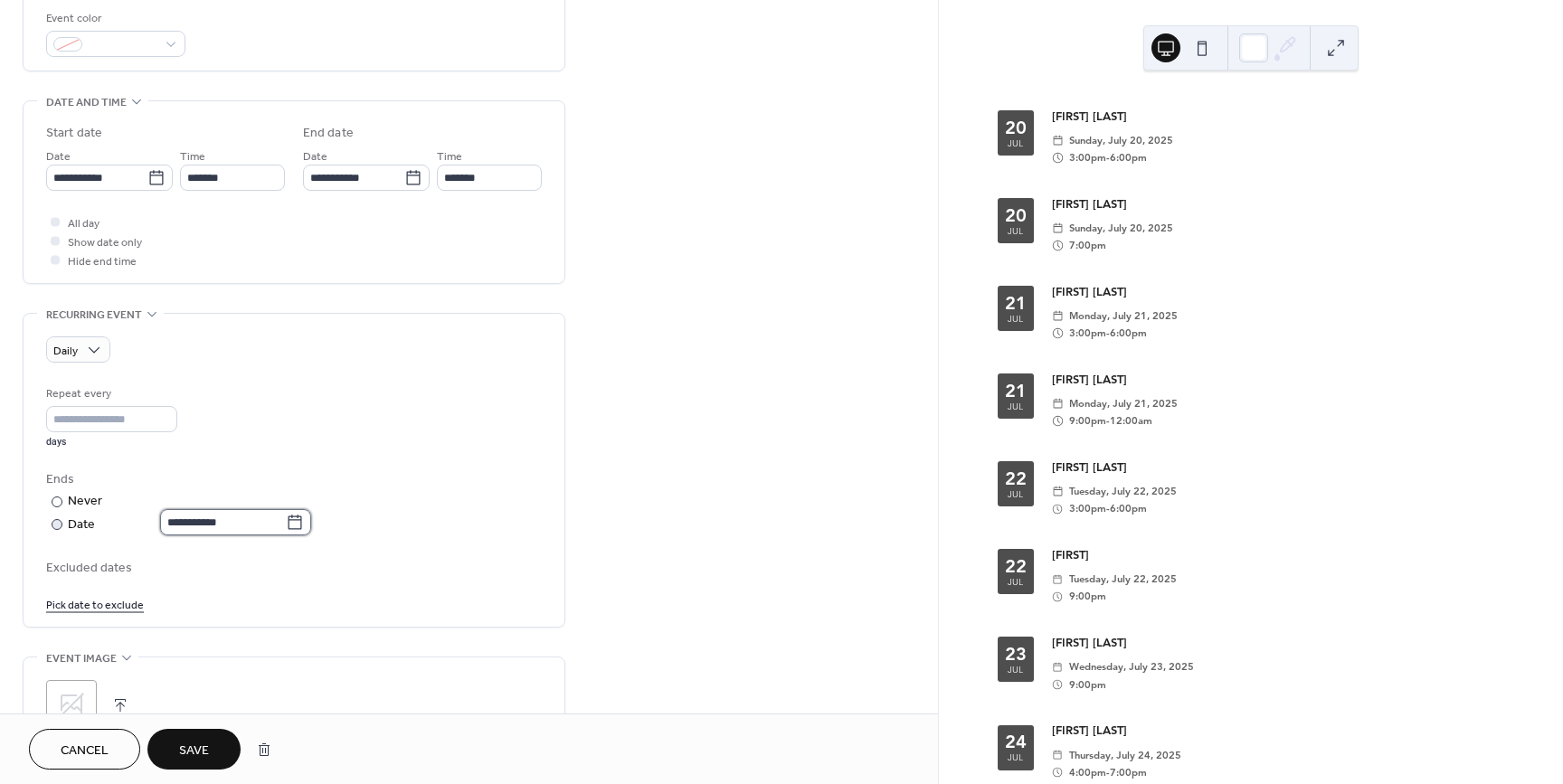 click on "**********" at bounding box center [223, 522] 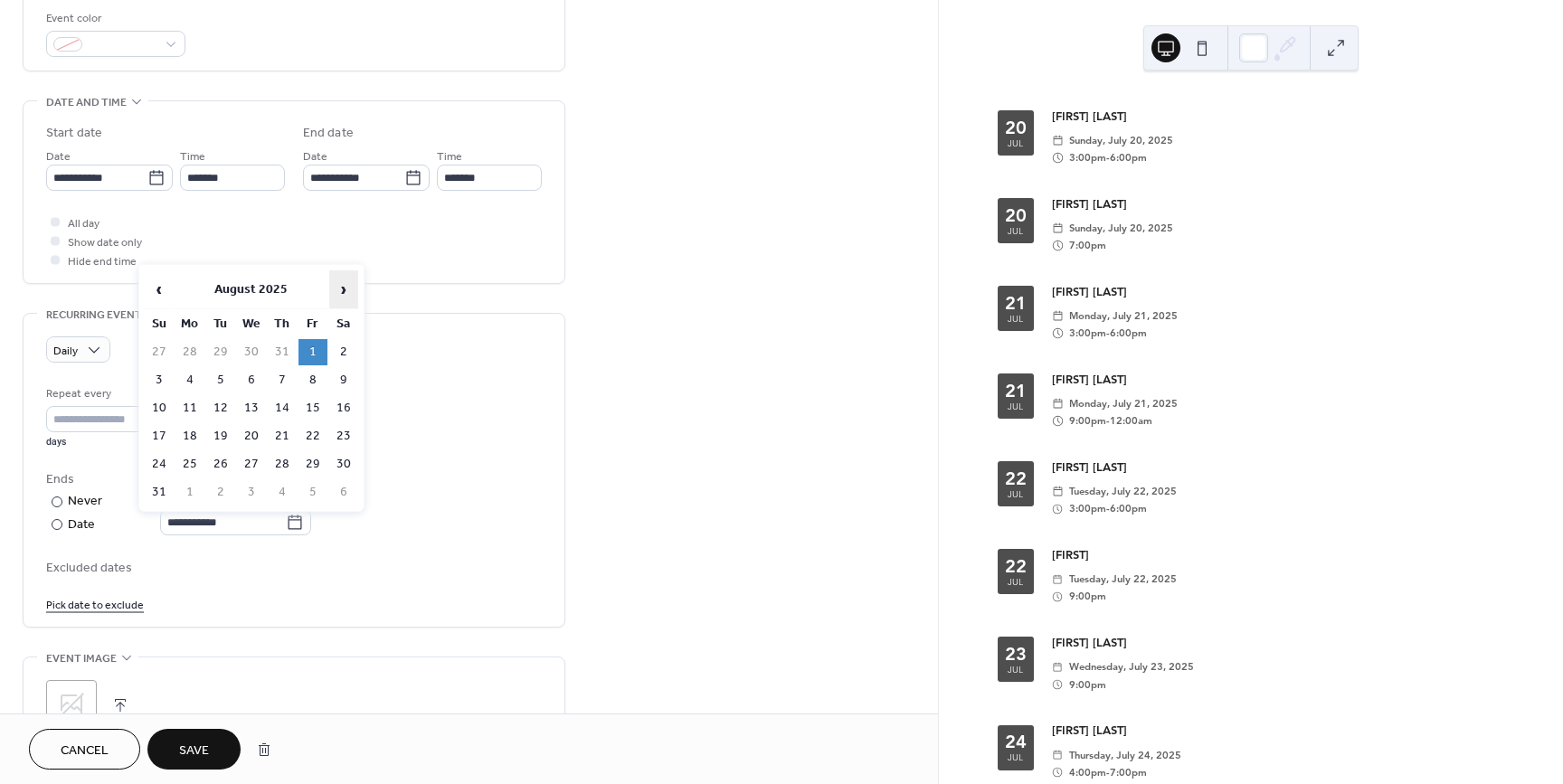 click on "›" at bounding box center (344, 289) 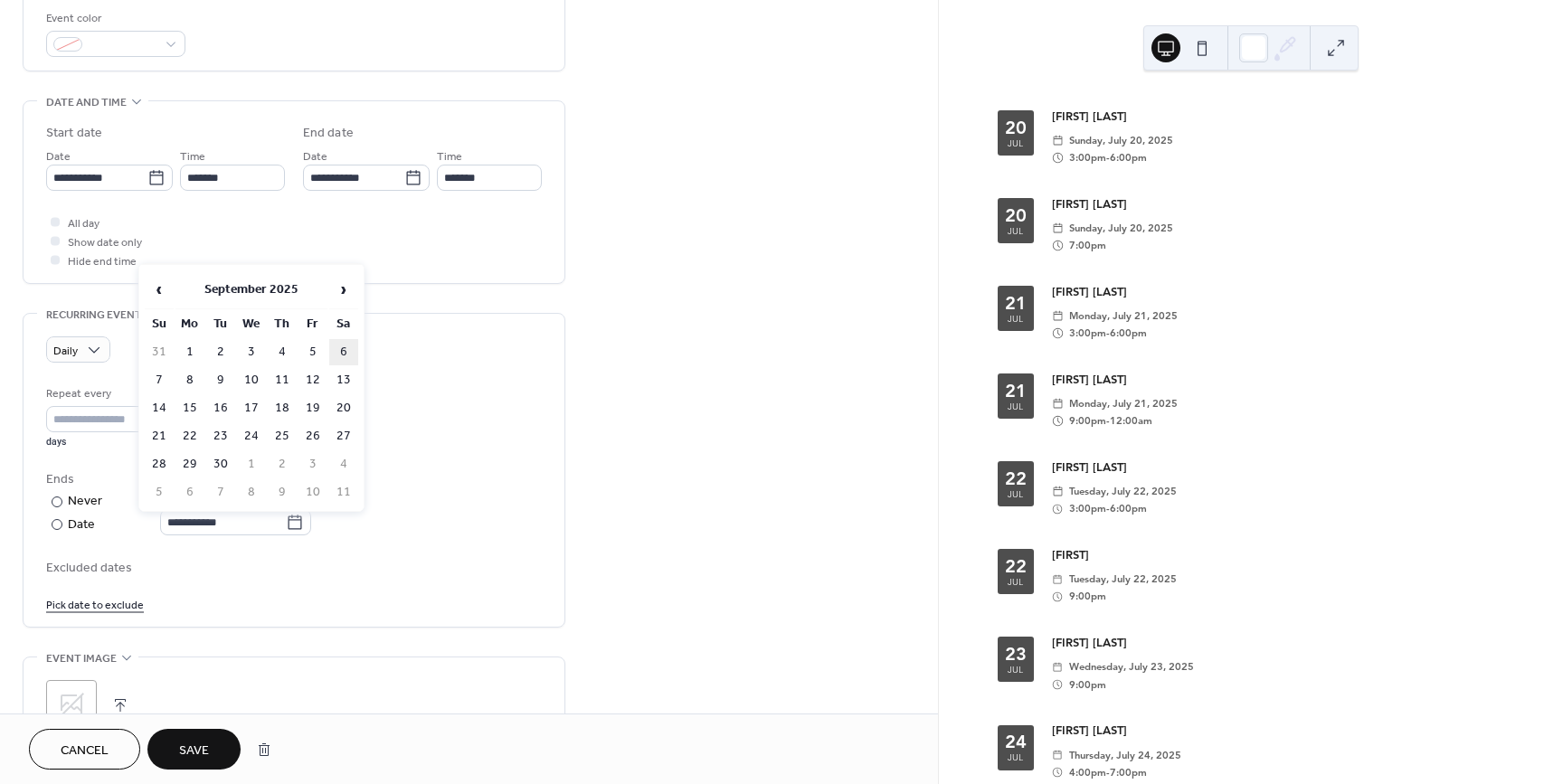 click on "6" at bounding box center [344, 352] 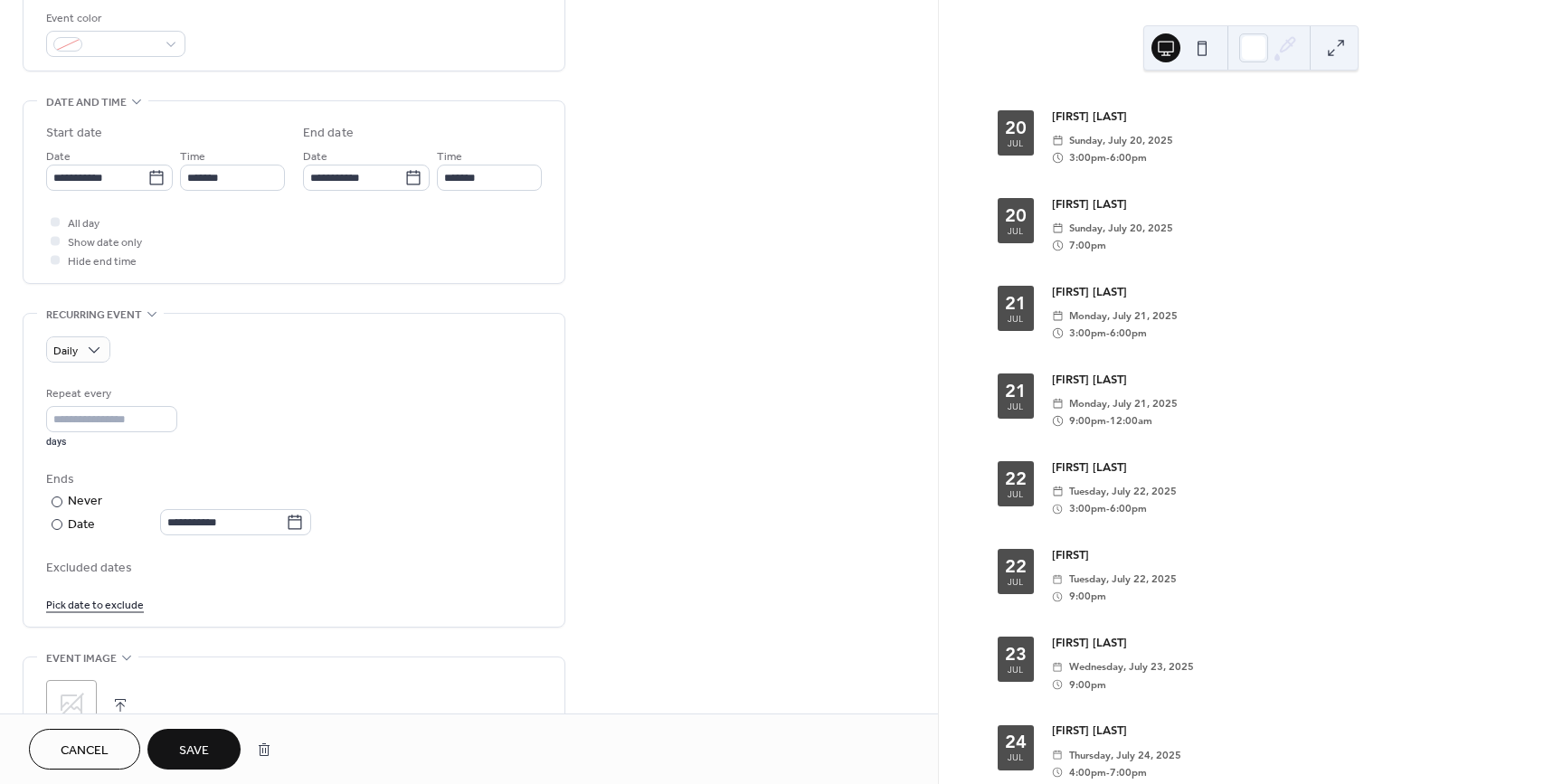 click on "Save" at bounding box center (194, 749) 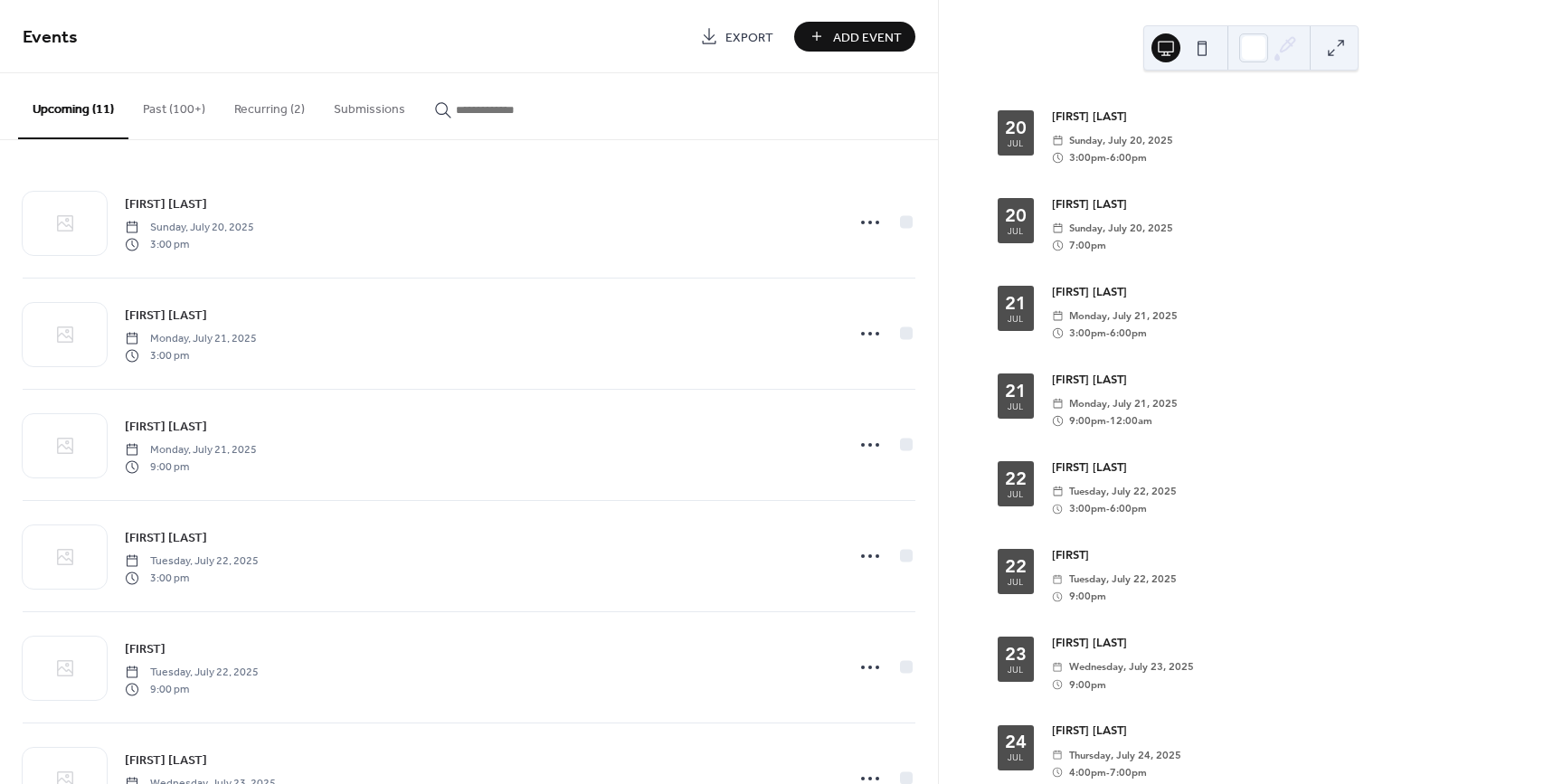 click on "Recurring (2)" at bounding box center [270, 105] 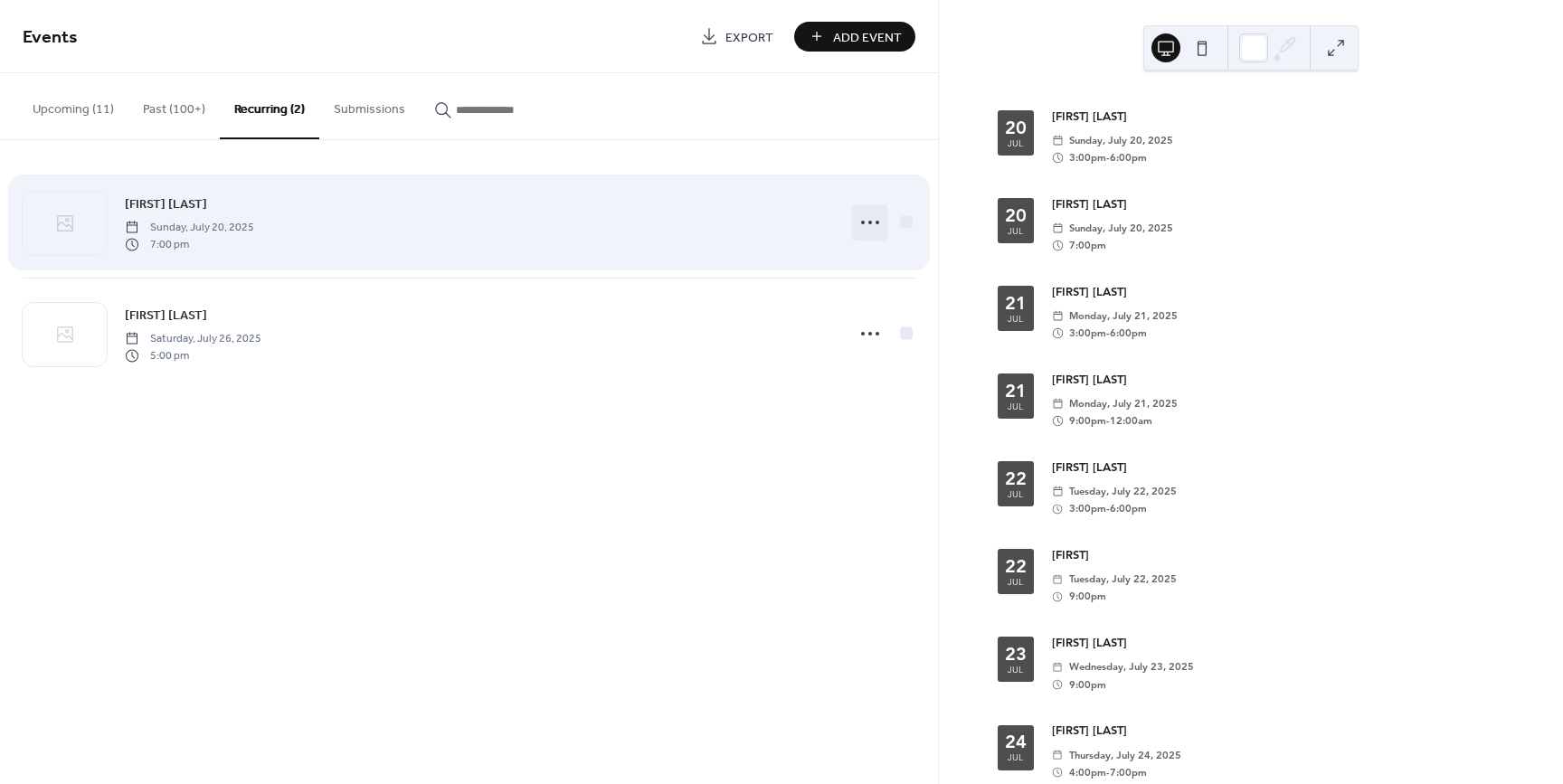 click 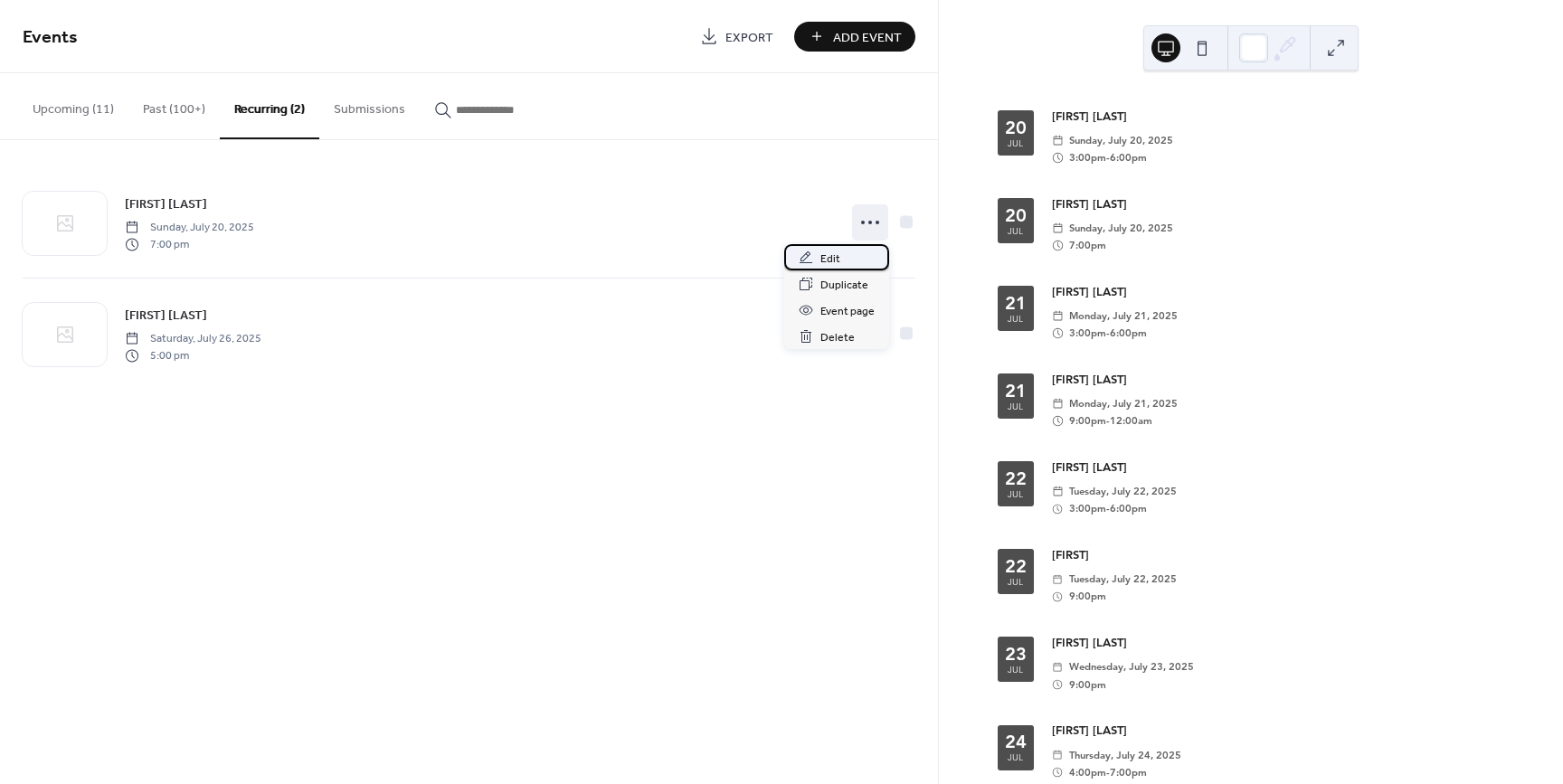 click on "Edit" at bounding box center (830, 259) 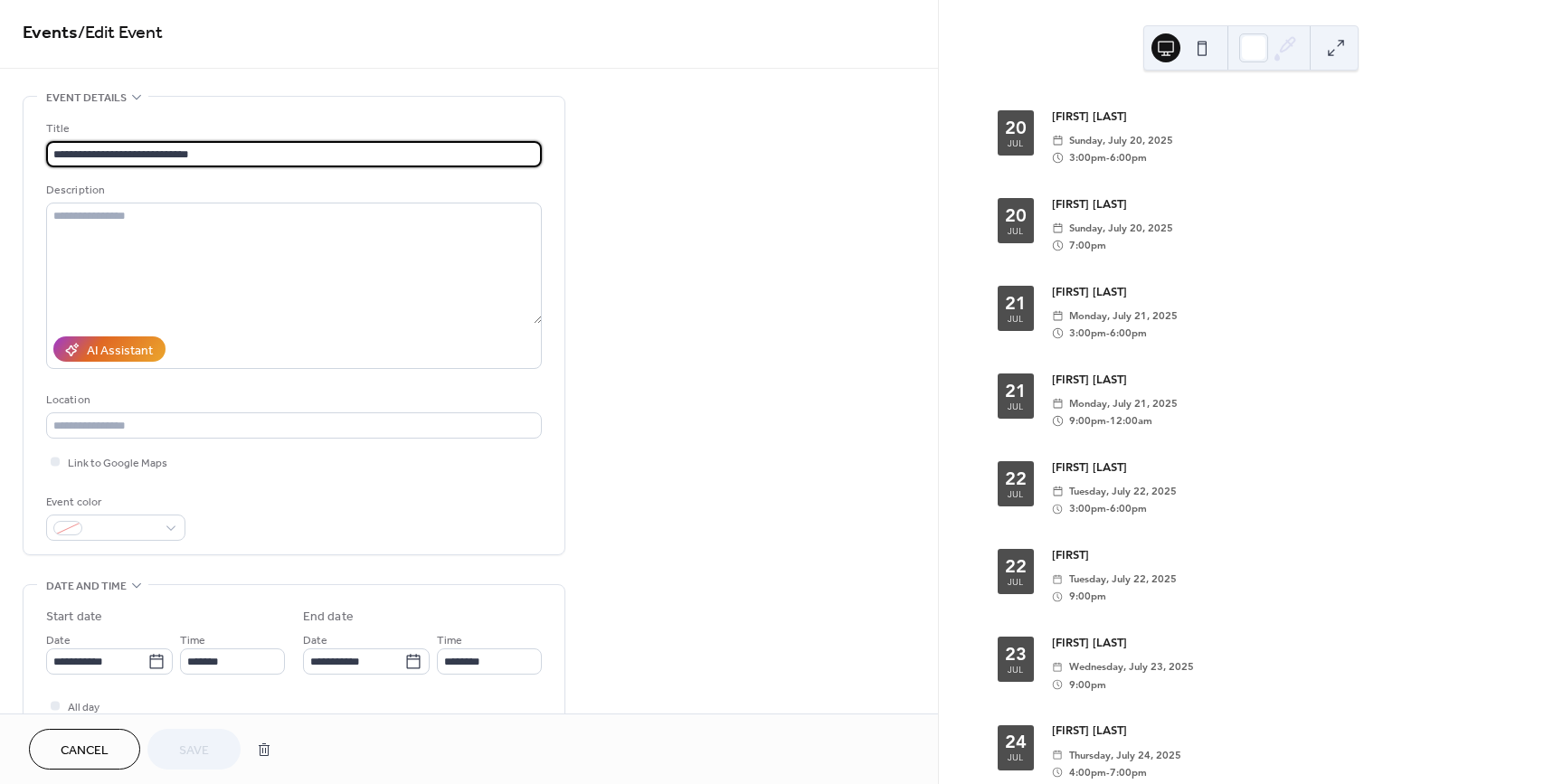 scroll, scrollTop: 0, scrollLeft: 0, axis: both 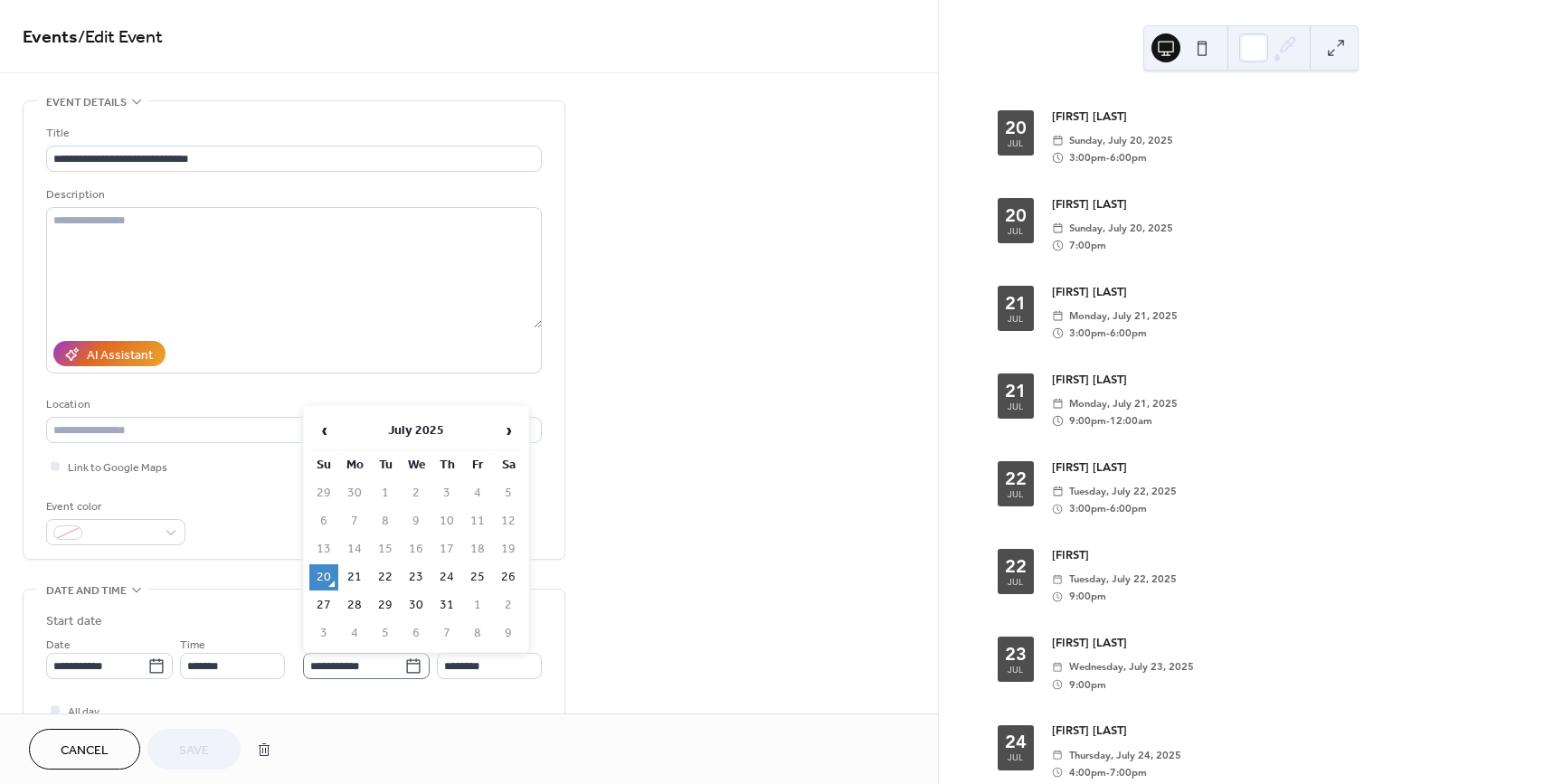 click 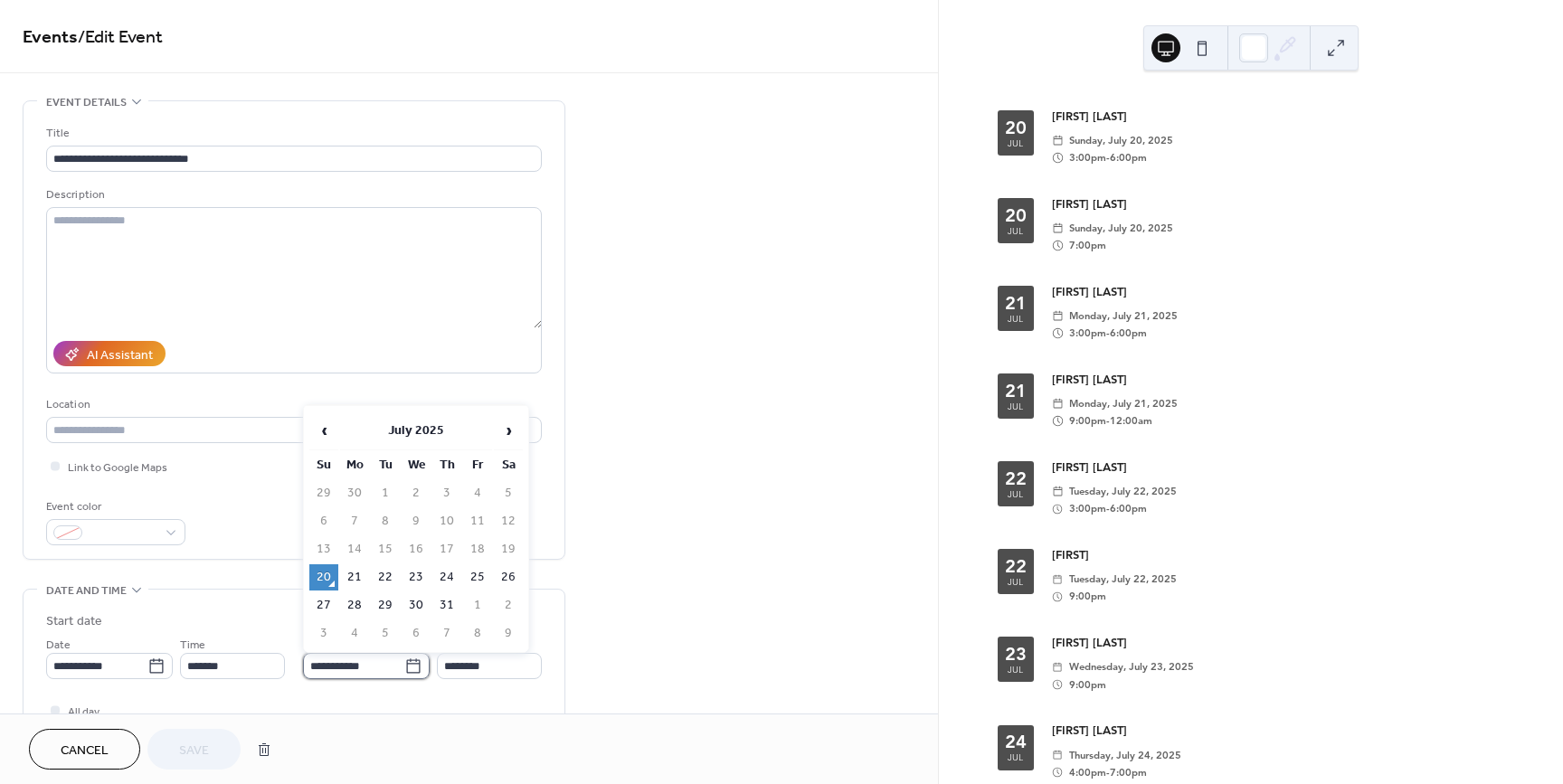 click on "**********" at bounding box center [354, 666] 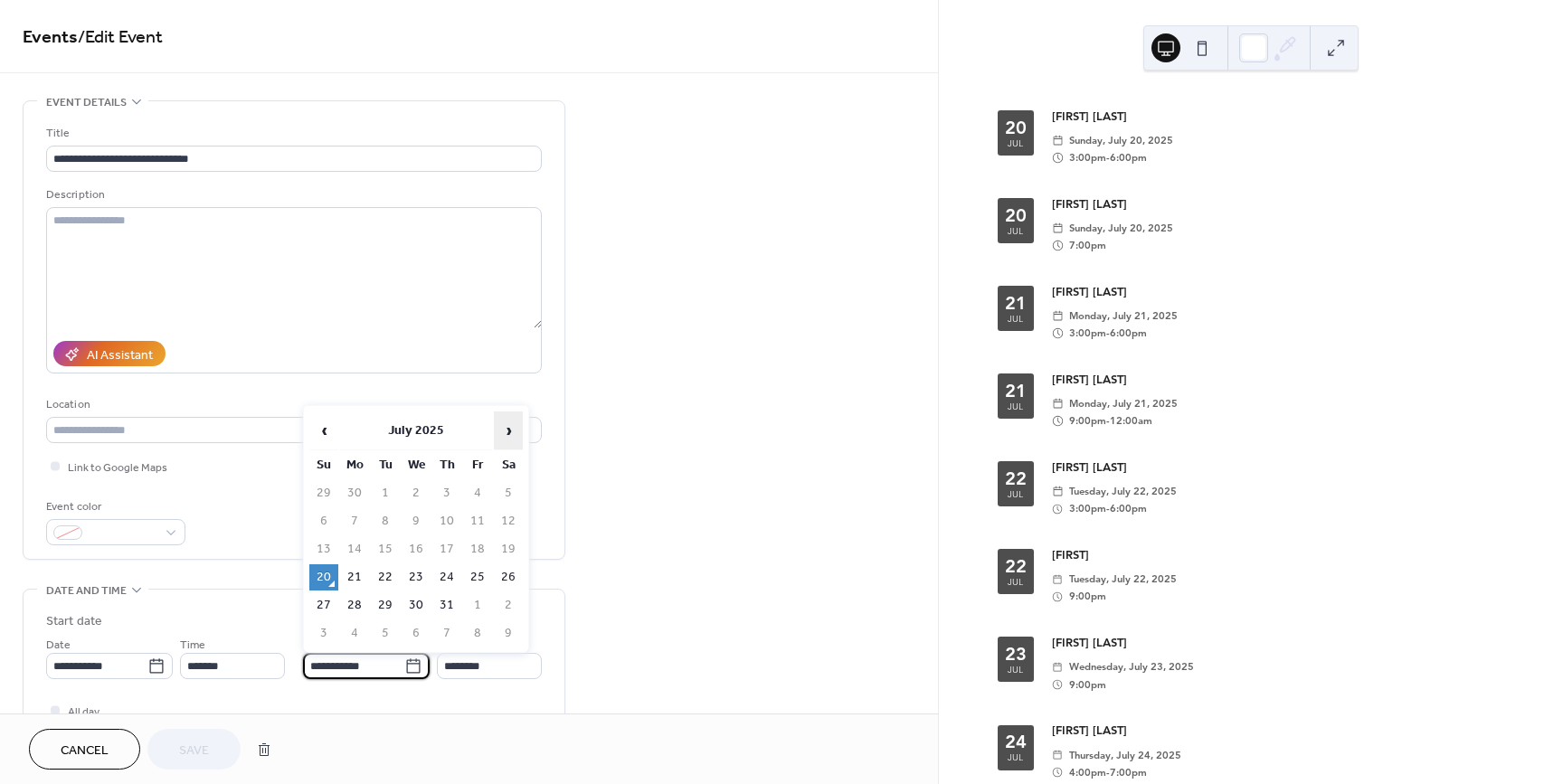 click on "›" at bounding box center (508, 430) 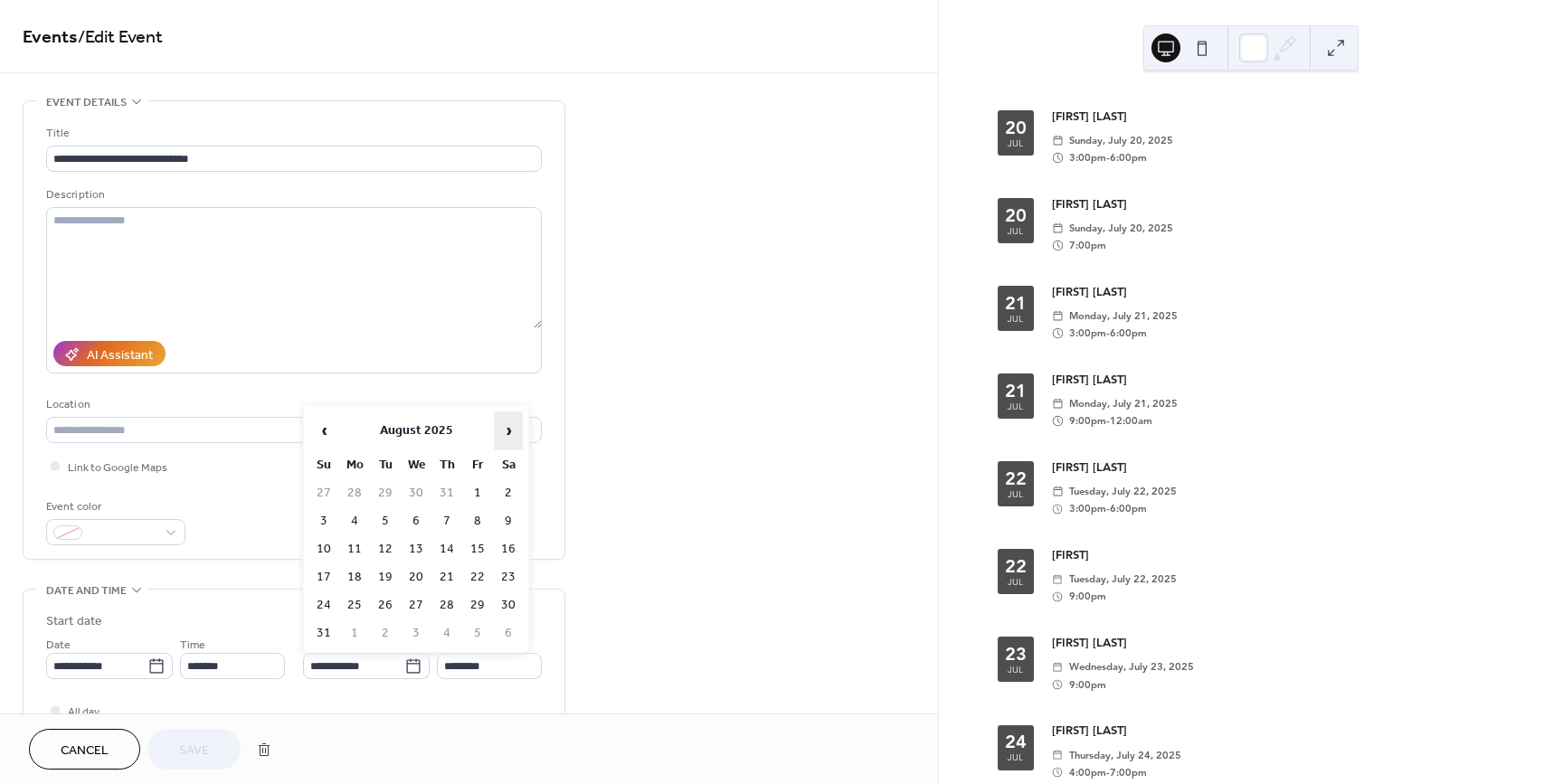 click on "›" at bounding box center (508, 430) 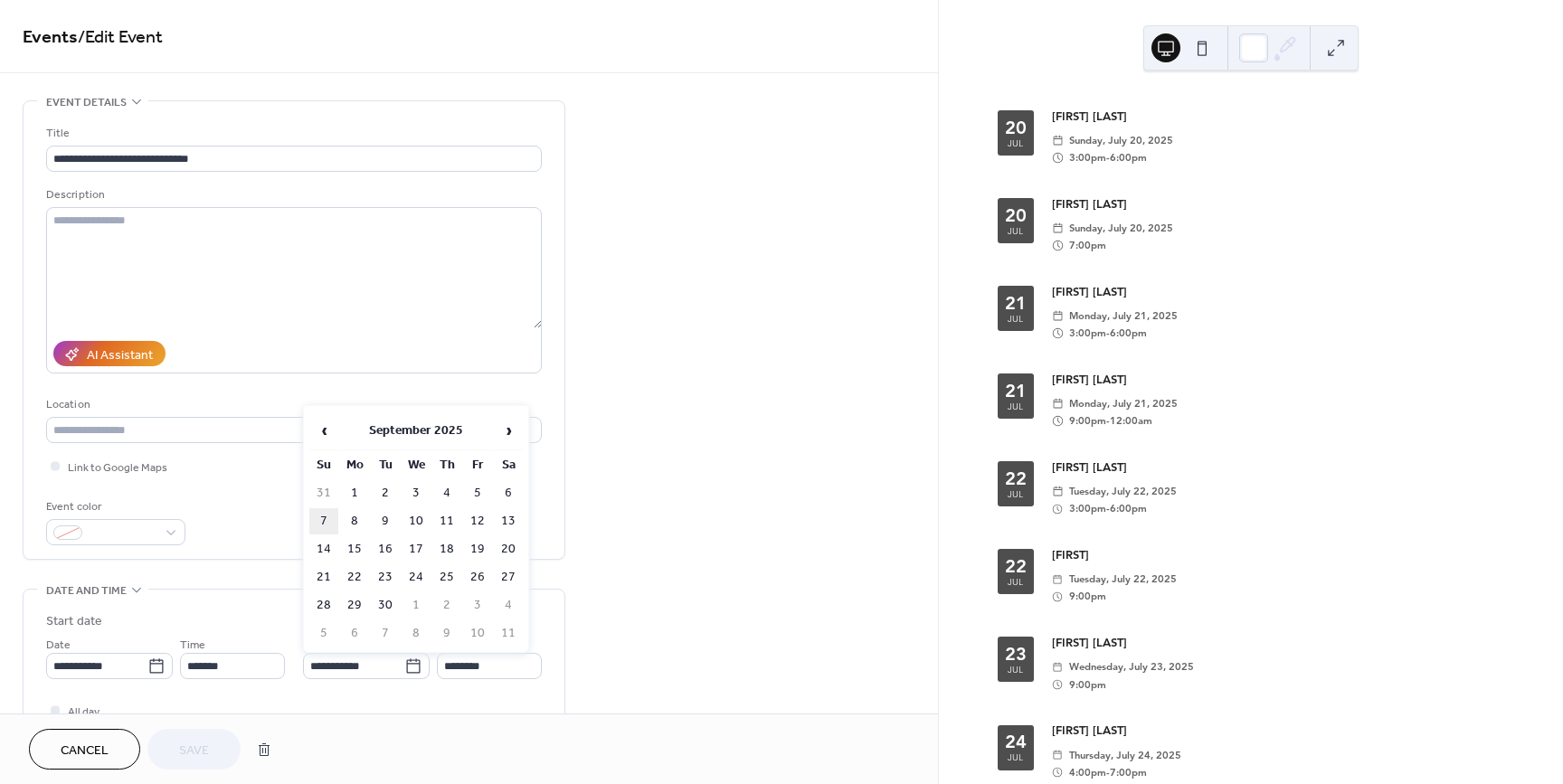 click on "7" at bounding box center (324, 521) 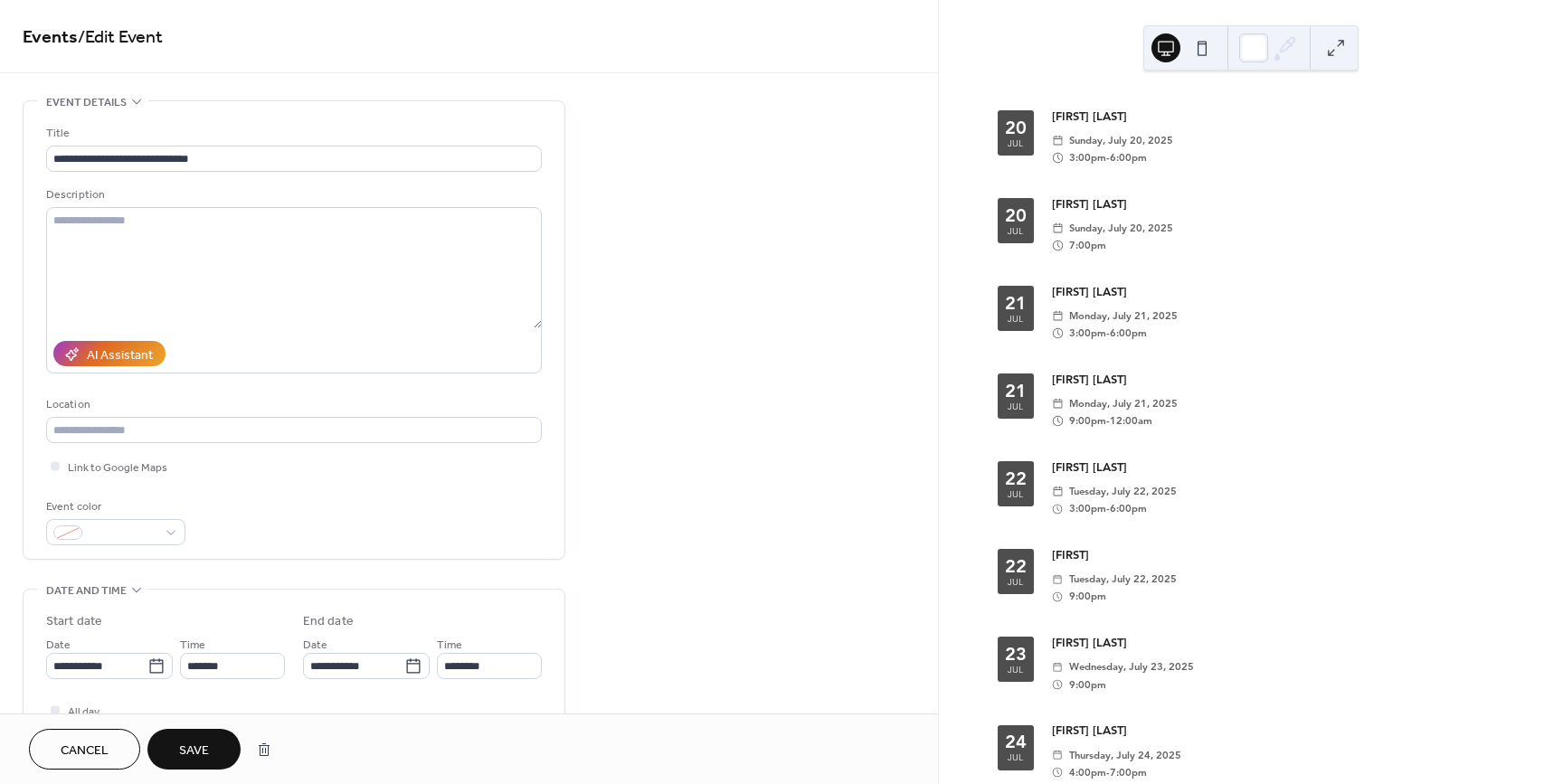 click on "Save" at bounding box center (194, 751) 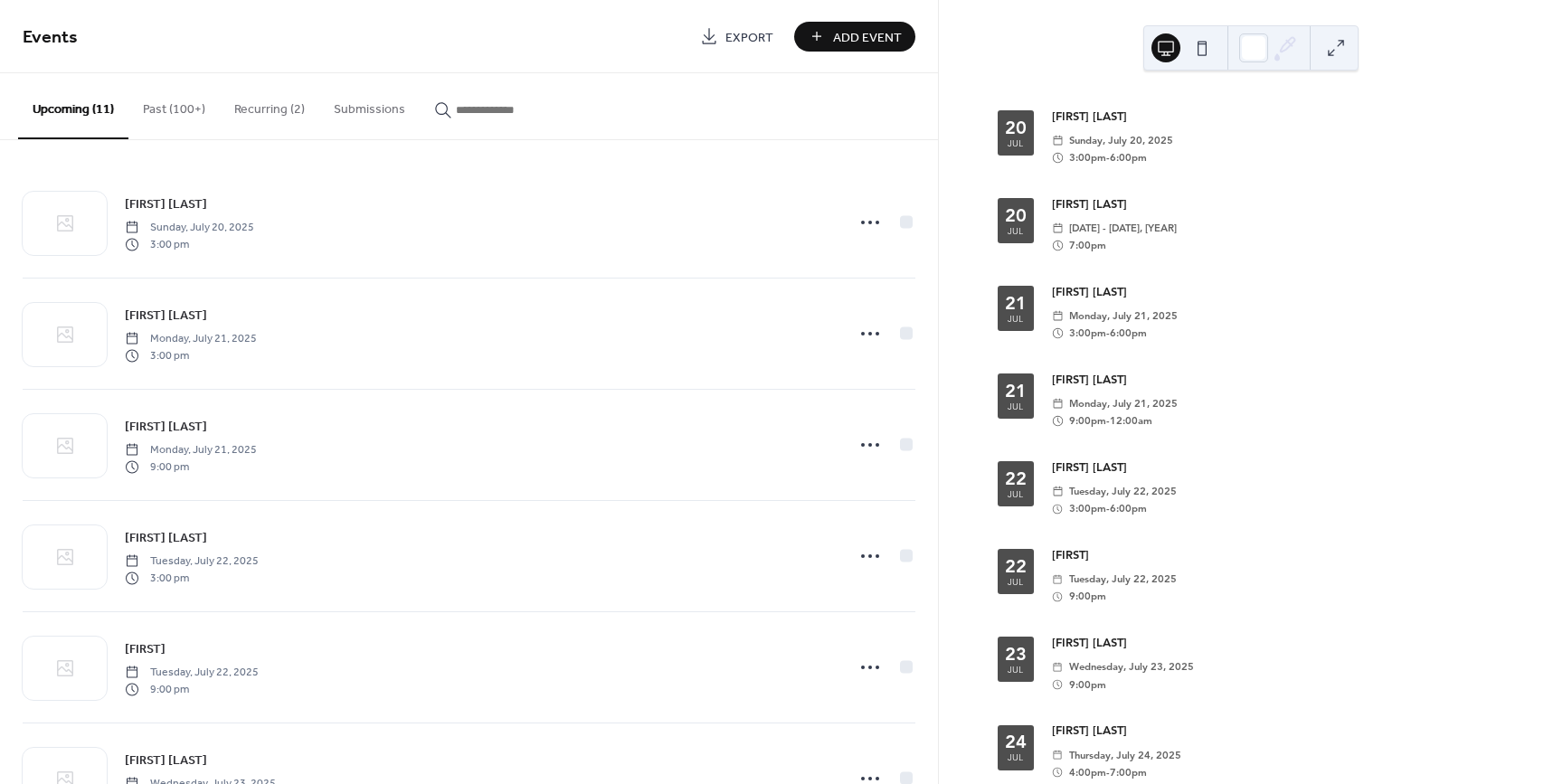 click on "Recurring (2)" at bounding box center [270, 105] 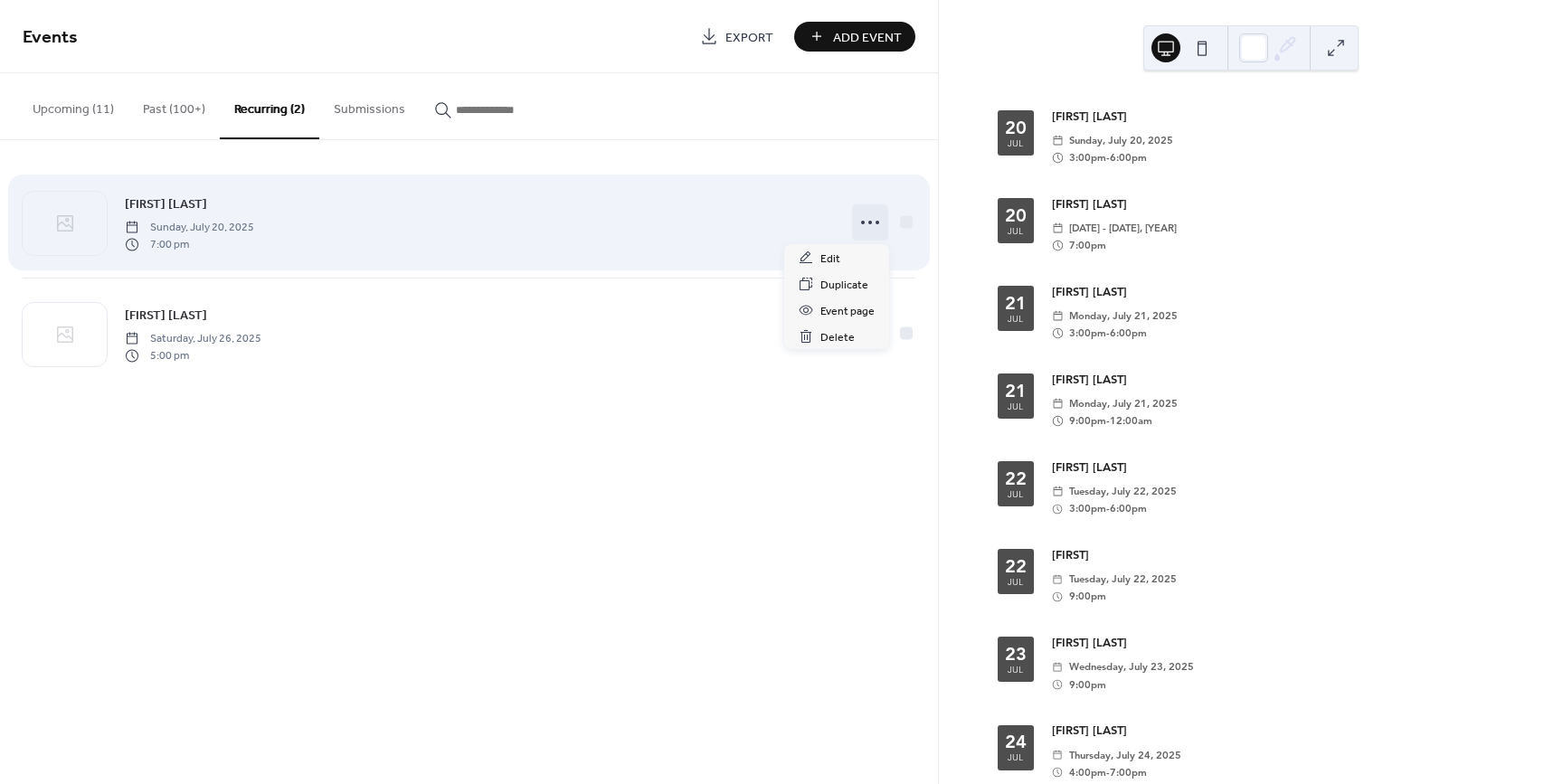 click 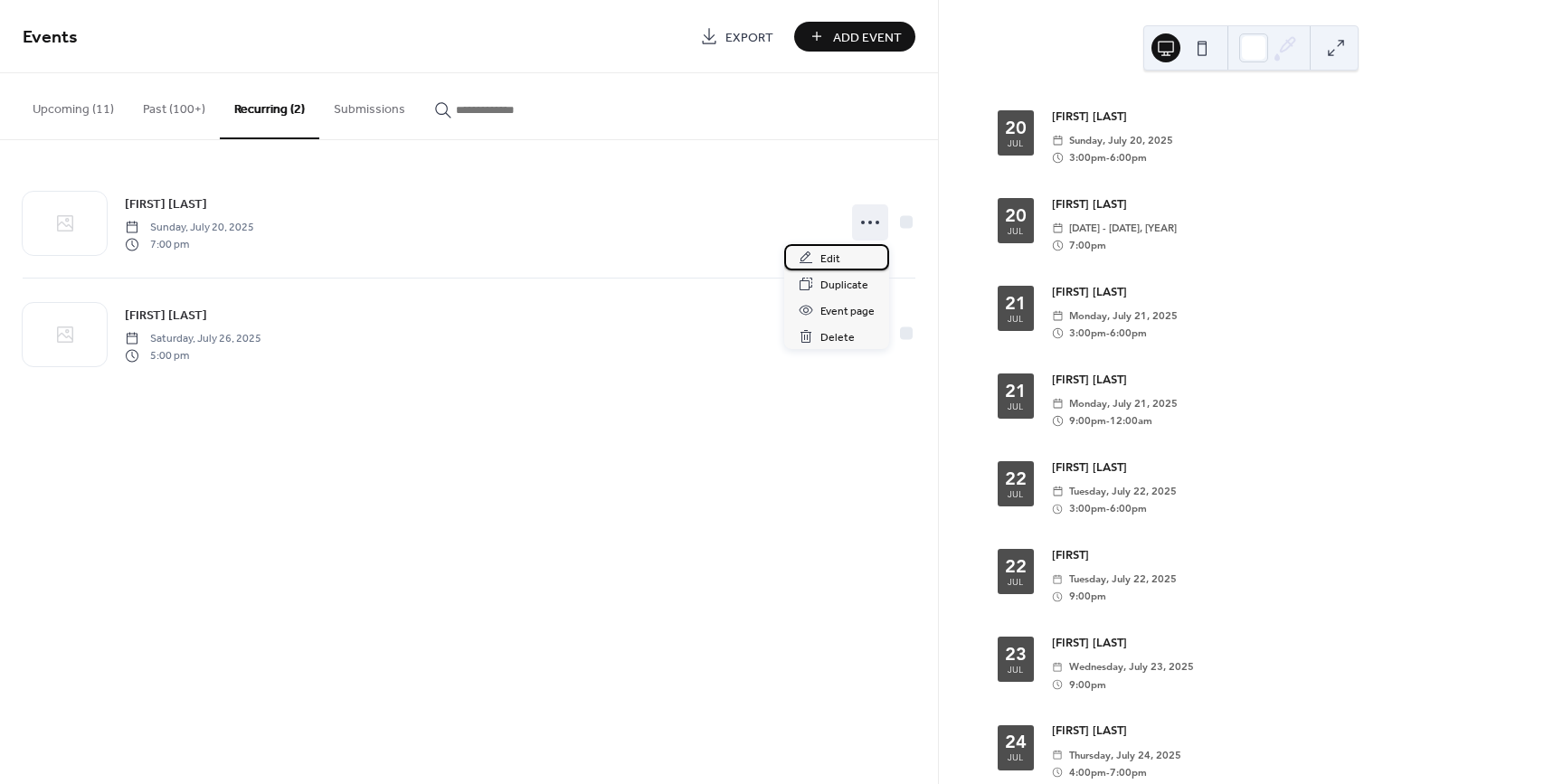 drag, startPoint x: 838, startPoint y: 261, endPoint x: 817, endPoint y: 267, distance: 21.84033 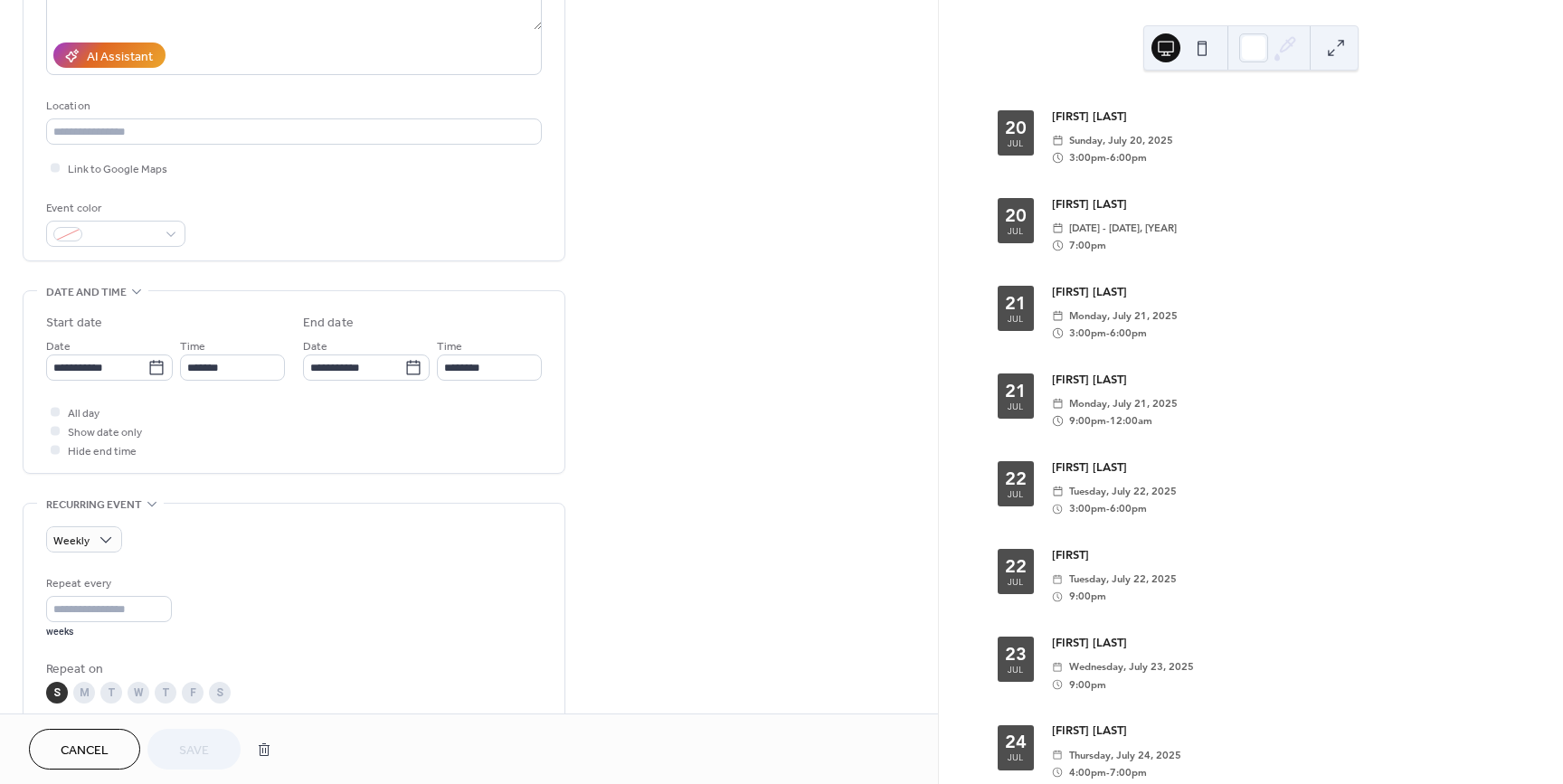 scroll, scrollTop: 313, scrollLeft: 0, axis: vertical 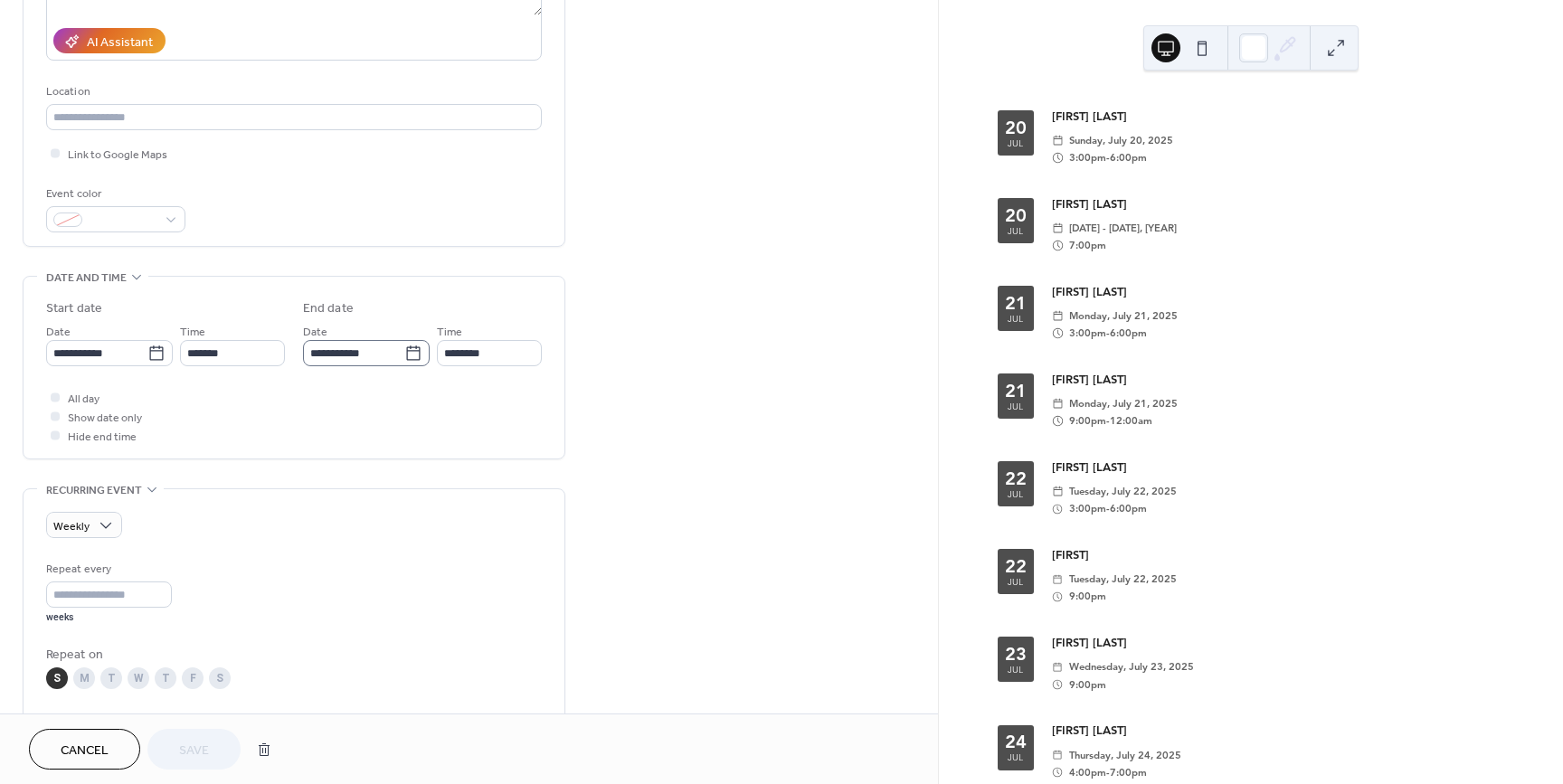 click 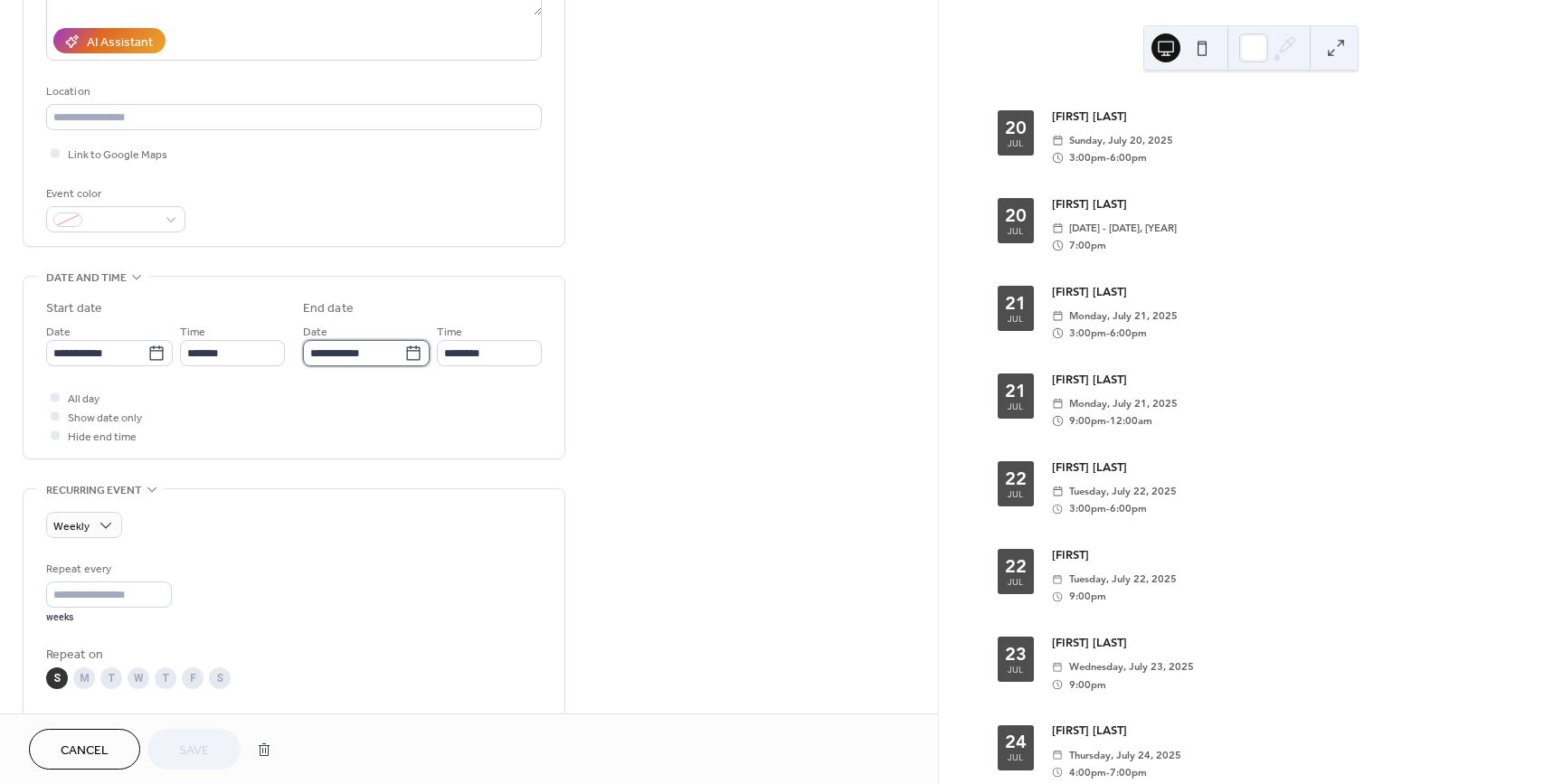 click on "**********" at bounding box center (354, 353) 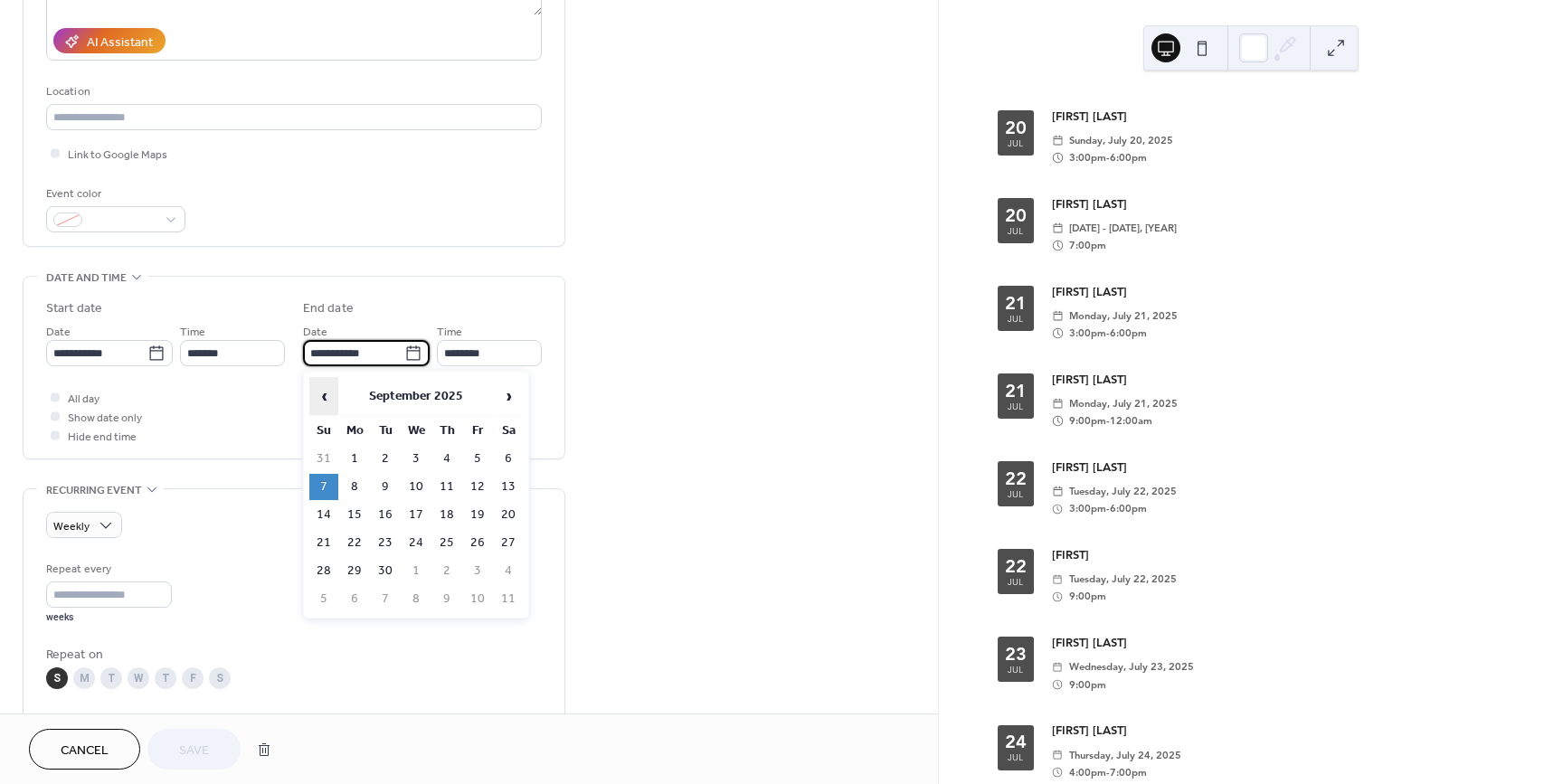click on "‹" at bounding box center (324, 396) 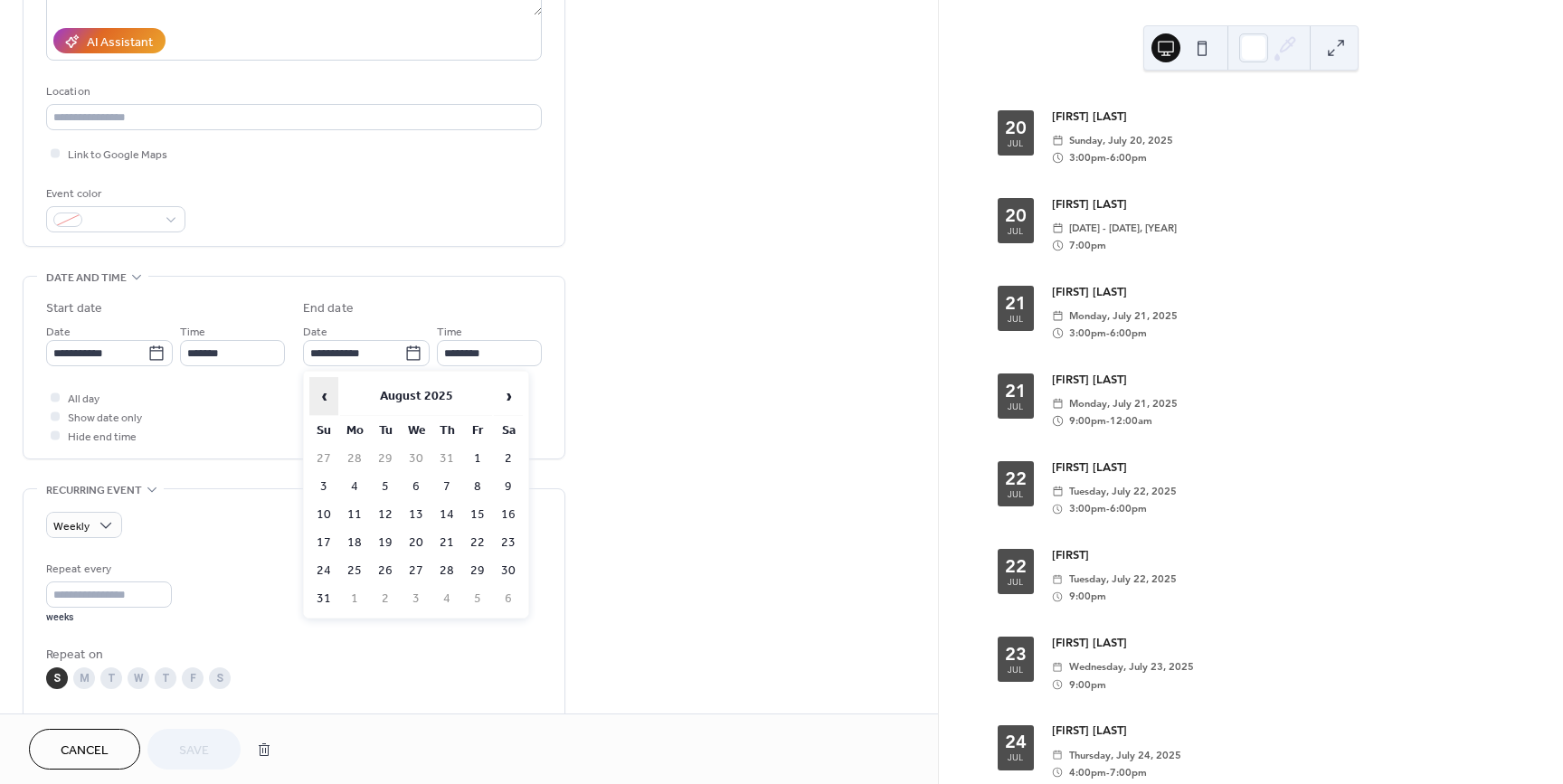 click on "‹" at bounding box center (324, 396) 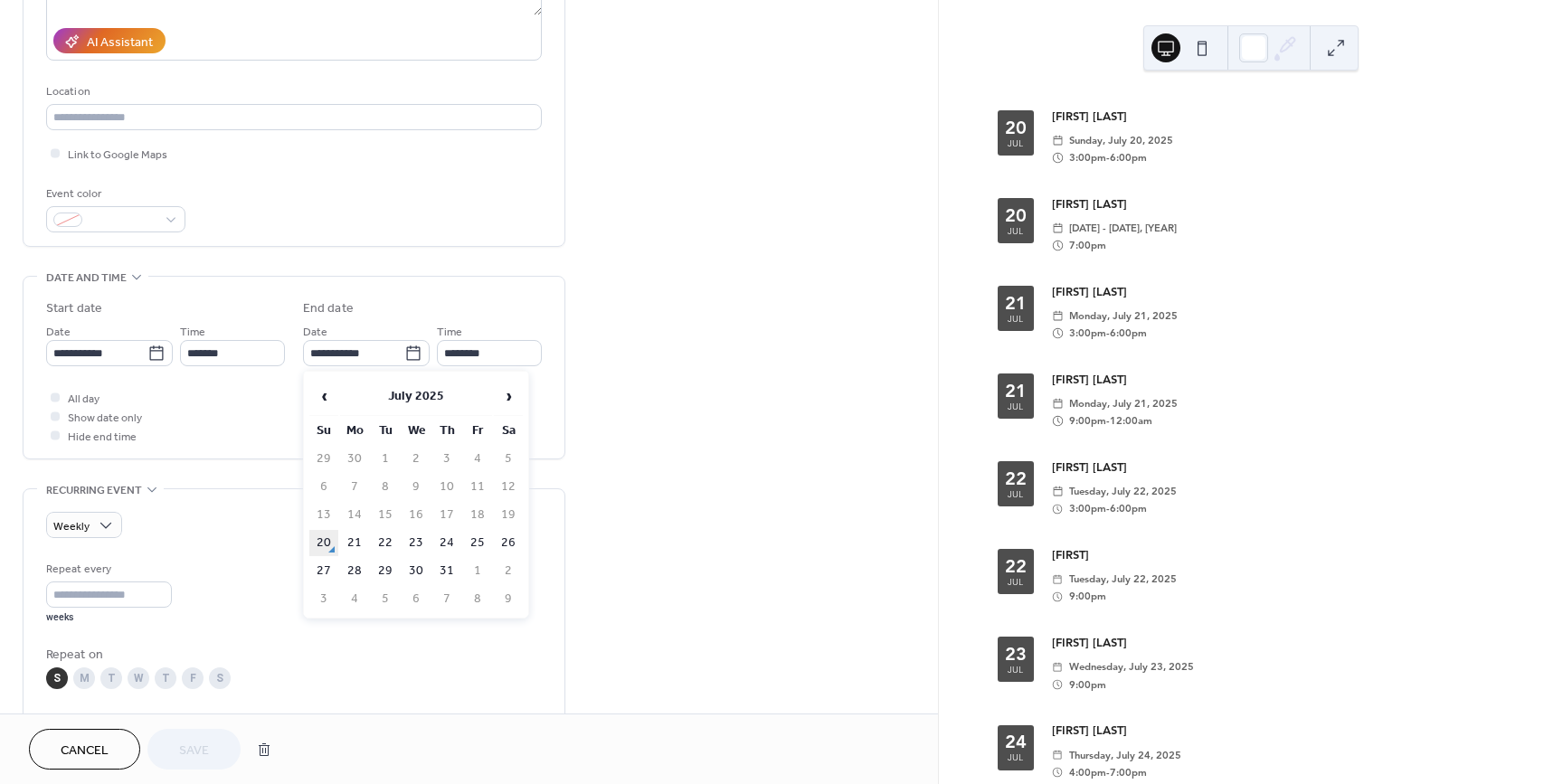 click on "20" at bounding box center [324, 543] 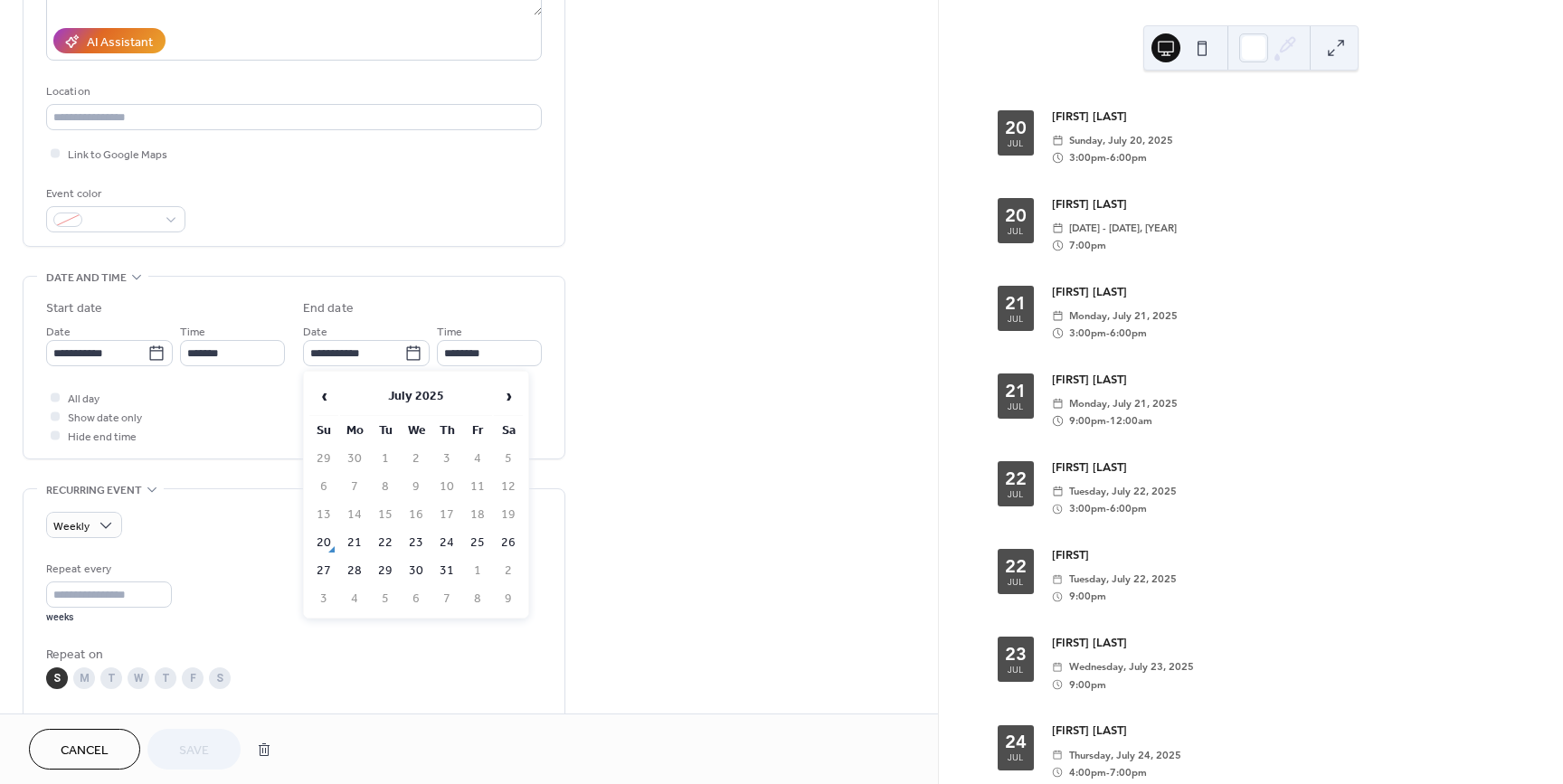 type on "**********" 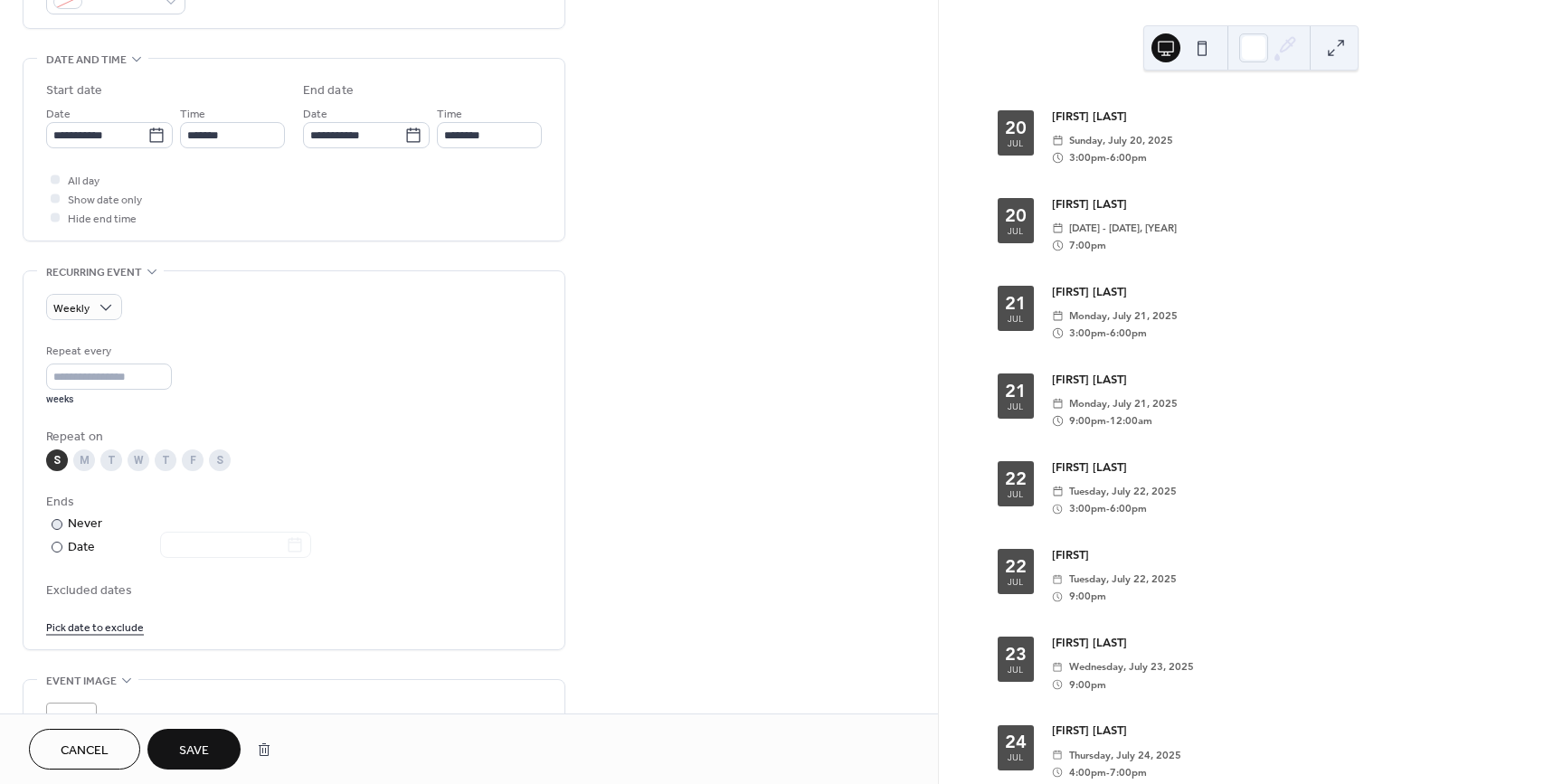 scroll, scrollTop: 543, scrollLeft: 0, axis: vertical 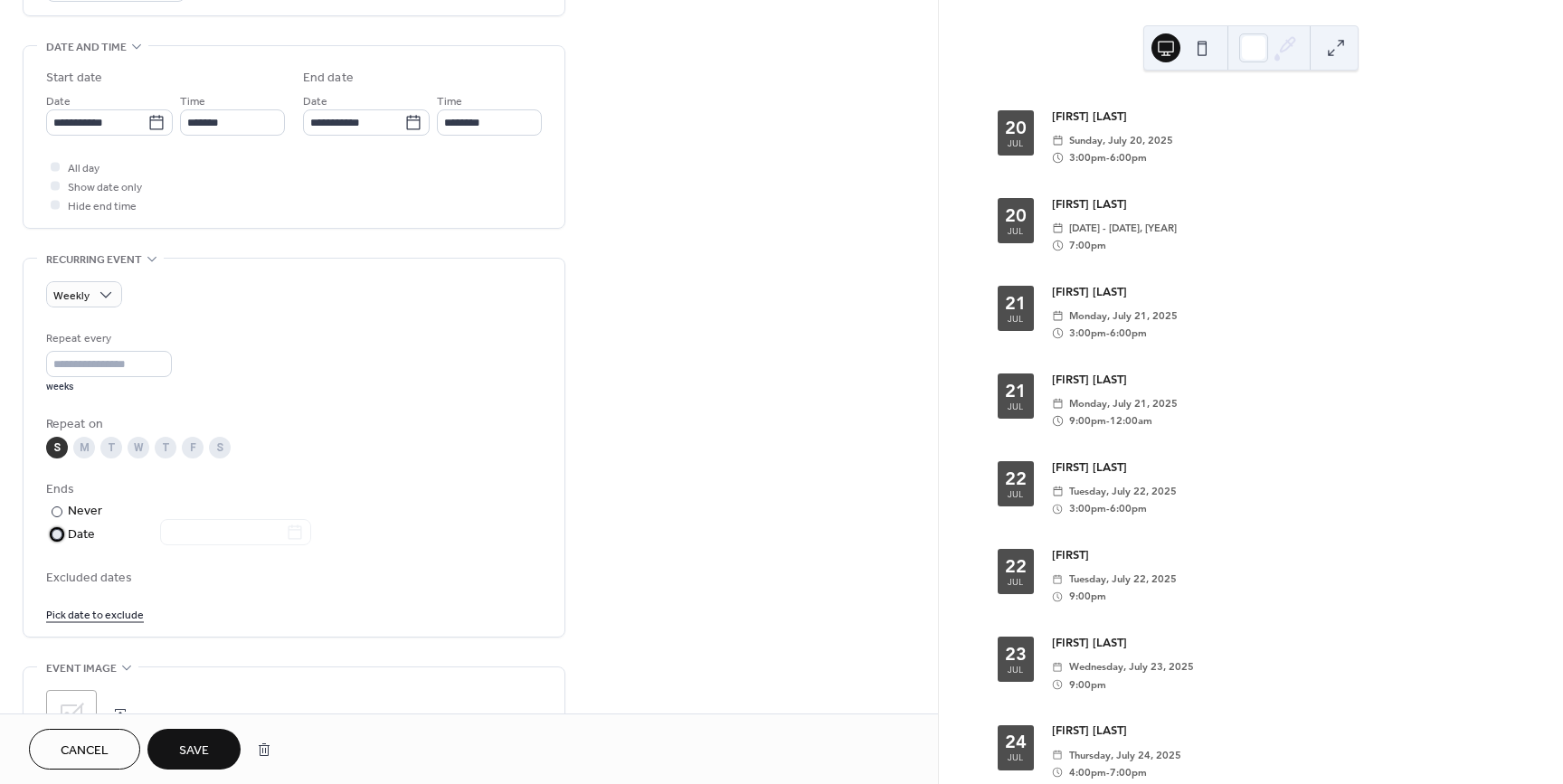 click at bounding box center [57, 534] 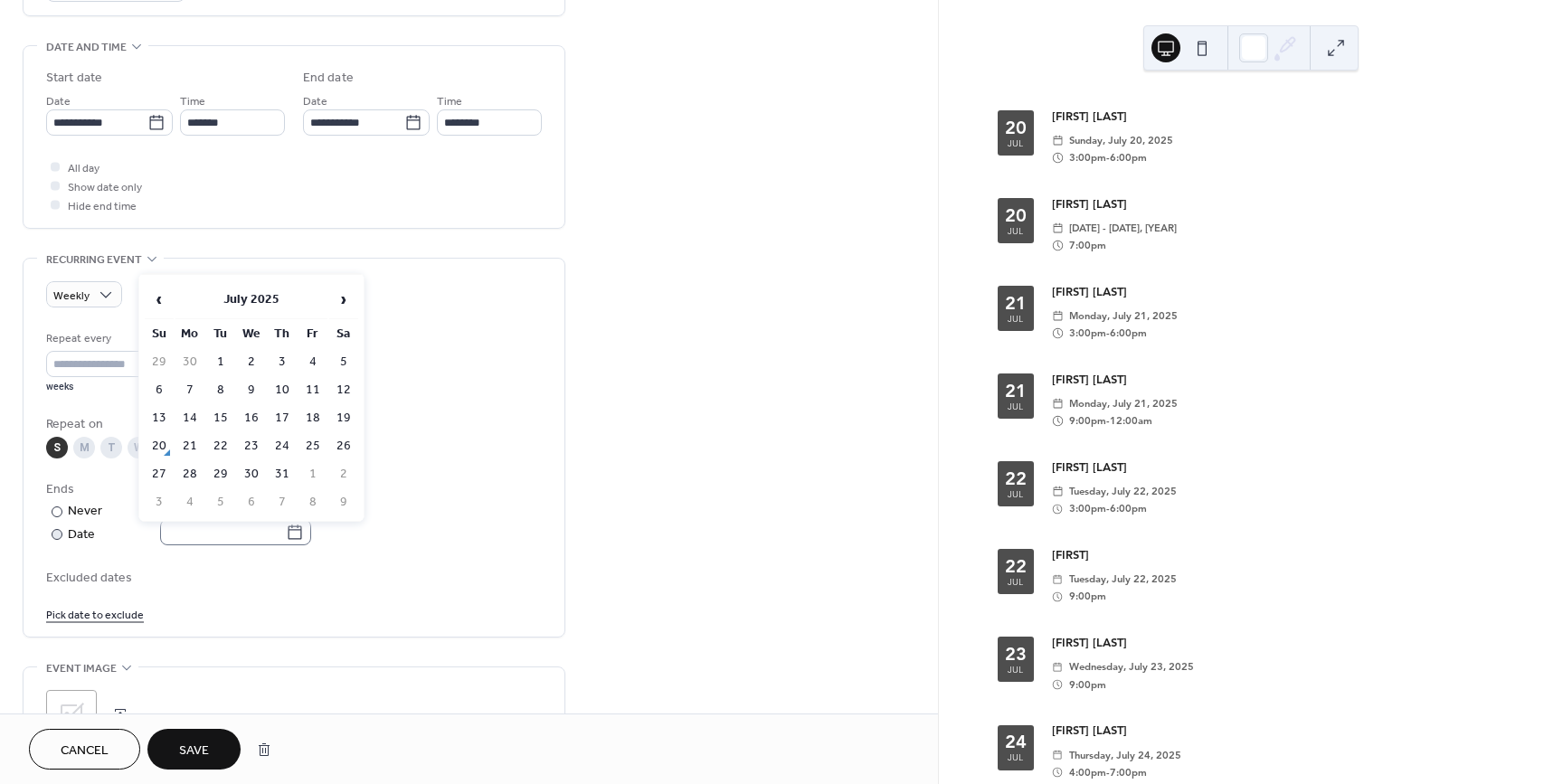 click 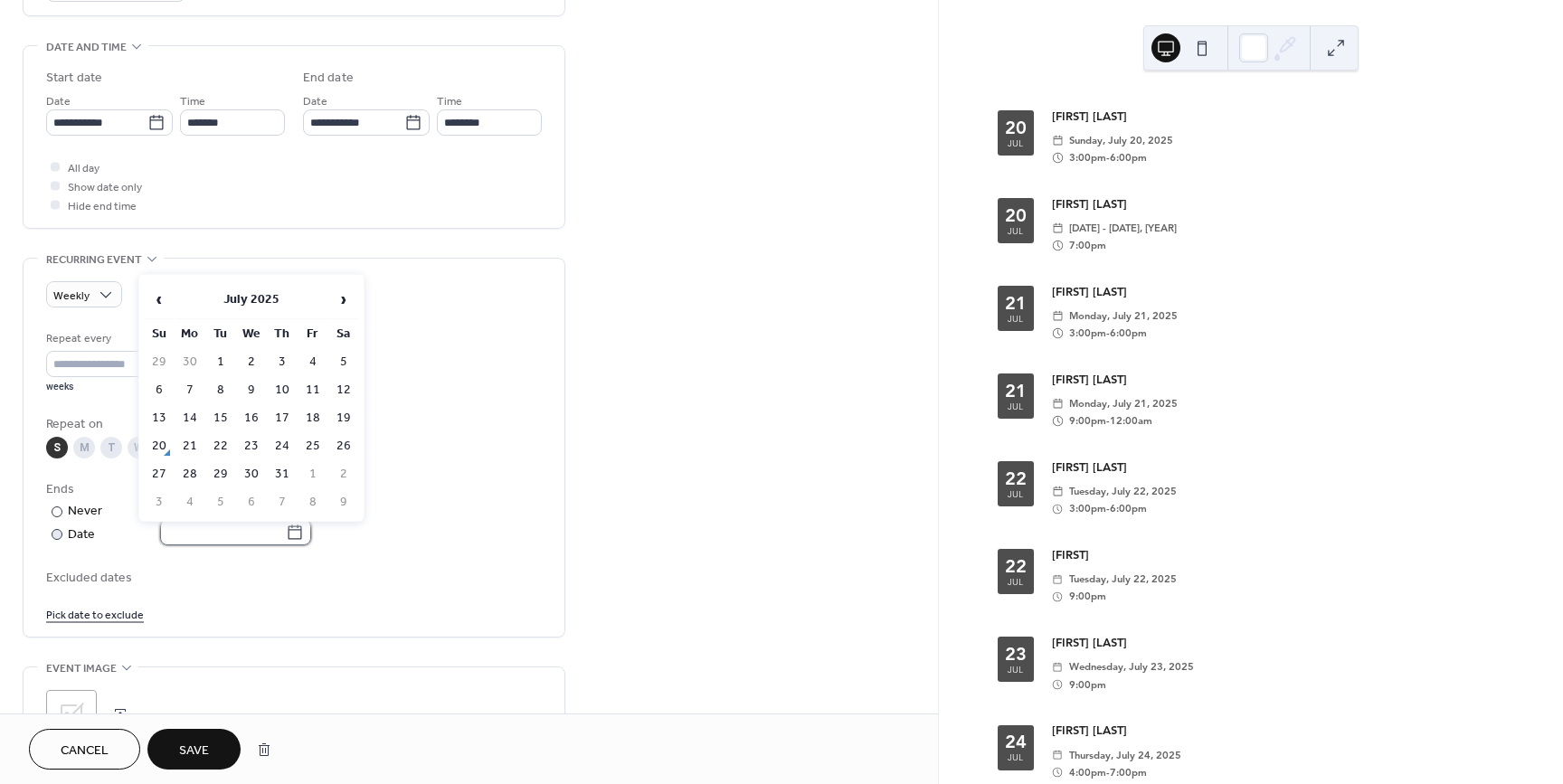click at bounding box center [223, 532] 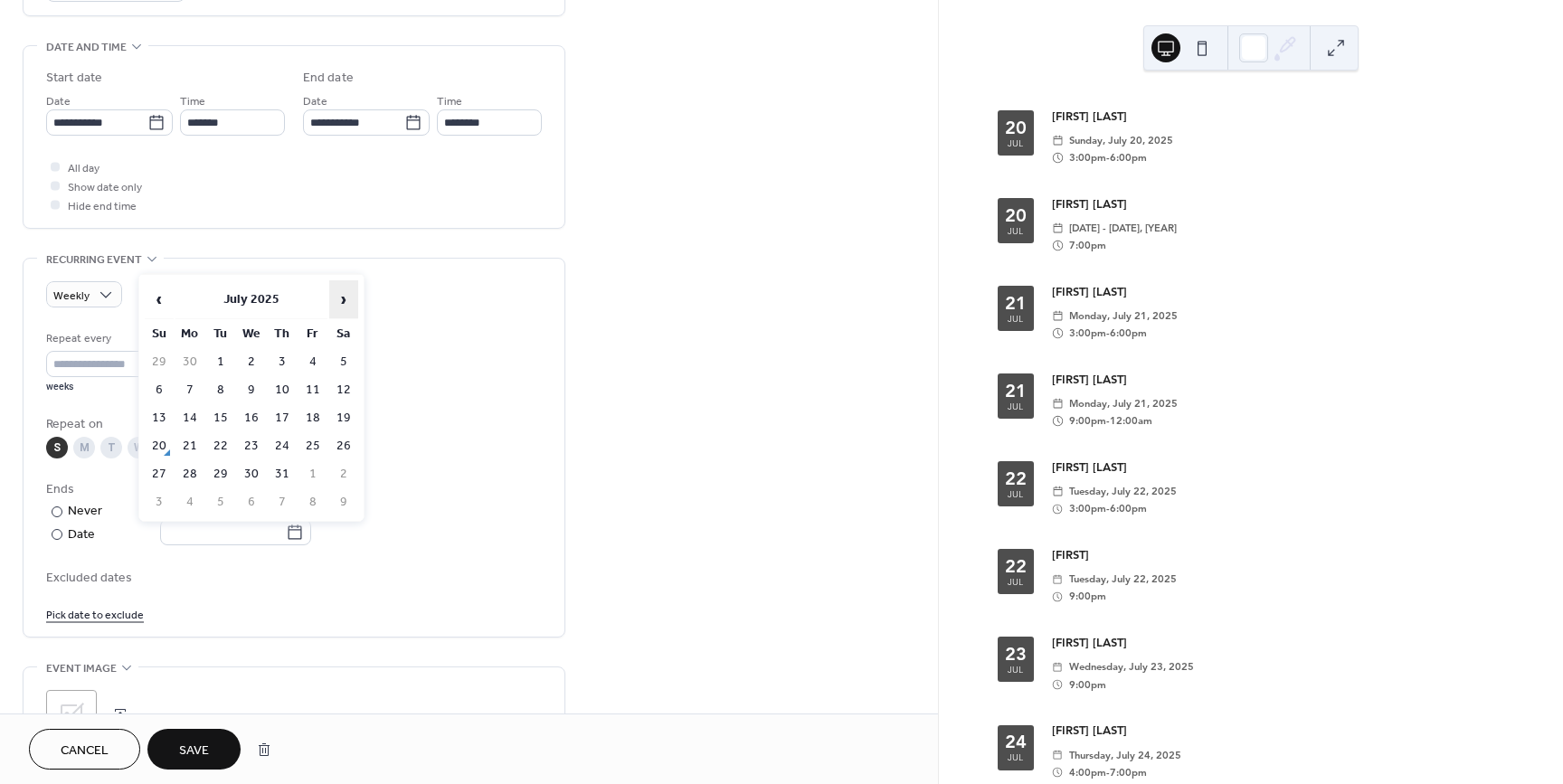 click on "›" at bounding box center [344, 299] 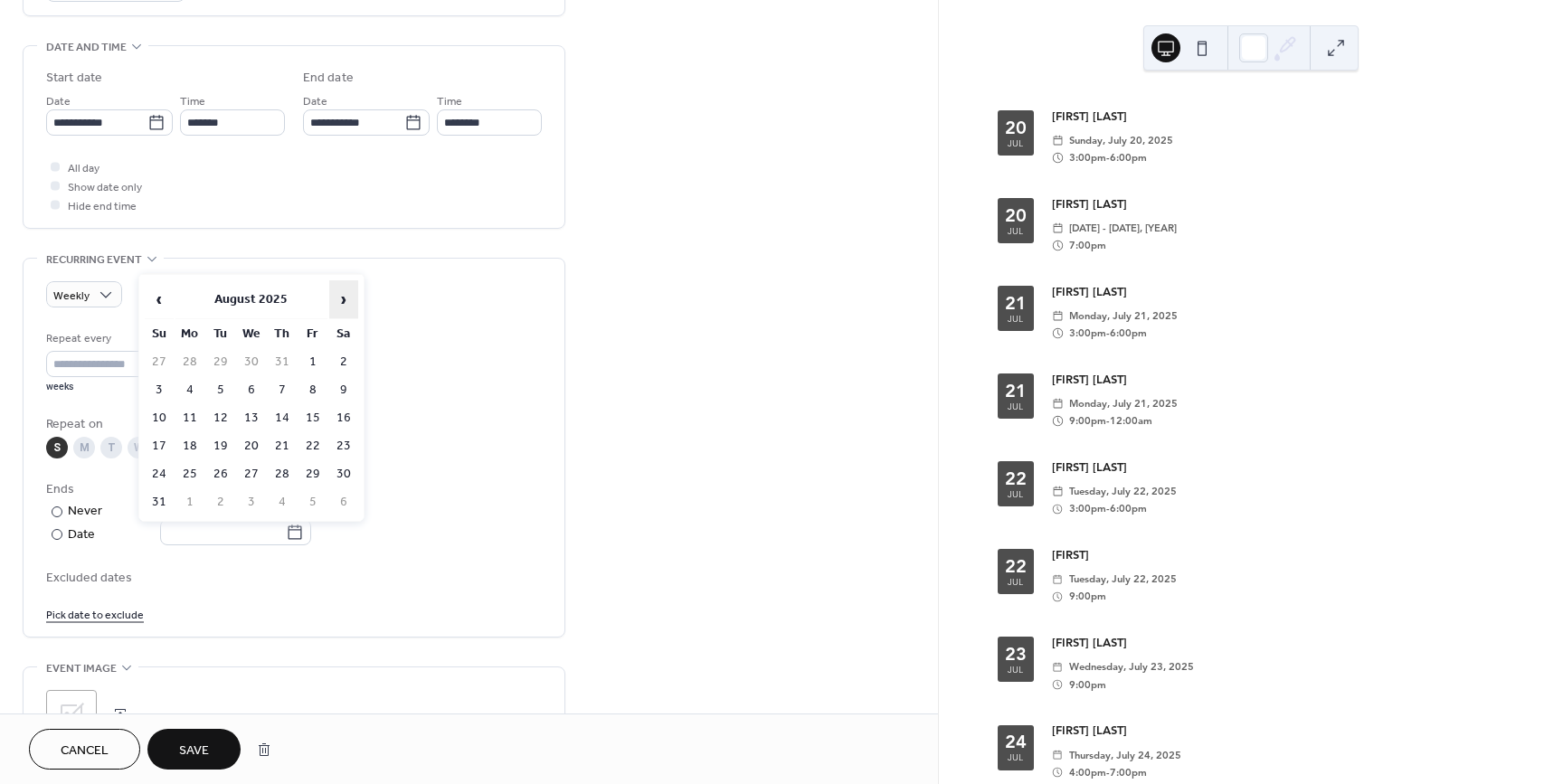click on "›" at bounding box center (344, 299) 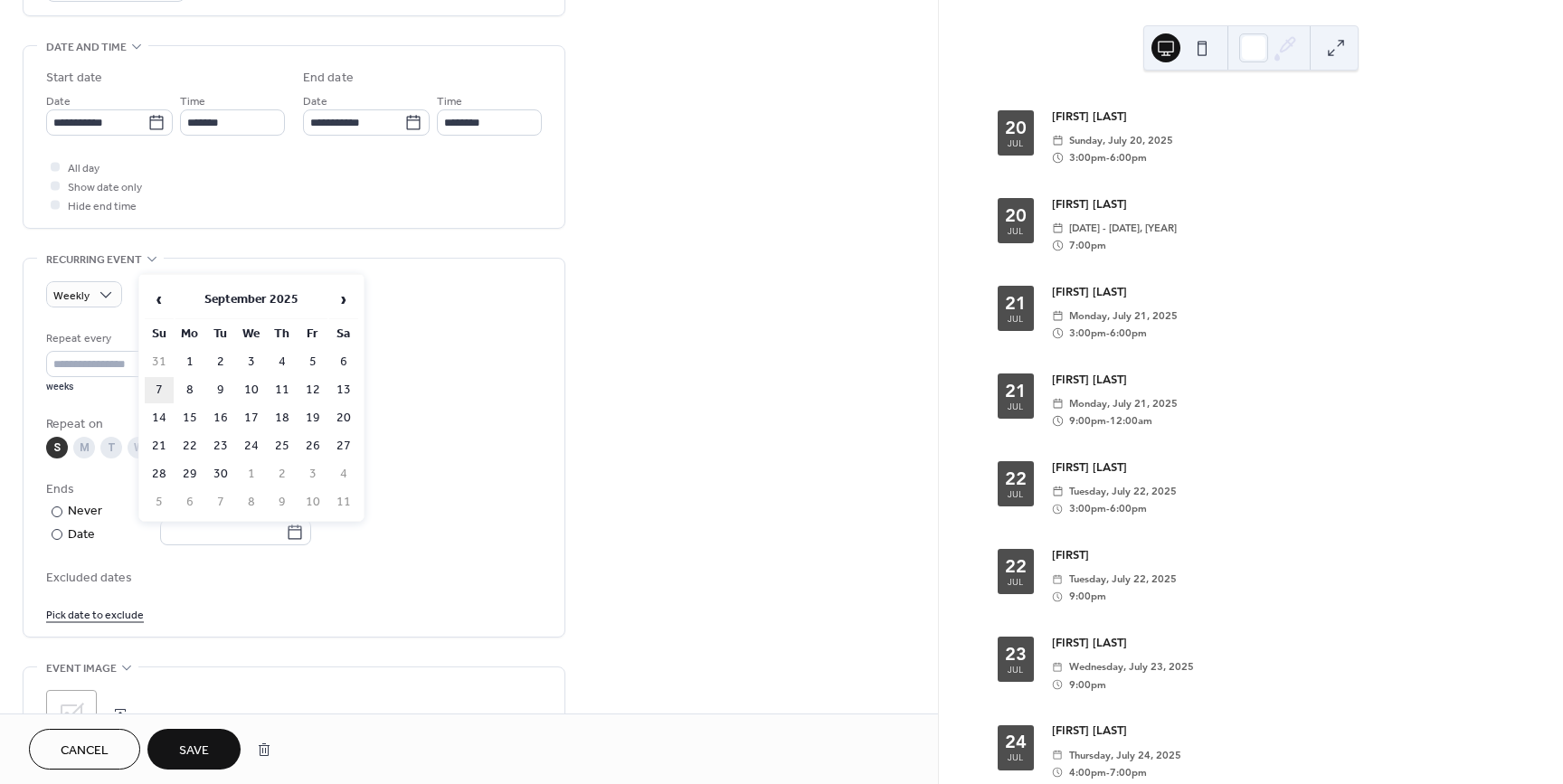 click on "7" at bounding box center [159, 390] 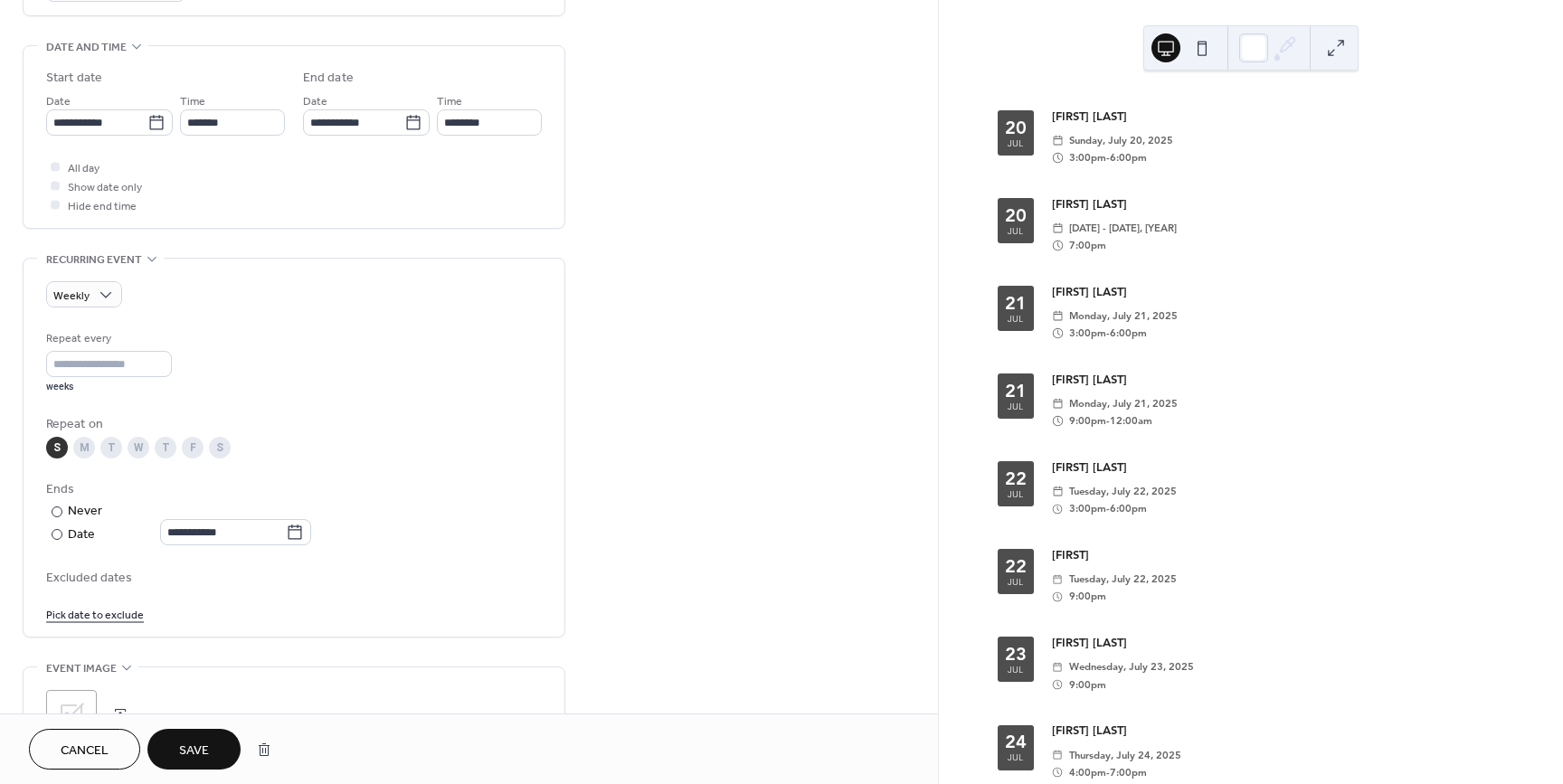 drag, startPoint x: 207, startPoint y: 745, endPoint x: 202, endPoint y: 734, distance: 12.083046 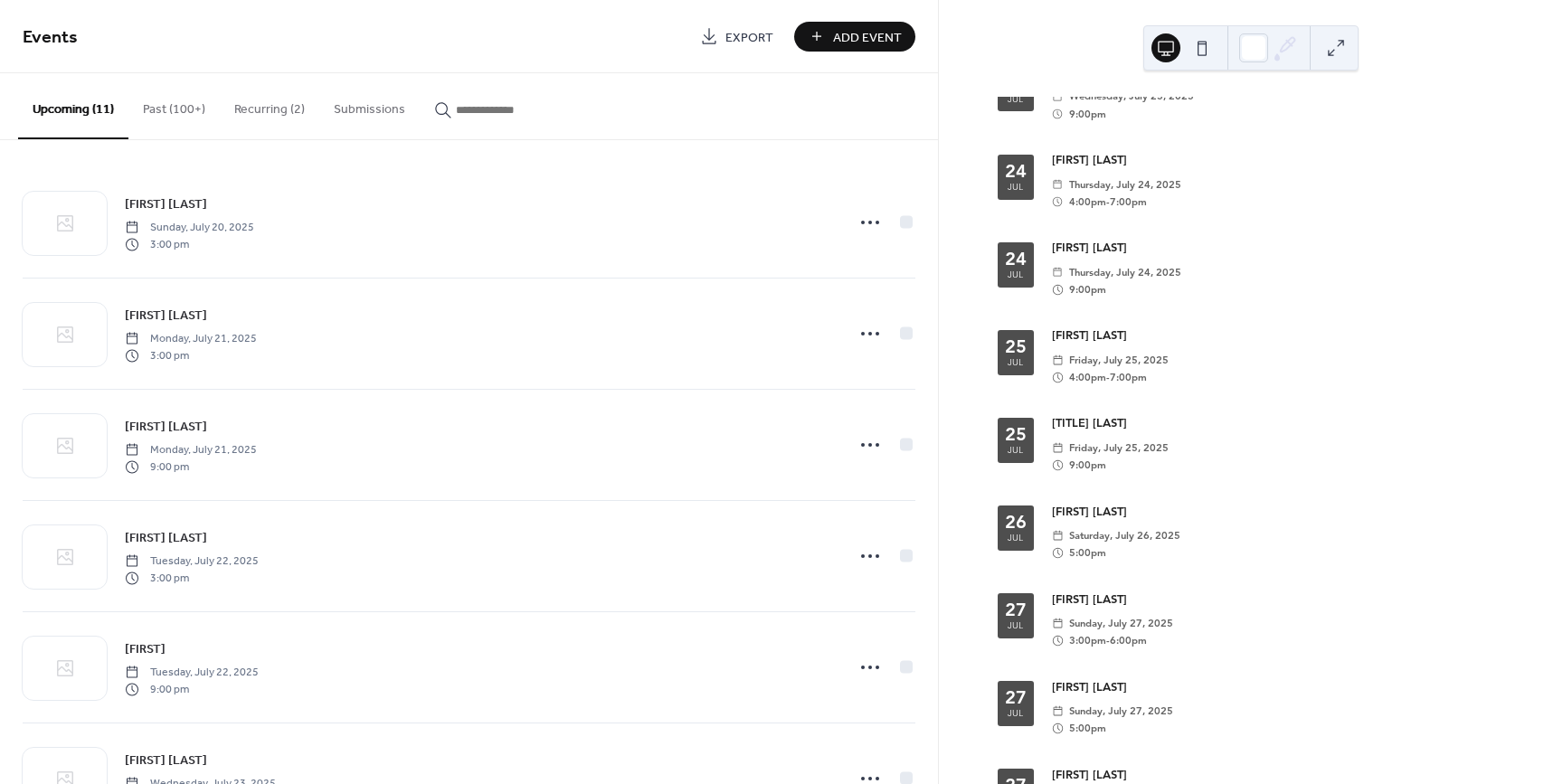 scroll, scrollTop: 532, scrollLeft: 0, axis: vertical 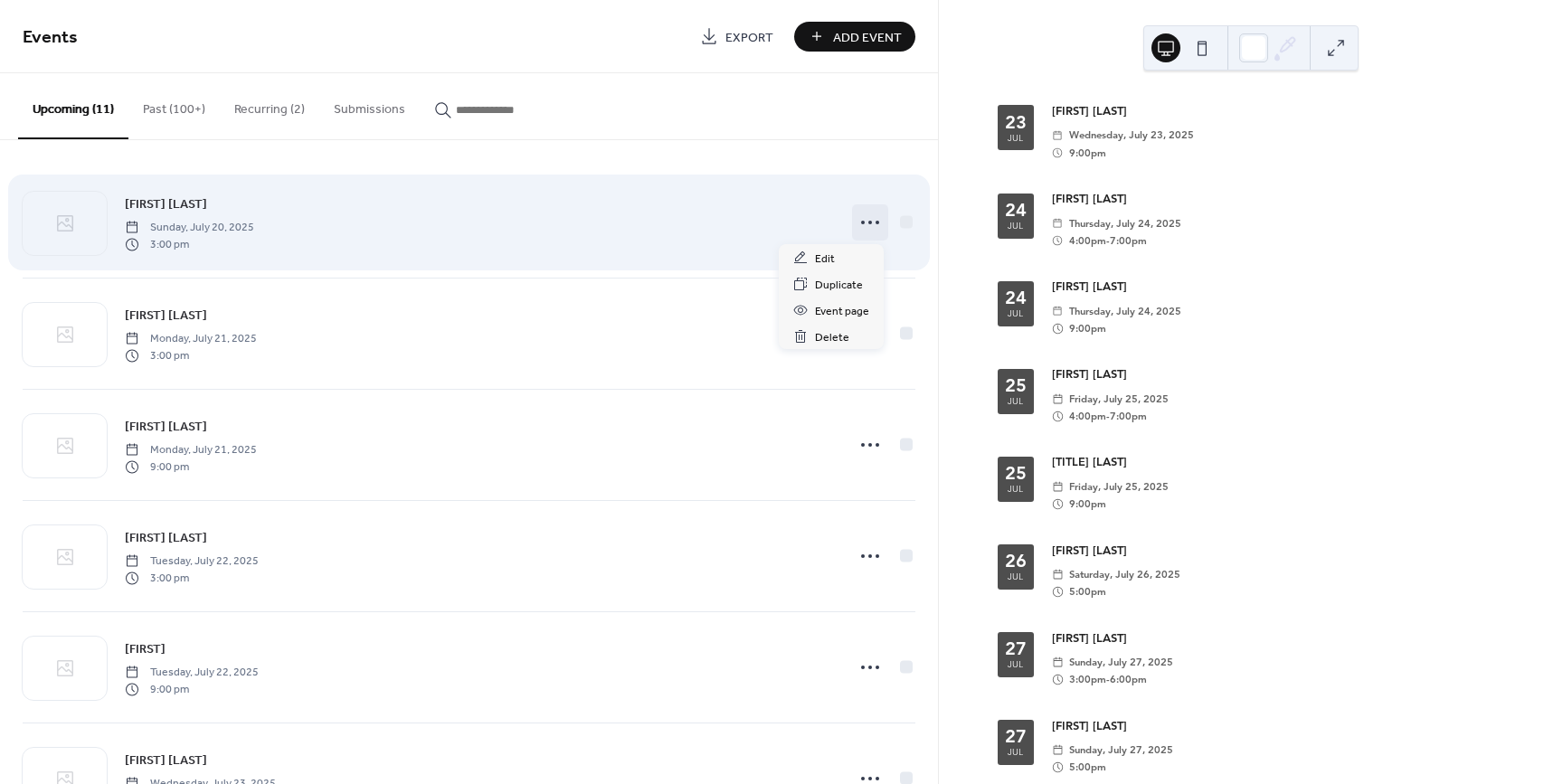 click 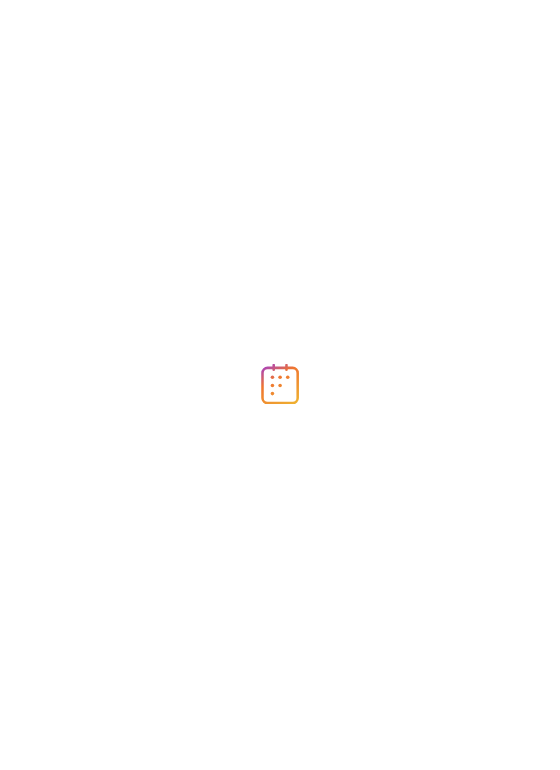 scroll, scrollTop: 0, scrollLeft: 0, axis: both 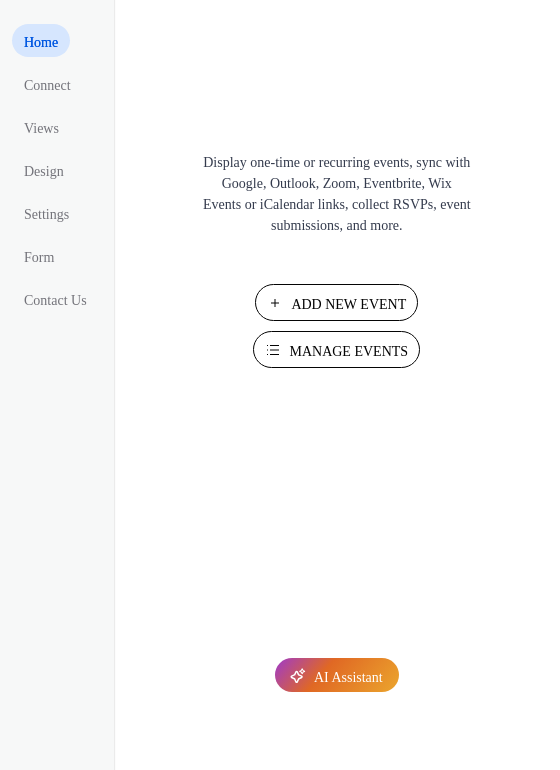 click on "Manage Events" at bounding box center (348, 351) 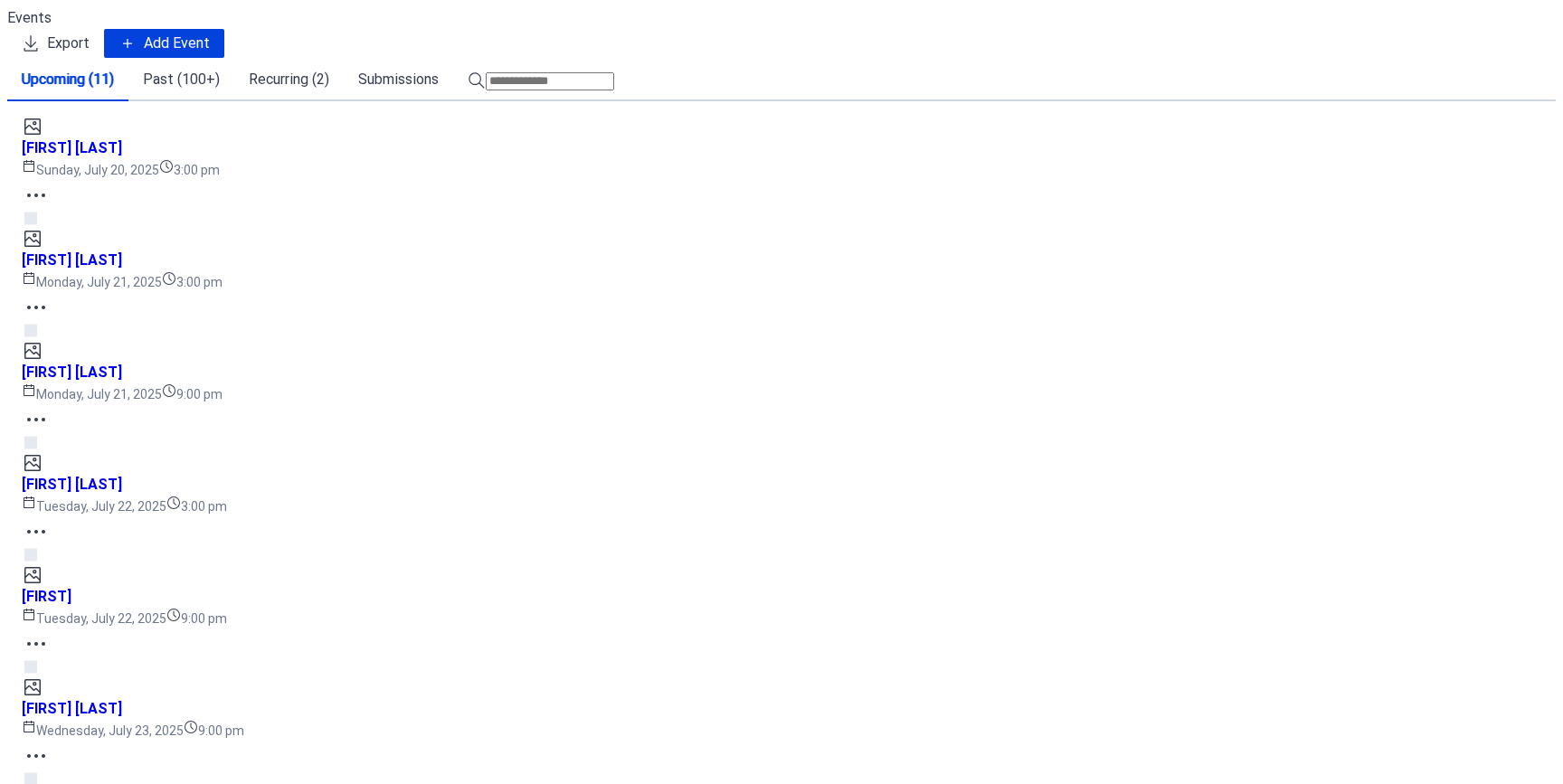scroll, scrollTop: 0, scrollLeft: 0, axis: both 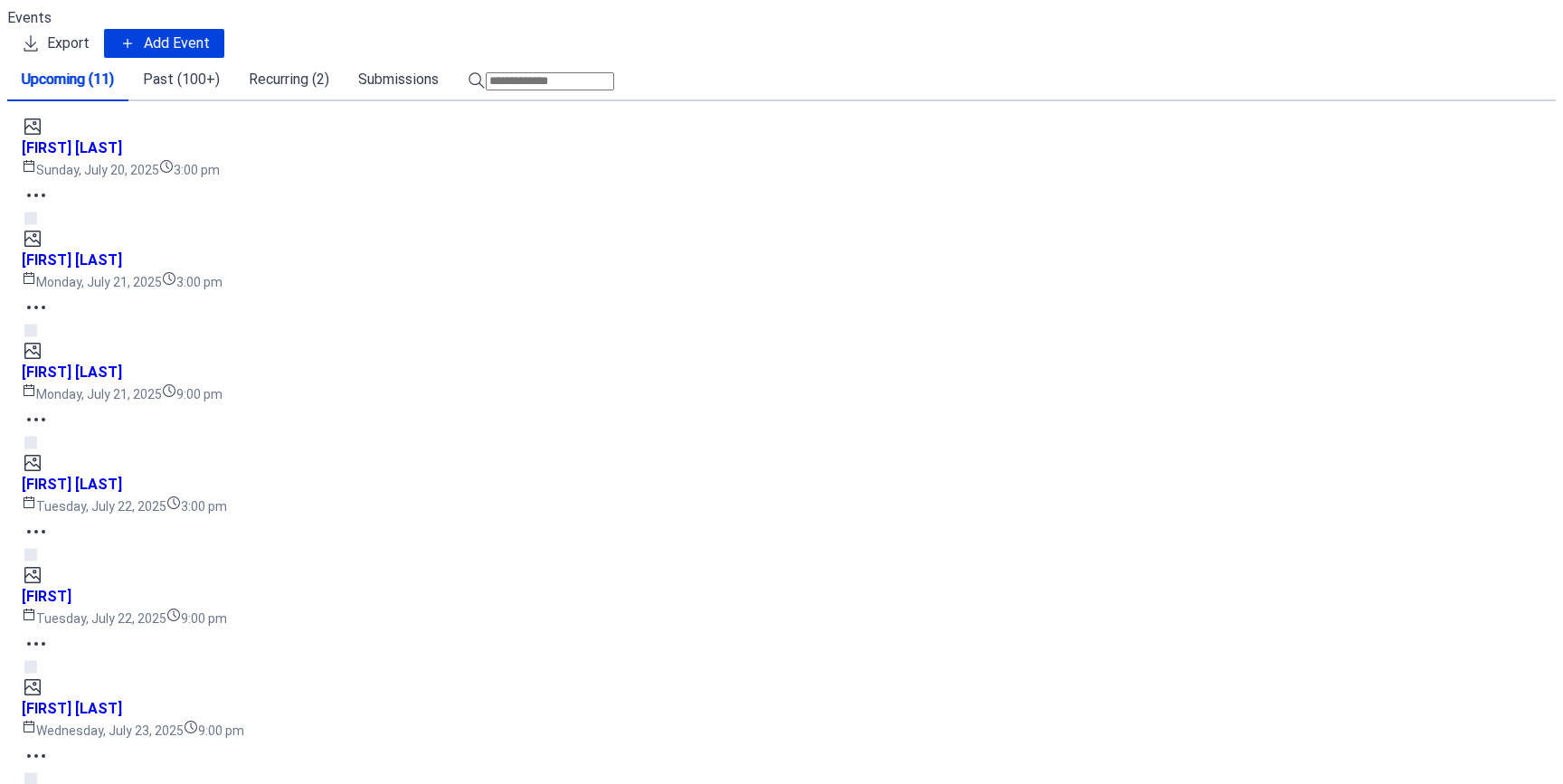 click on "Recurring (2)" at bounding box center (289, 80) 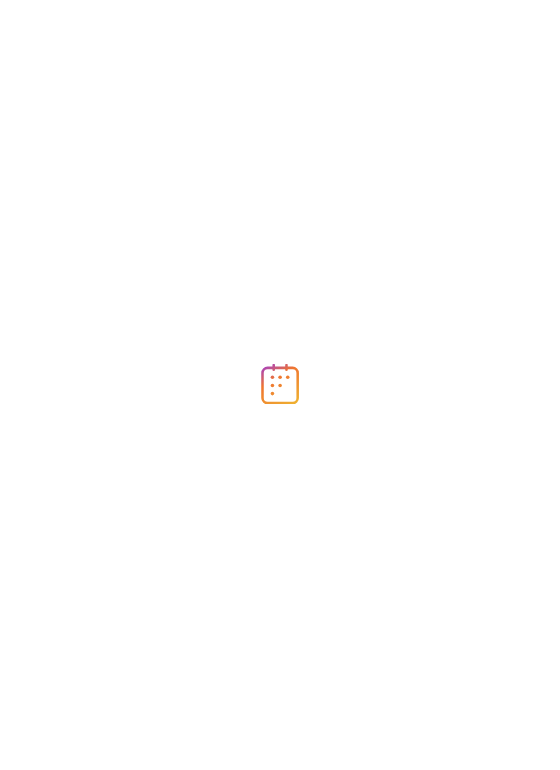 scroll, scrollTop: 0, scrollLeft: 0, axis: both 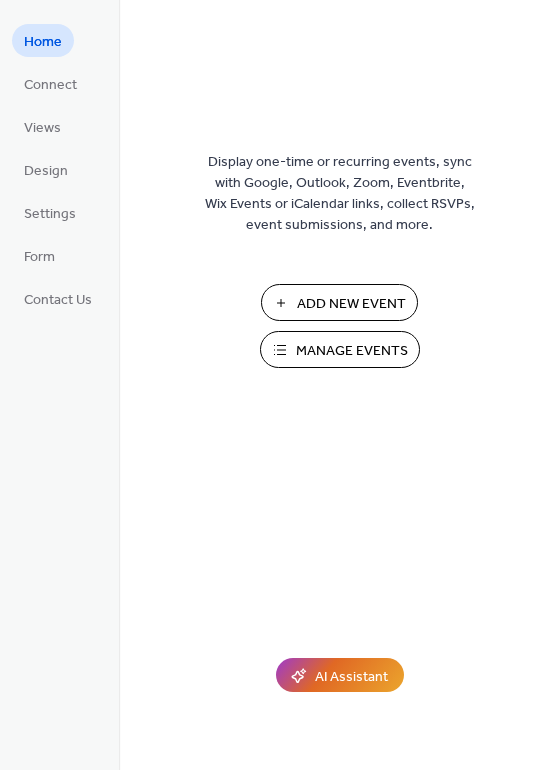 click on "Manage Events" at bounding box center [352, 351] 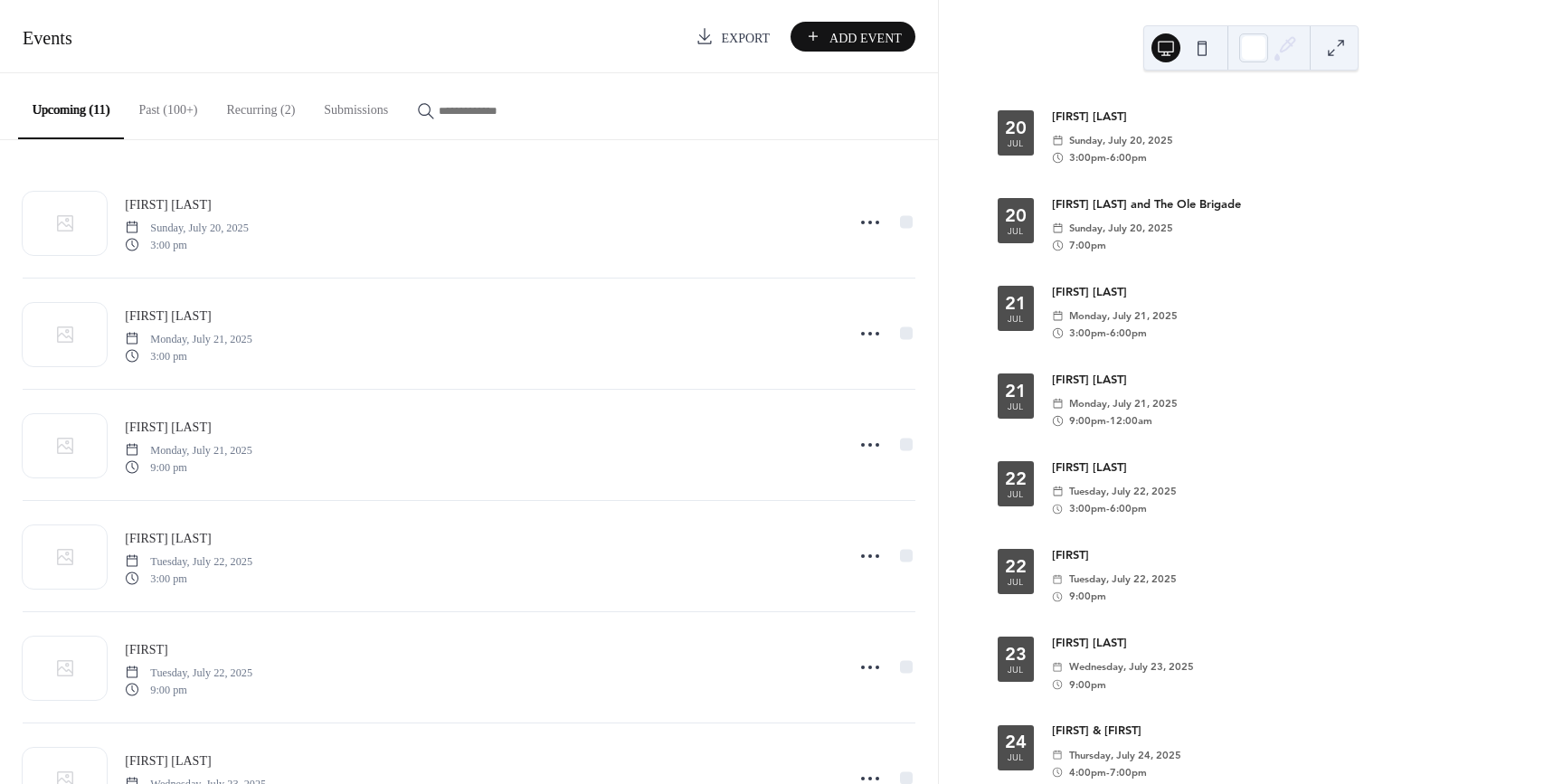 scroll, scrollTop: 0, scrollLeft: 0, axis: both 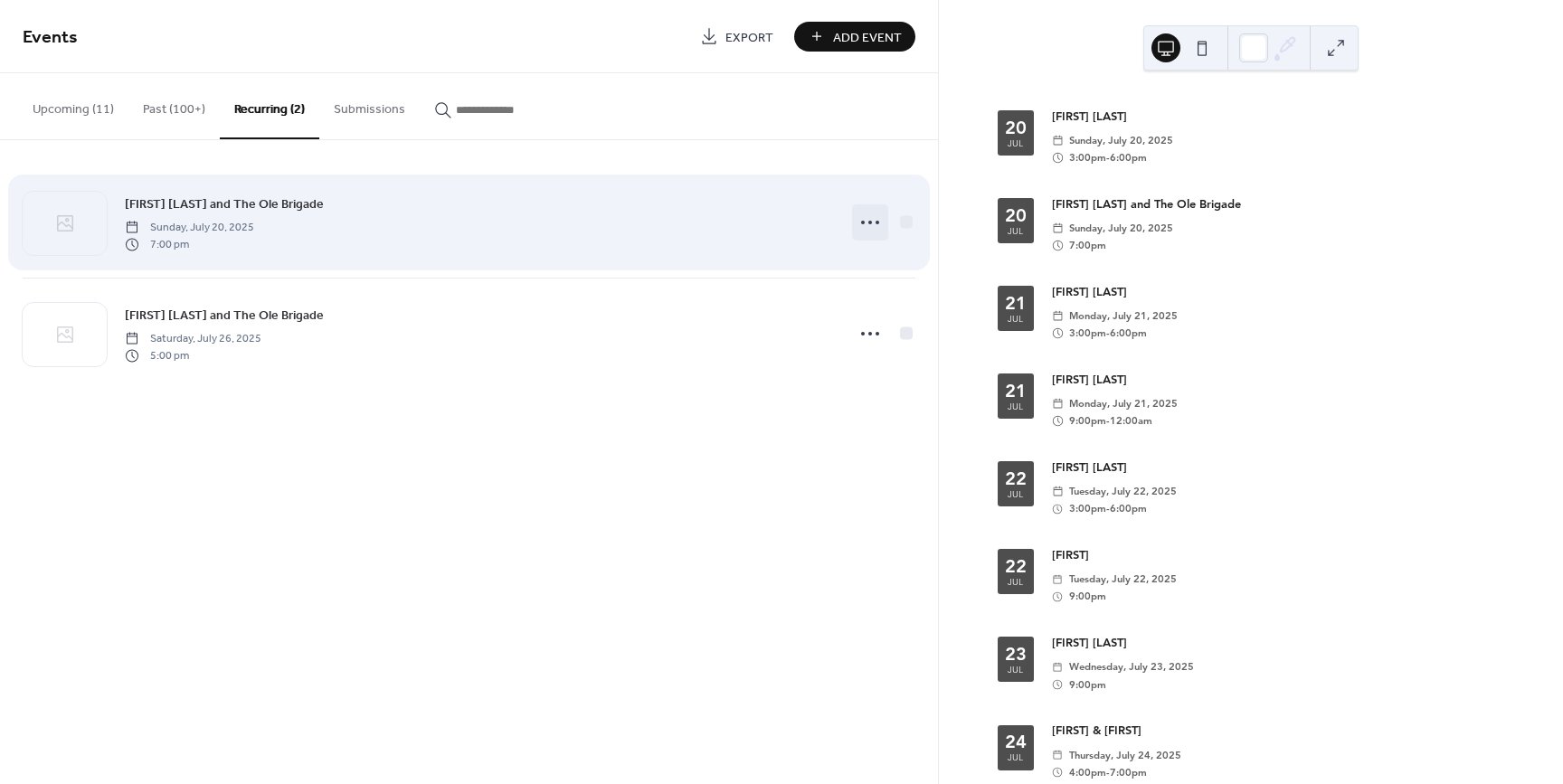 click 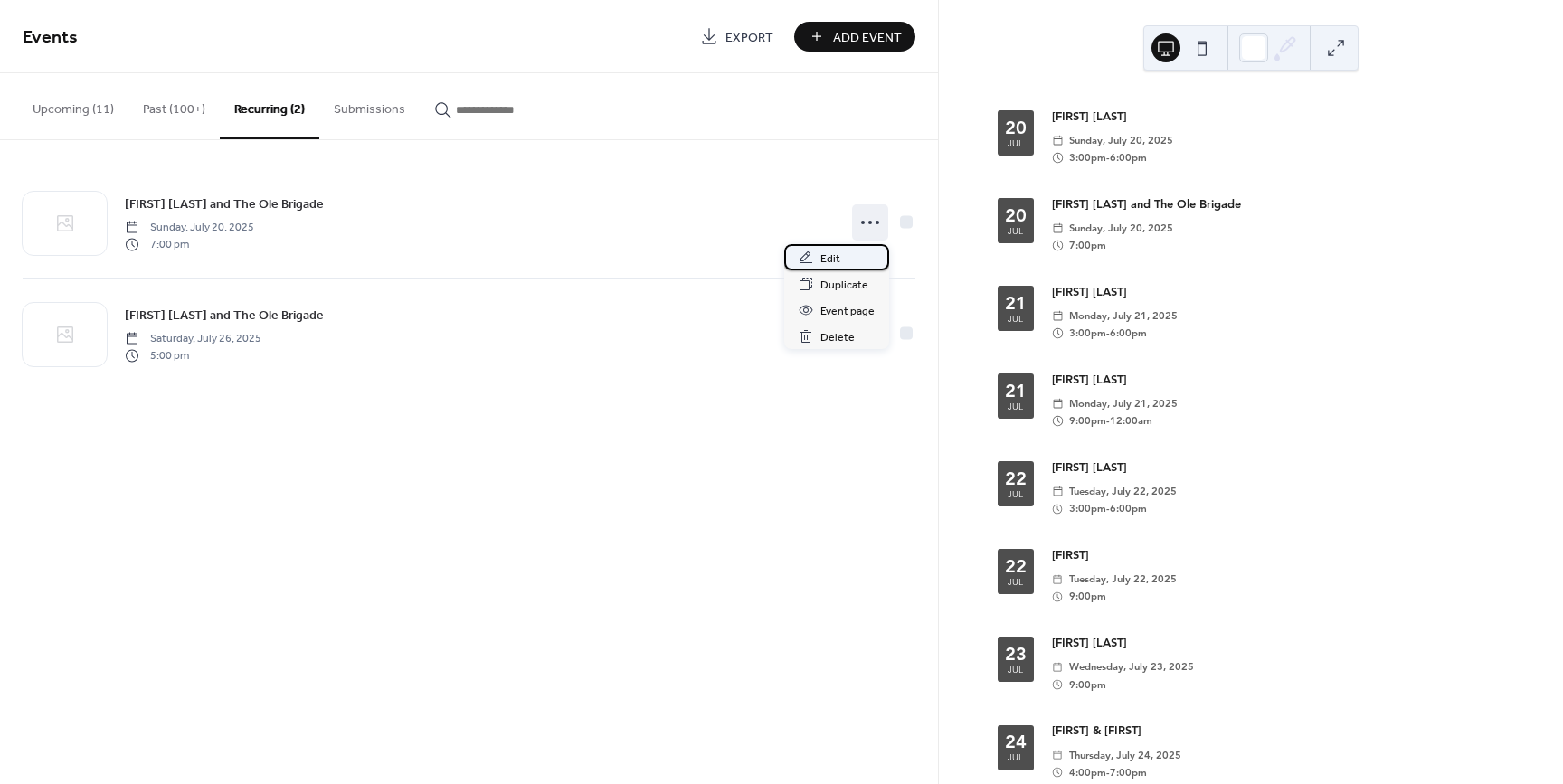 click on "Edit" at bounding box center [830, 259] 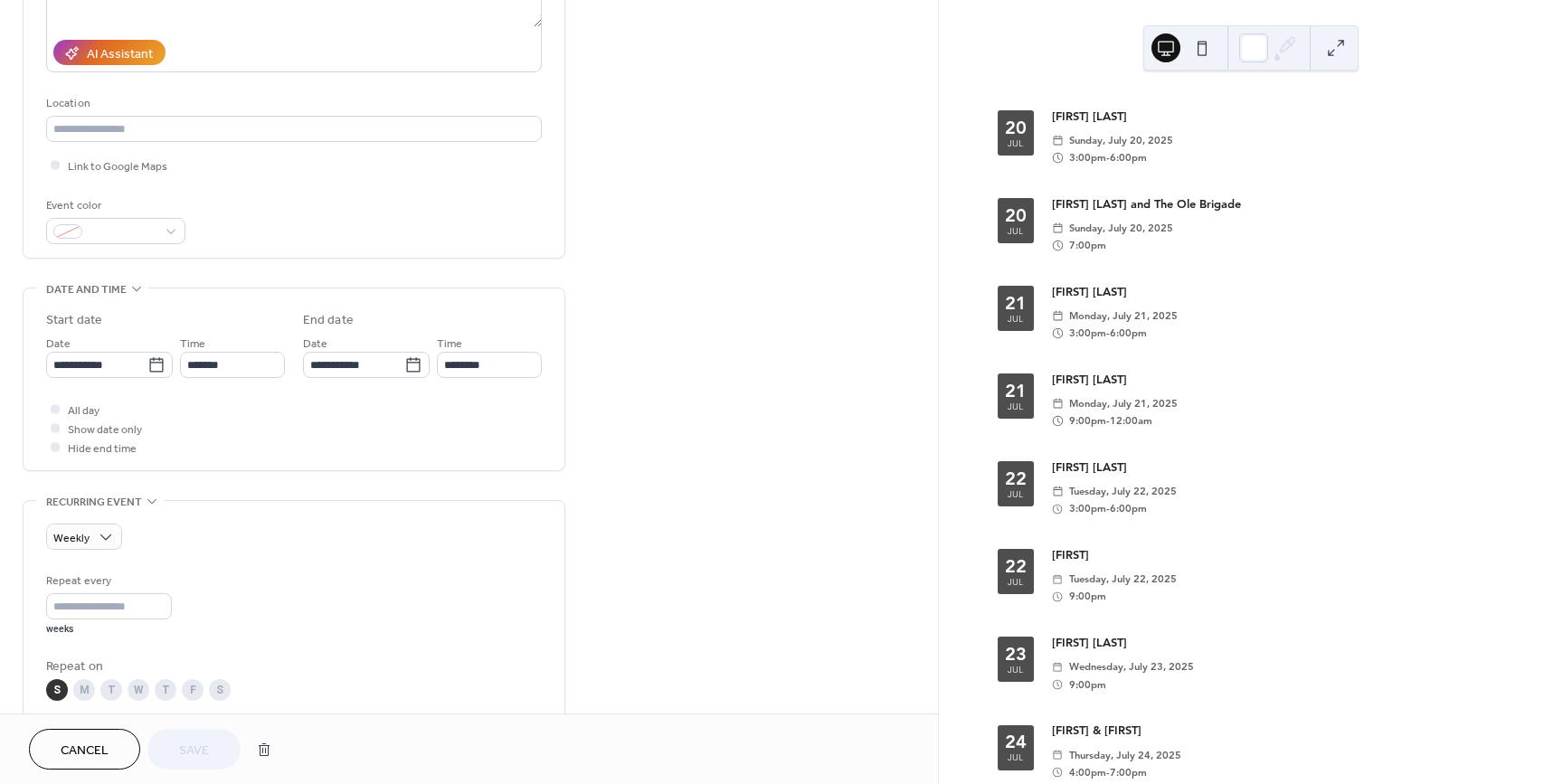 scroll, scrollTop: 250, scrollLeft: 0, axis: vertical 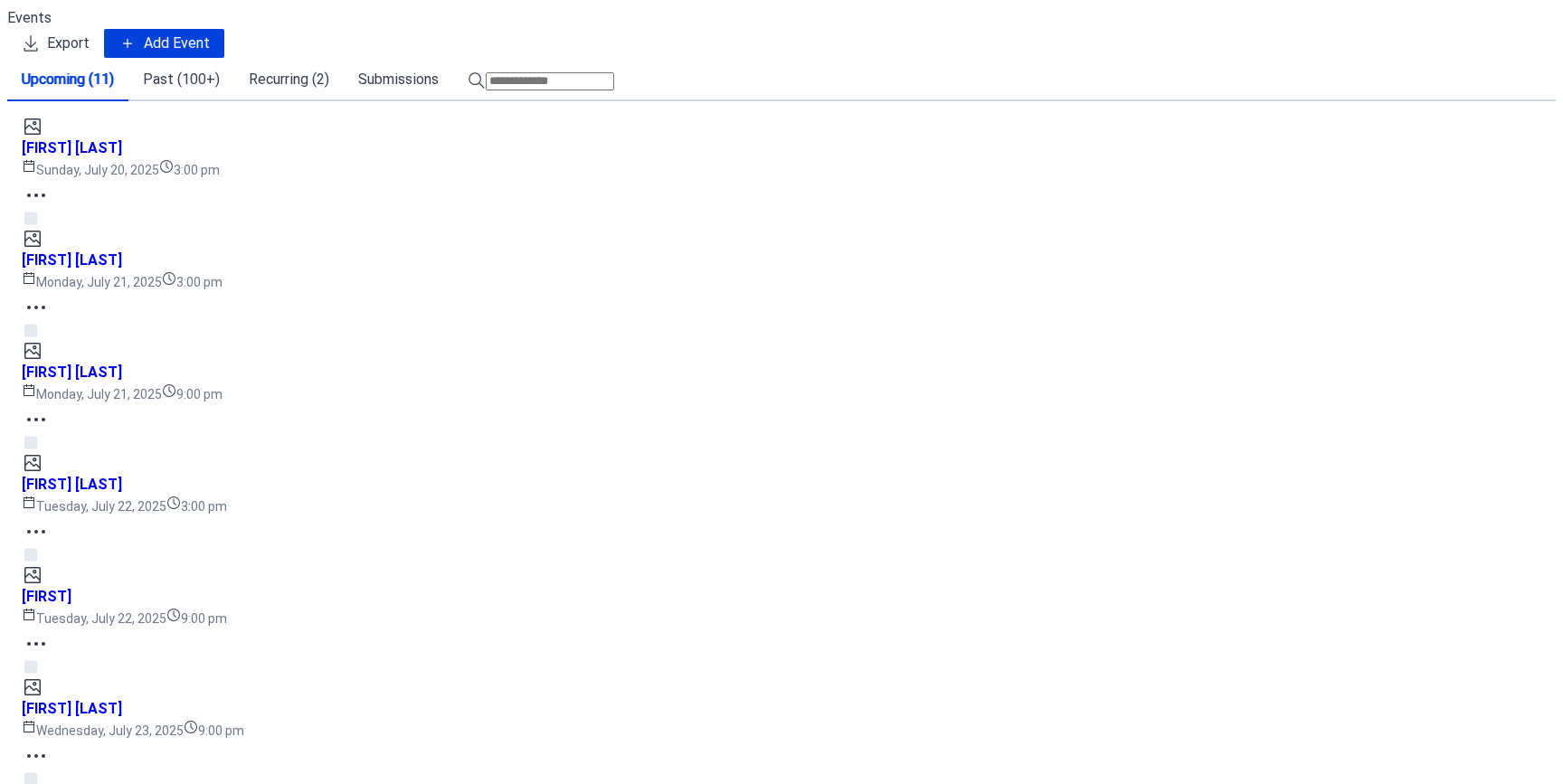 click on "Recurring (2)" at bounding box center (289, 80) 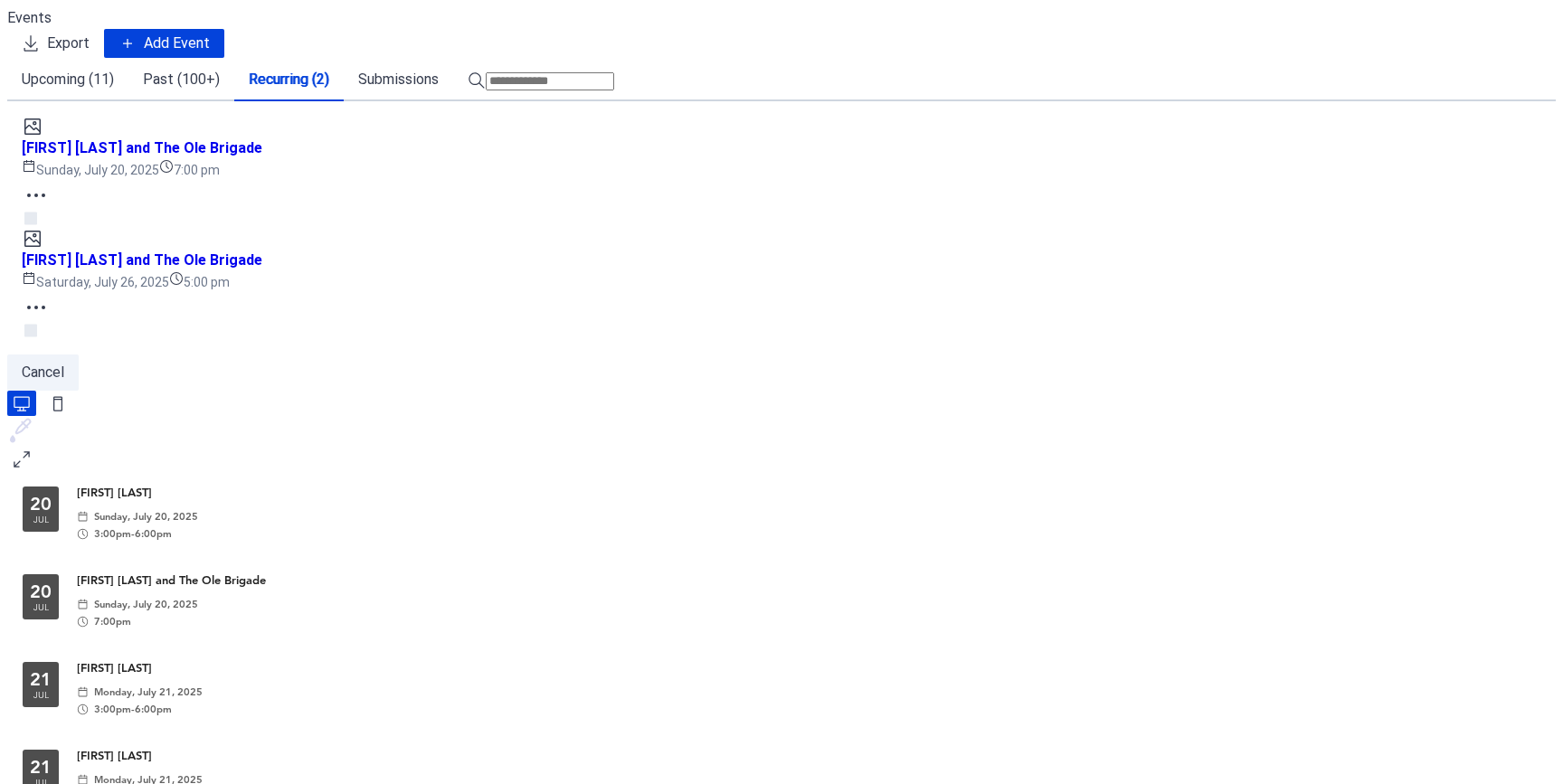 click 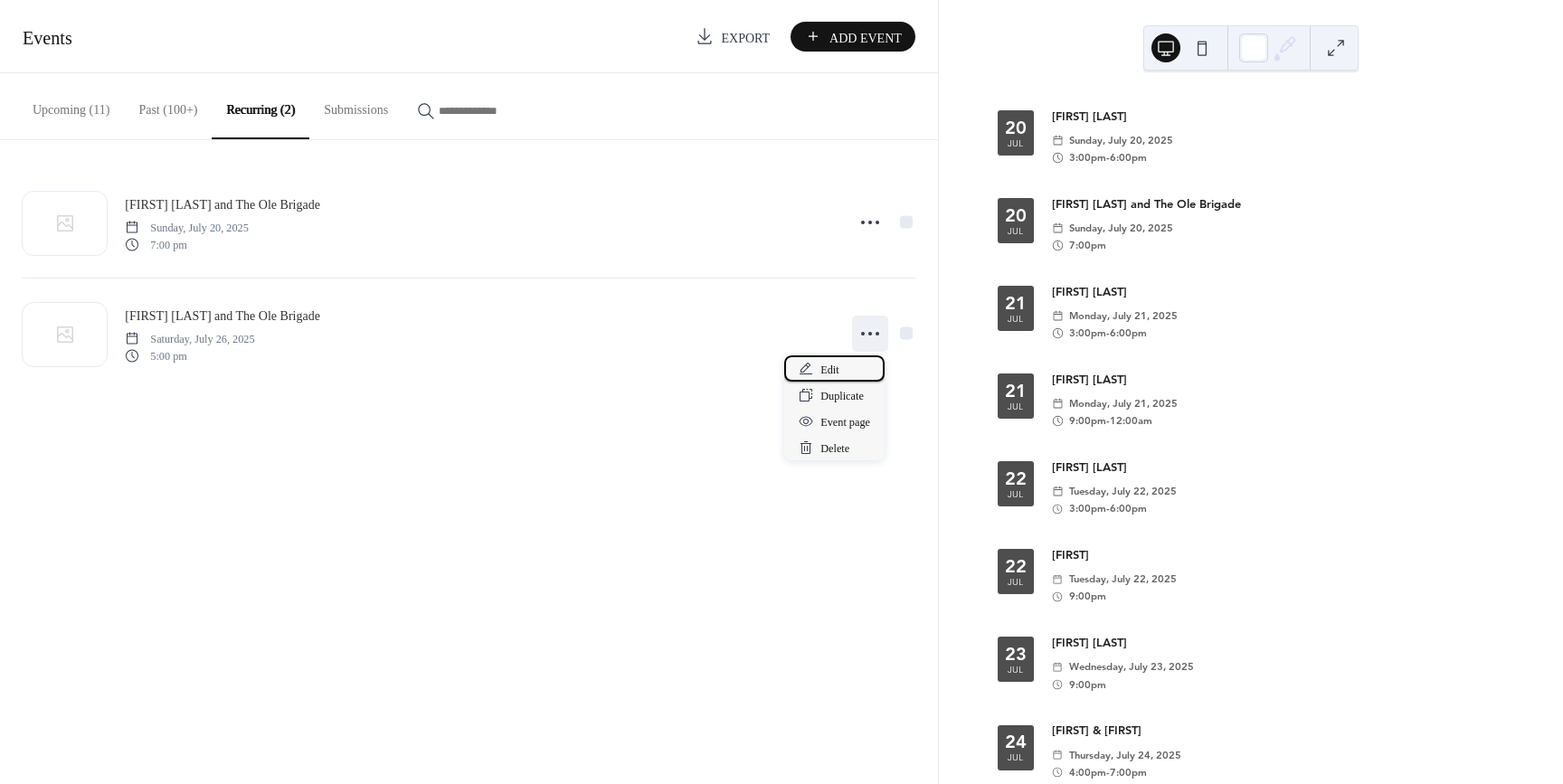 click on "Edit" at bounding box center (829, 370) 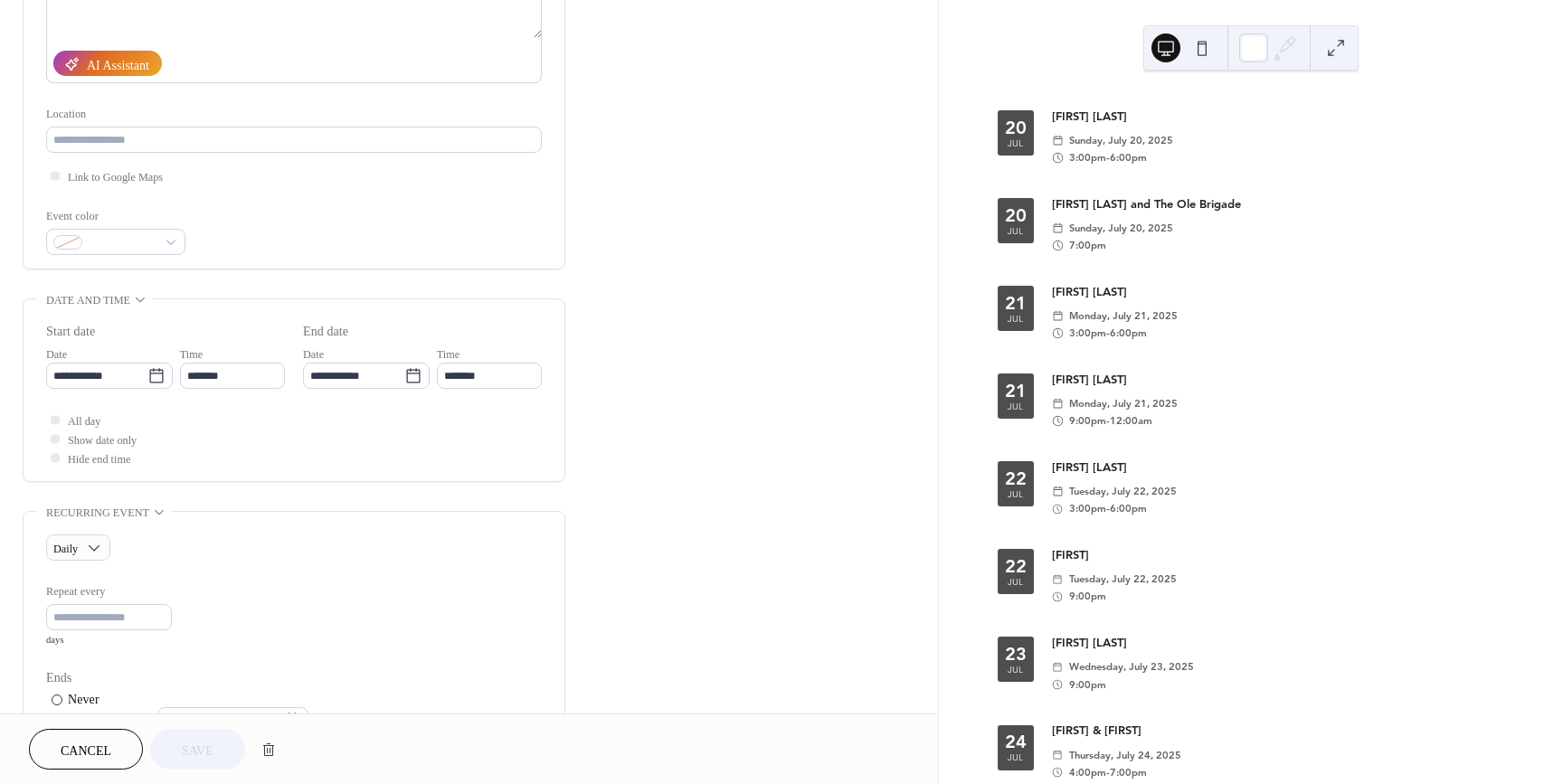 scroll, scrollTop: 220, scrollLeft: 0, axis: vertical 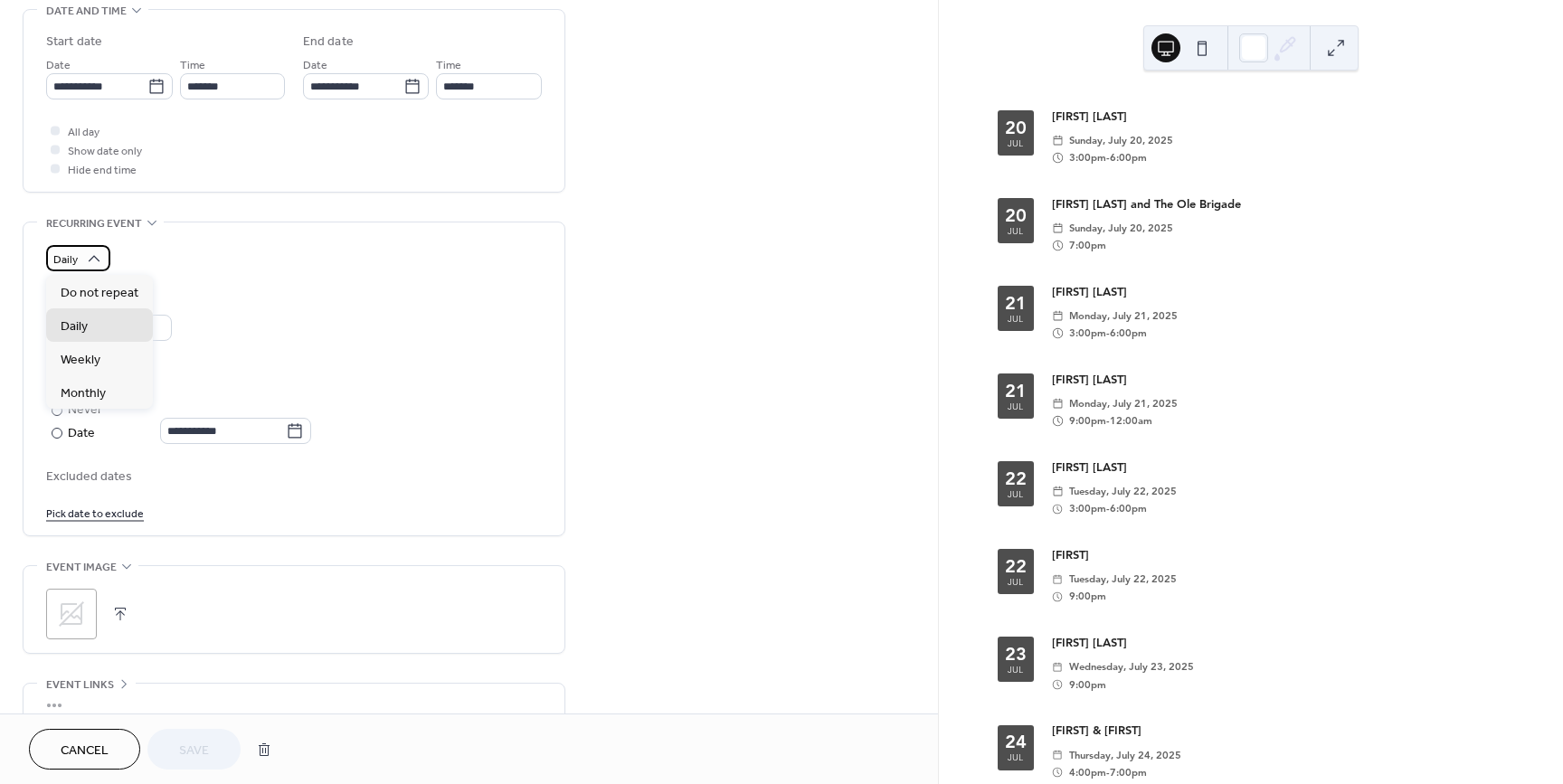 click on "Daily" at bounding box center [78, 258] 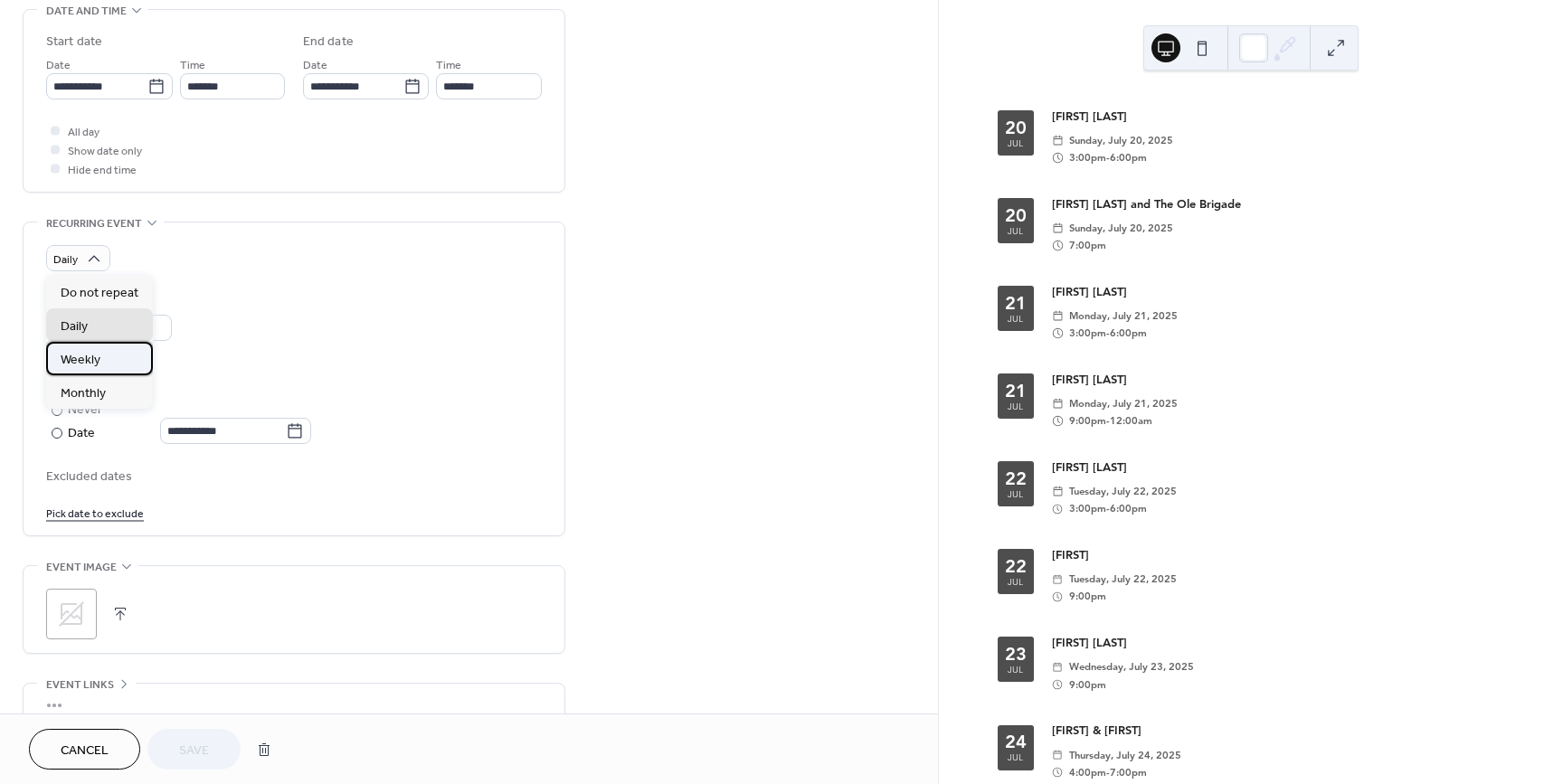 click on "Weekly" at bounding box center [81, 360] 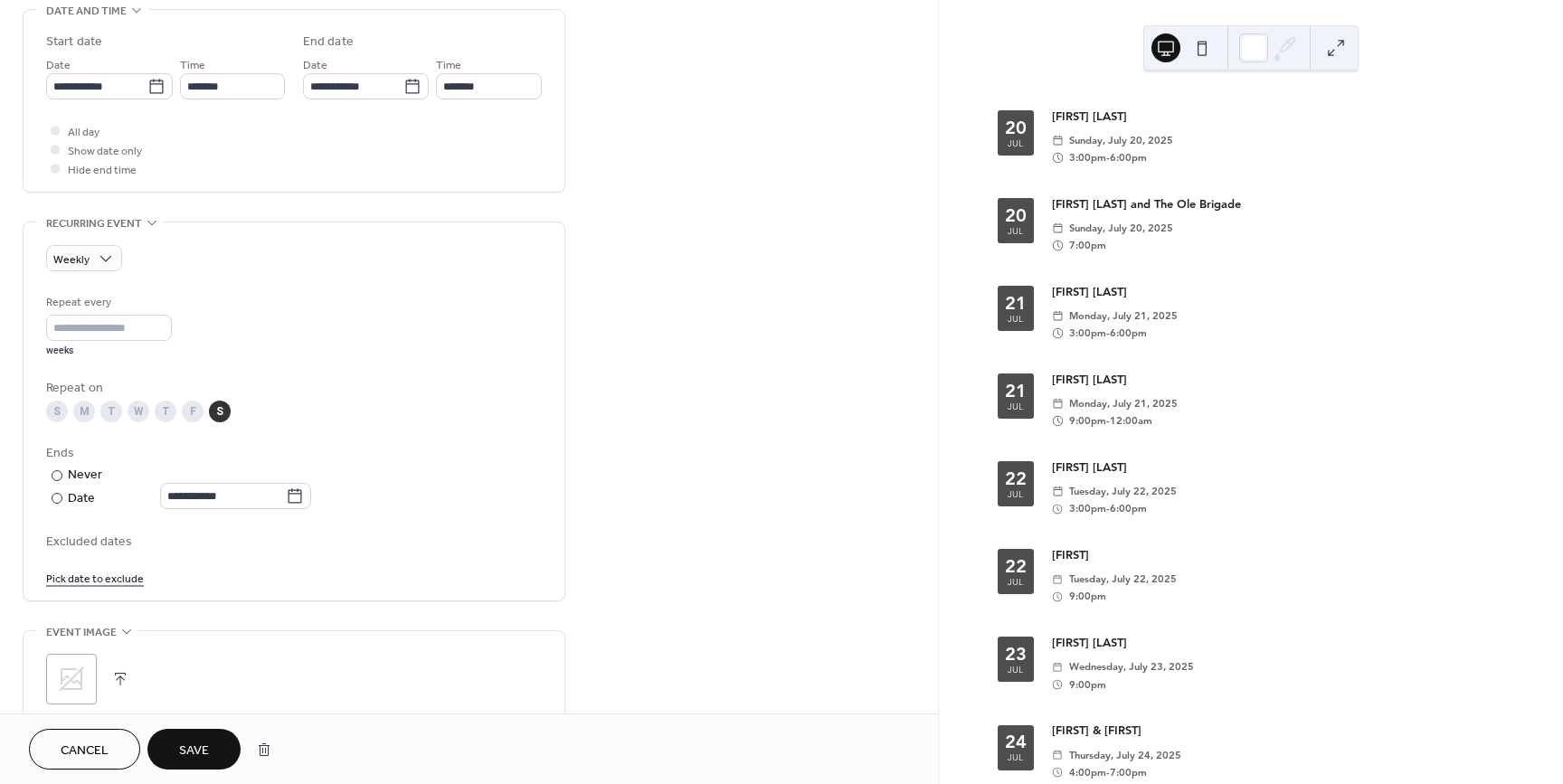 click on "Save" at bounding box center [194, 751] 